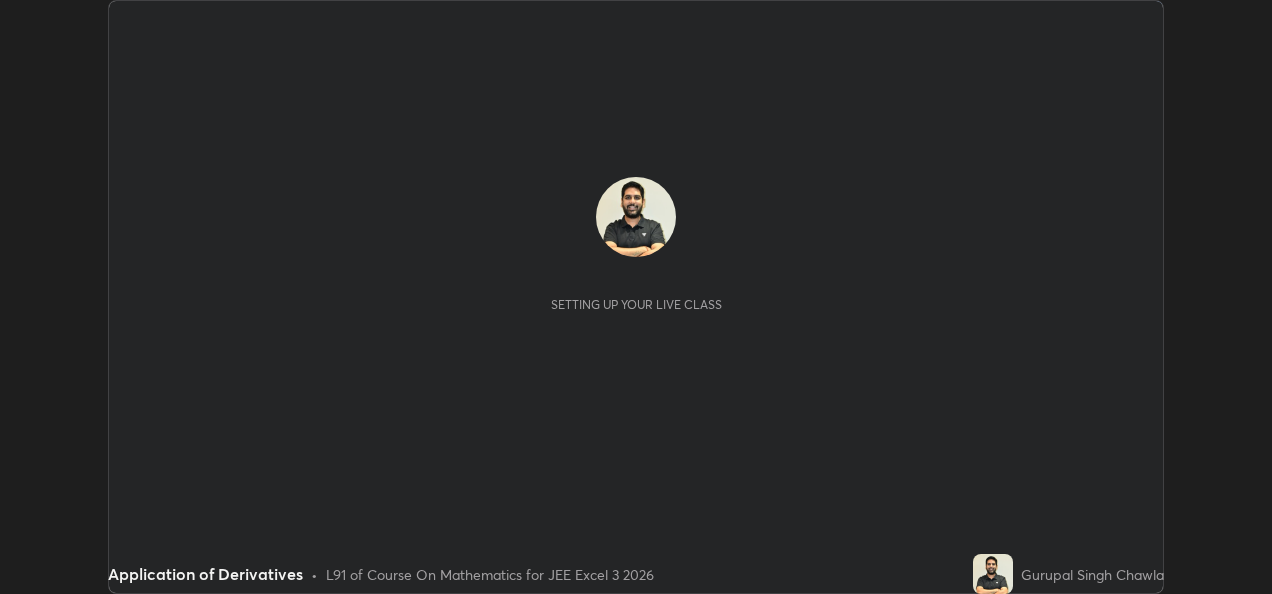 scroll, scrollTop: 0, scrollLeft: 0, axis: both 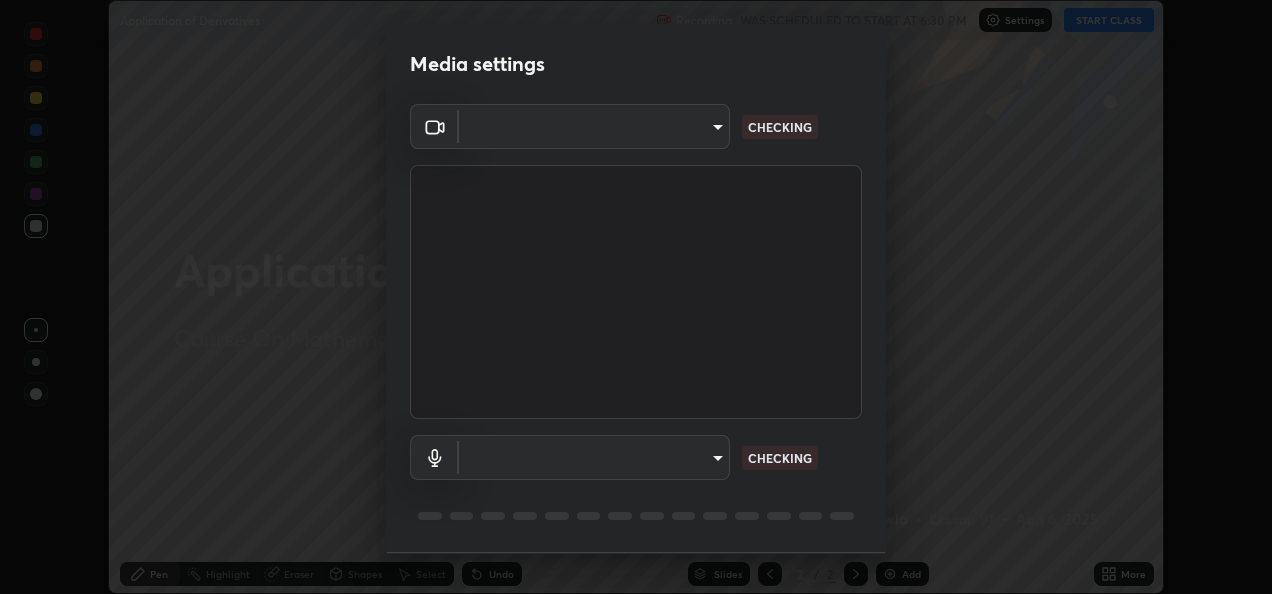 type on "[HASH]" 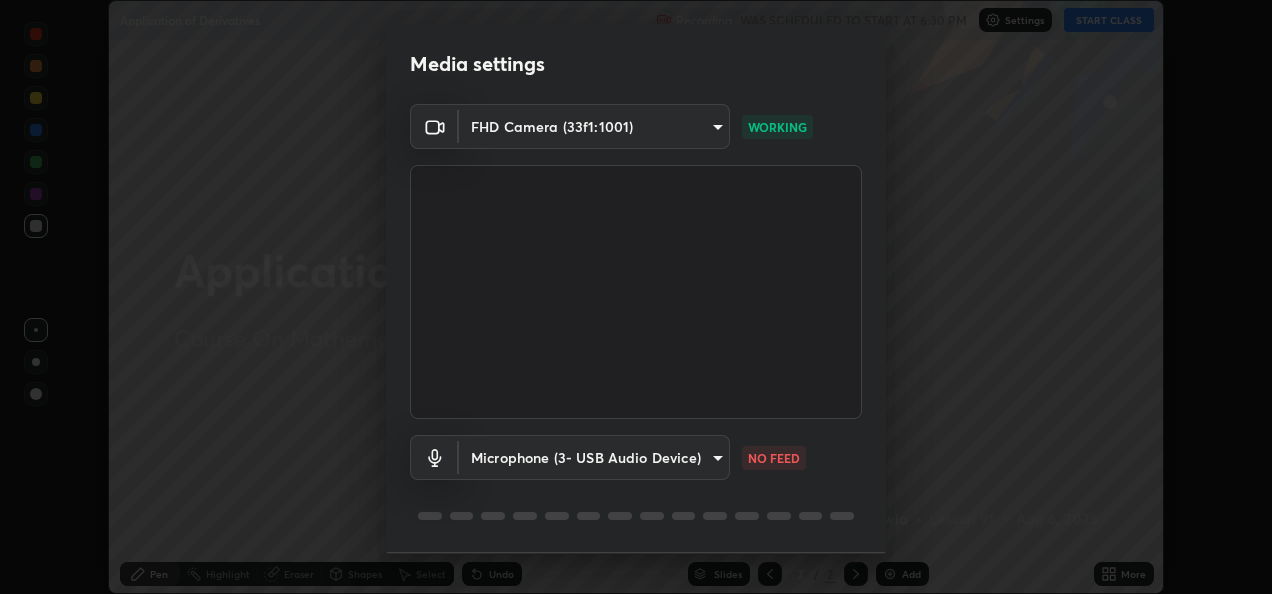 click on "Erase all Application of Derivatives Recording WAS SCHEDULED TO START AT  6:30 PM Settings START CLASS Setting up your live class Application of Derivatives • L91 of Course On Mathematics for JEE Excel 3 2026 [FIRST] [LAST] Pen Highlight Eraser Shapes Select Undo Slides 2 / 2 Add More No doubts shared Encourage your learners to ask a doubt for better clarity Report an issue Reason for reporting Buffering Chat not working Audio - Video sync issue Educator video quality low ​ Attach an image Report Media settings FHD Camera ([DEVICE_ID]) [HASH] WORKING Microphone (3- USB Audio Device) [HASH] NO FEED 1 / 5 Next" at bounding box center [636, 297] 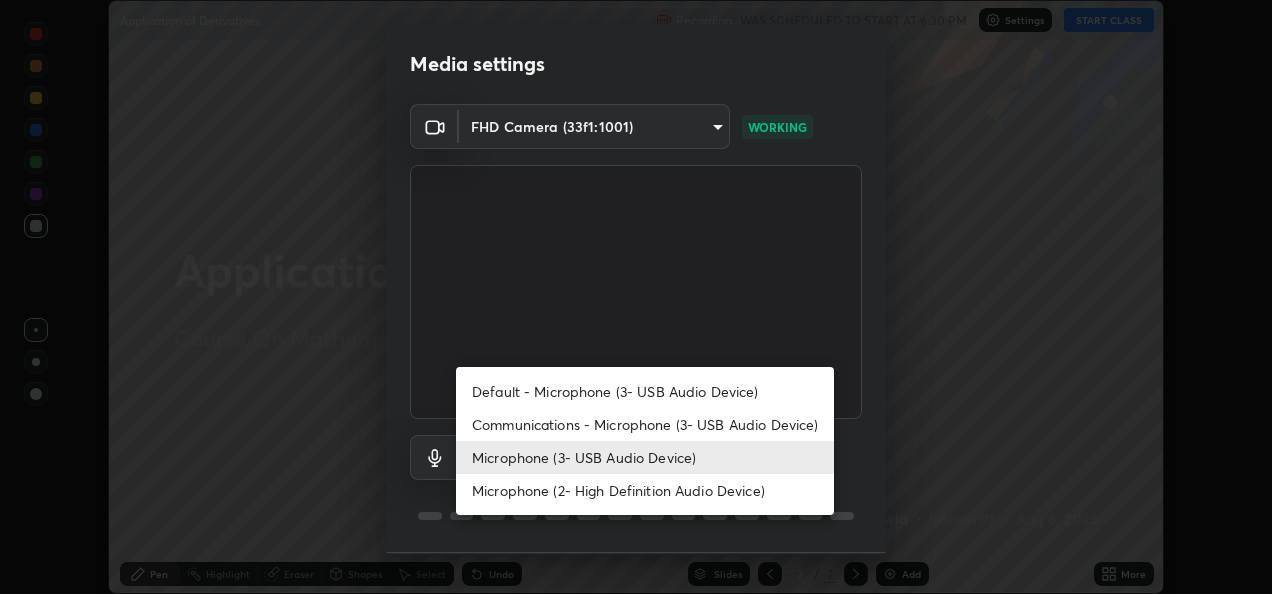 click on "Microphone (3- USB Audio Device)" at bounding box center [645, 457] 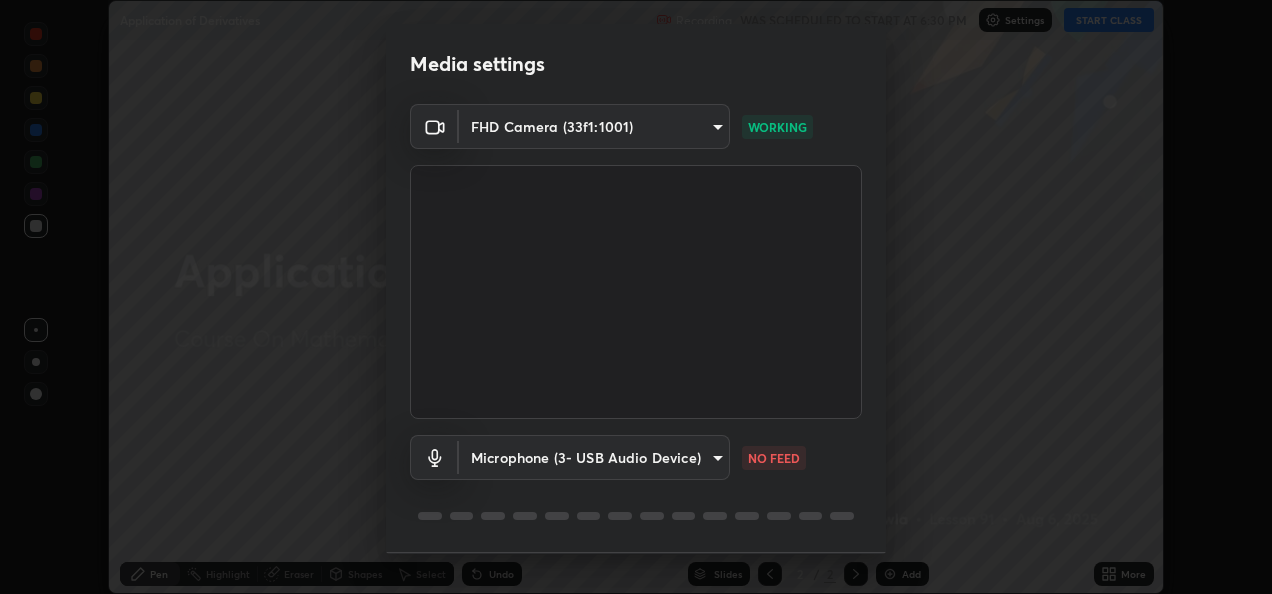 click on "Erase all Application of Derivatives Recording WAS SCHEDULED TO START AT  6:30 PM Settings START CLASS Setting up your live class Application of Derivatives • L91 of Course On Mathematics for JEE Excel 3 2026 [FIRST] [LAST] Pen Highlight Eraser Shapes Select Undo Slides 2 / 2 Add More No doubts shared Encourage your learners to ask a doubt for better clarity Report an issue Reason for reporting Buffering Chat not working Audio - Video sync issue Educator video quality low ​ Attach an image Report Media settings FHD Camera ([DEVICE_ID]) [HASH] WORKING Microphone (3- USB Audio Device) [HASH] NO FEED 1 / 5 Next" at bounding box center [636, 297] 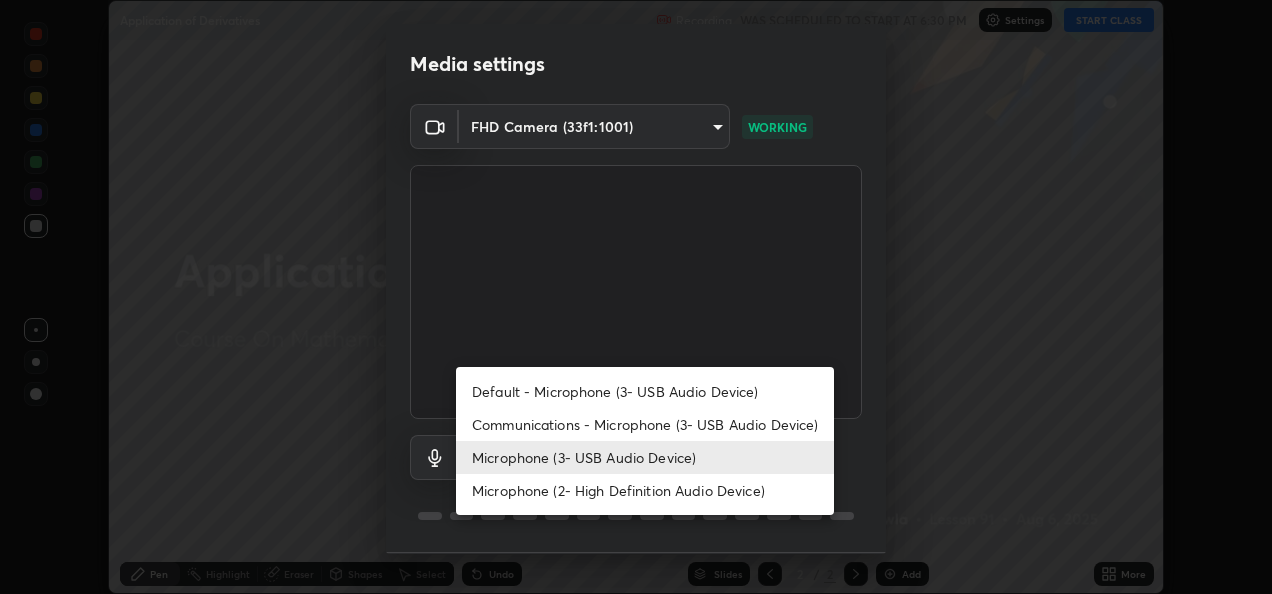 click on "Communications - Microphone (3- USB Audio Device)" at bounding box center [645, 424] 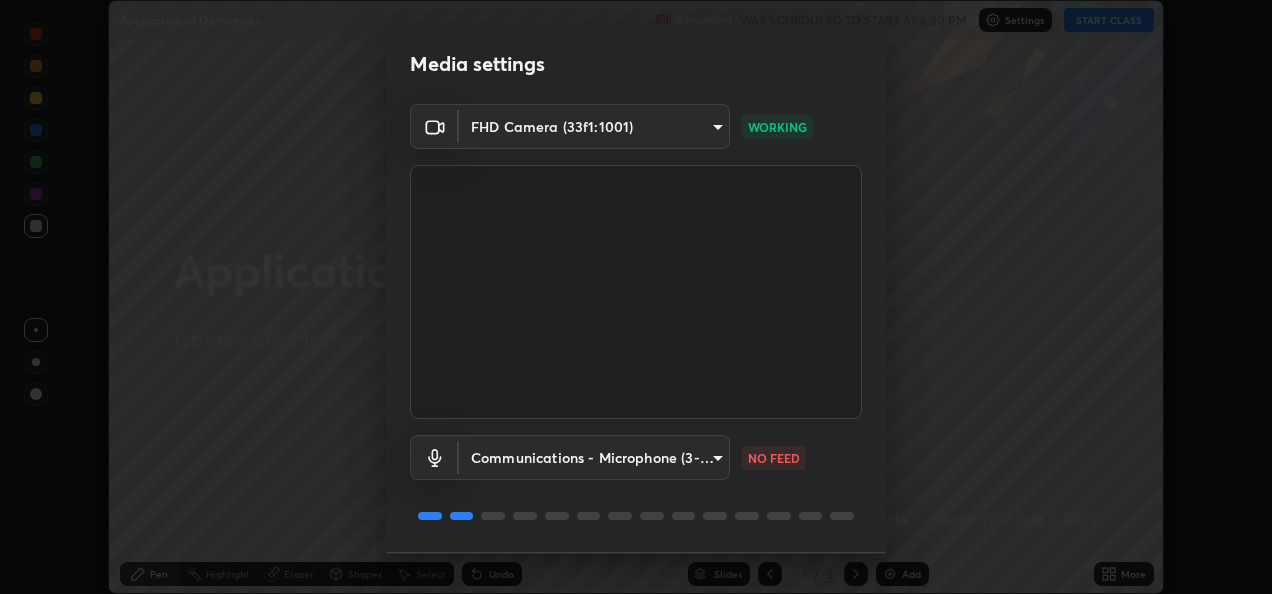 click on "Erase all Application of Derivatives Recording WAS SCHEDULED TO START AT  6:30 PM Settings START CLASS Setting up your live class Application of Derivatives • L91 of Course On Mathematics for JEE Excel 3 2026 [FIRST] [LAST] Pen Highlight Eraser Shapes Select Undo Slides 2 / 2 Add More No doubts shared Encourage your learners to ask a doubt for better clarity Report an issue Reason for reporting Buffering Chat not working Audio - Video sync issue Educator video quality low ​ Attach an image Report Media settings FHD Camera ([DEVICE_ID]) [HASH] WORKING Communications - Microphone (3- USB Audio Device) communications NO FEED 1 / 5 Next" at bounding box center (636, 297) 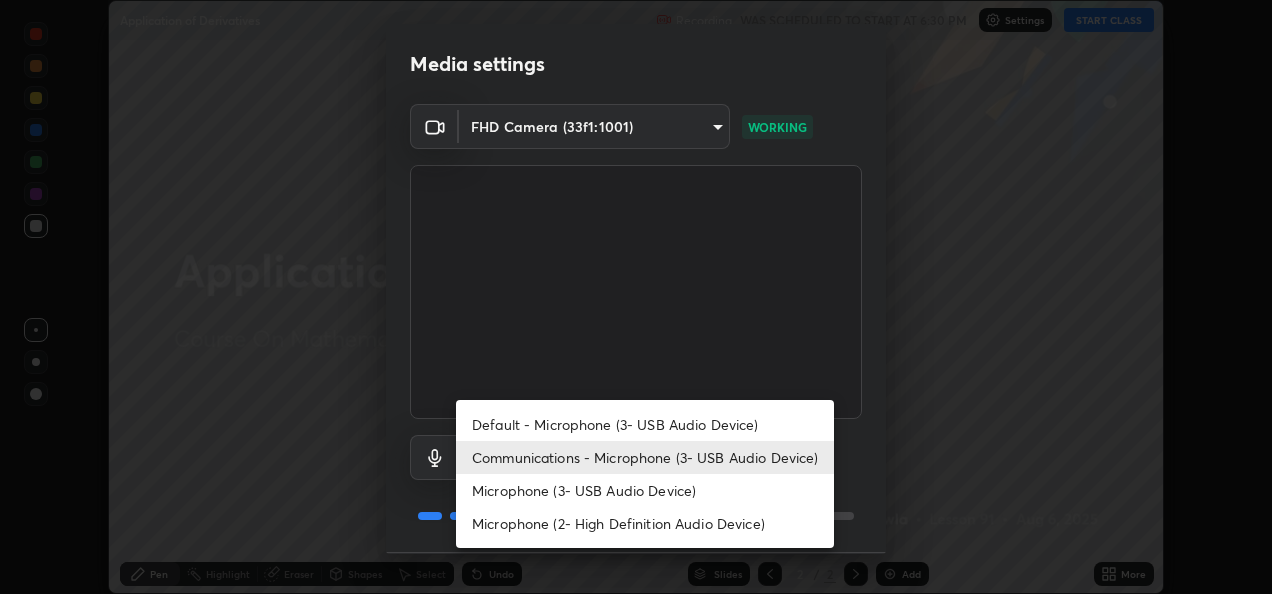 click on "Microphone (3- USB Audio Device)" at bounding box center [645, 490] 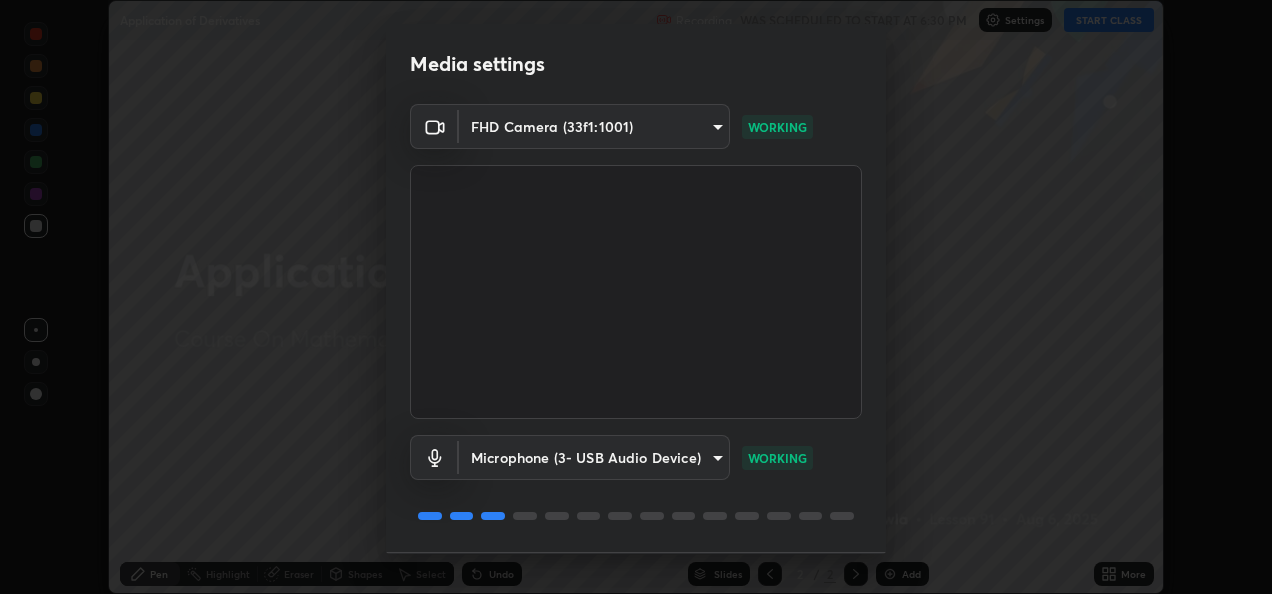 scroll, scrollTop: 62, scrollLeft: 0, axis: vertical 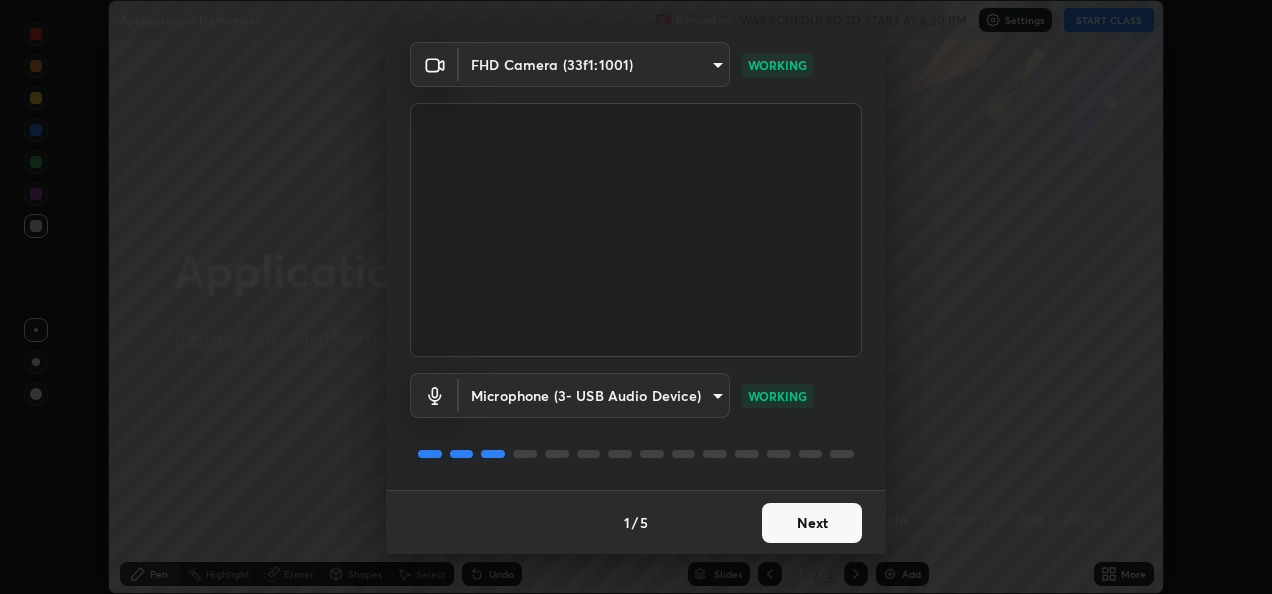 click on "Next" at bounding box center (812, 523) 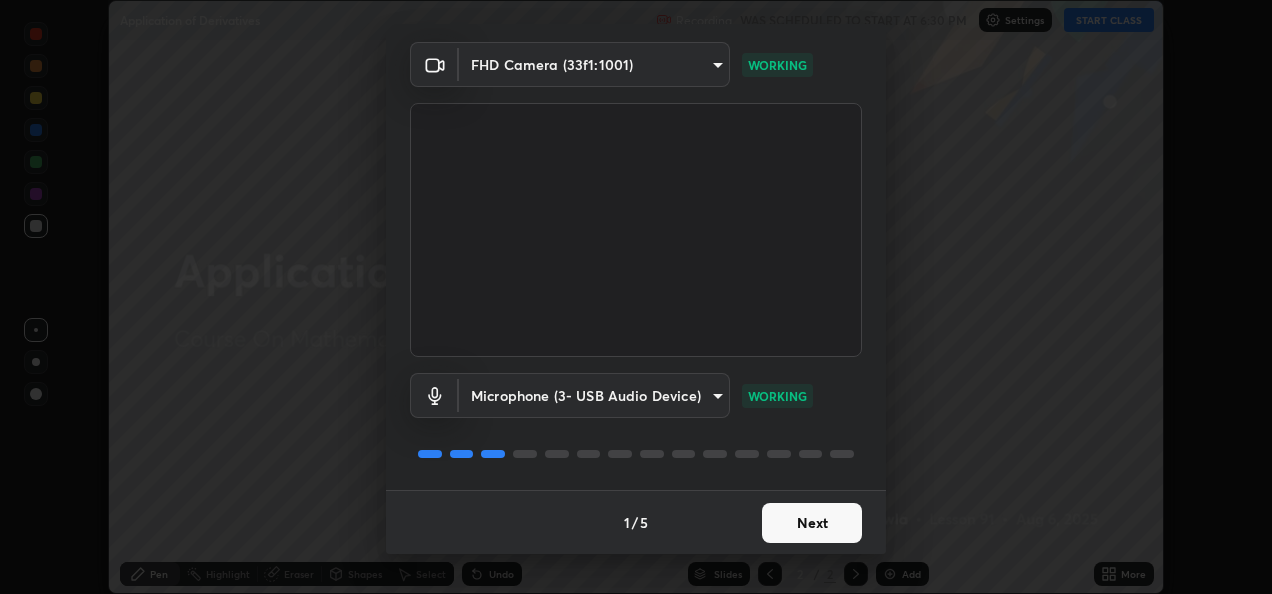 scroll, scrollTop: 0, scrollLeft: 0, axis: both 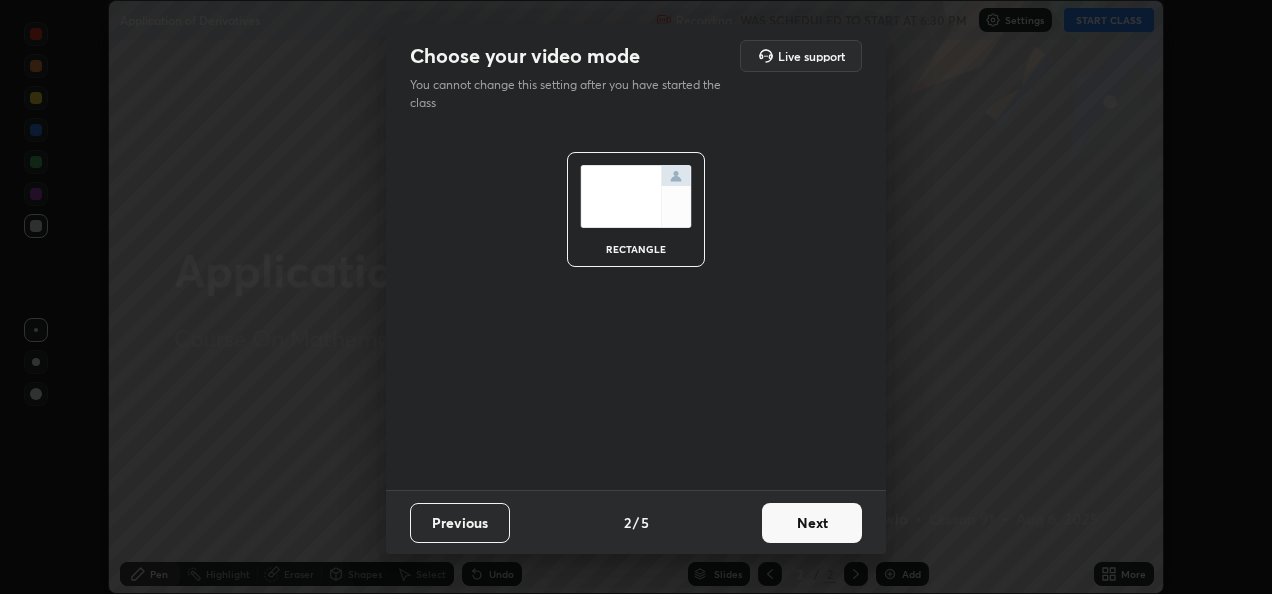 click on "Next" at bounding box center (812, 523) 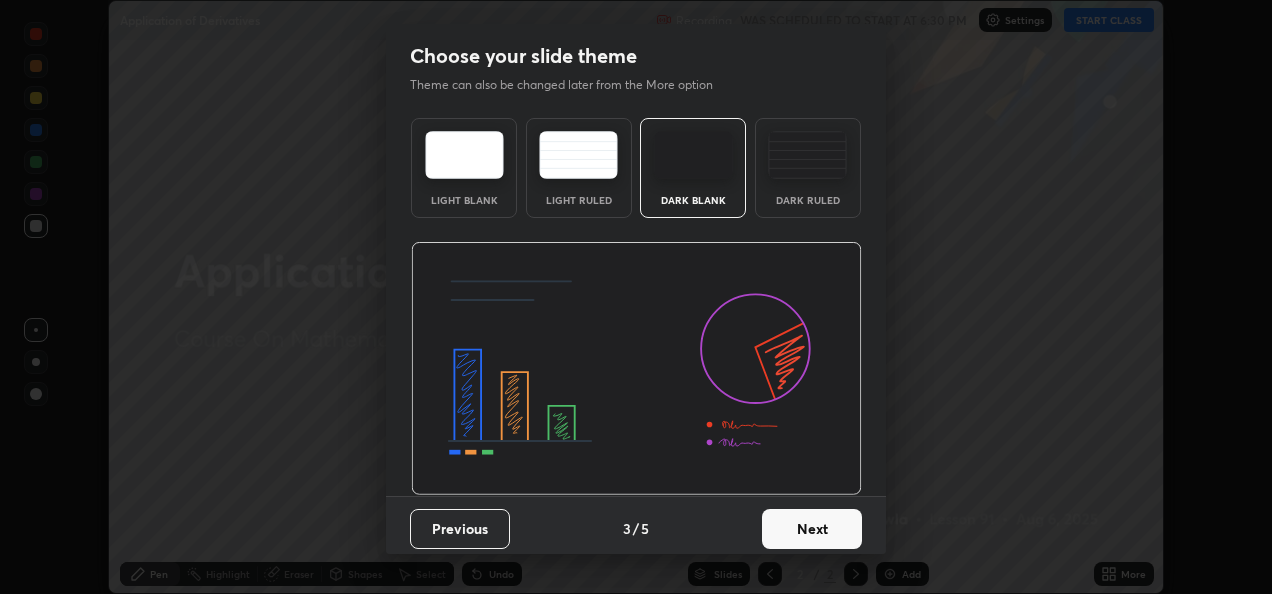 click on "Next" at bounding box center (812, 529) 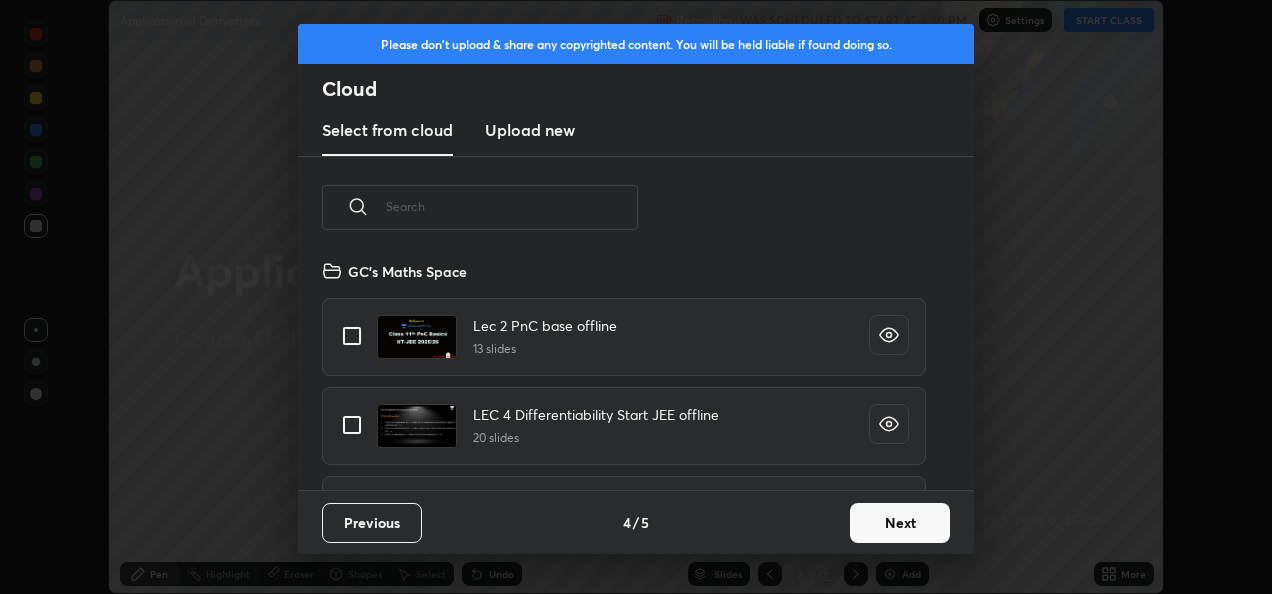 scroll, scrollTop: 6, scrollLeft: 11, axis: both 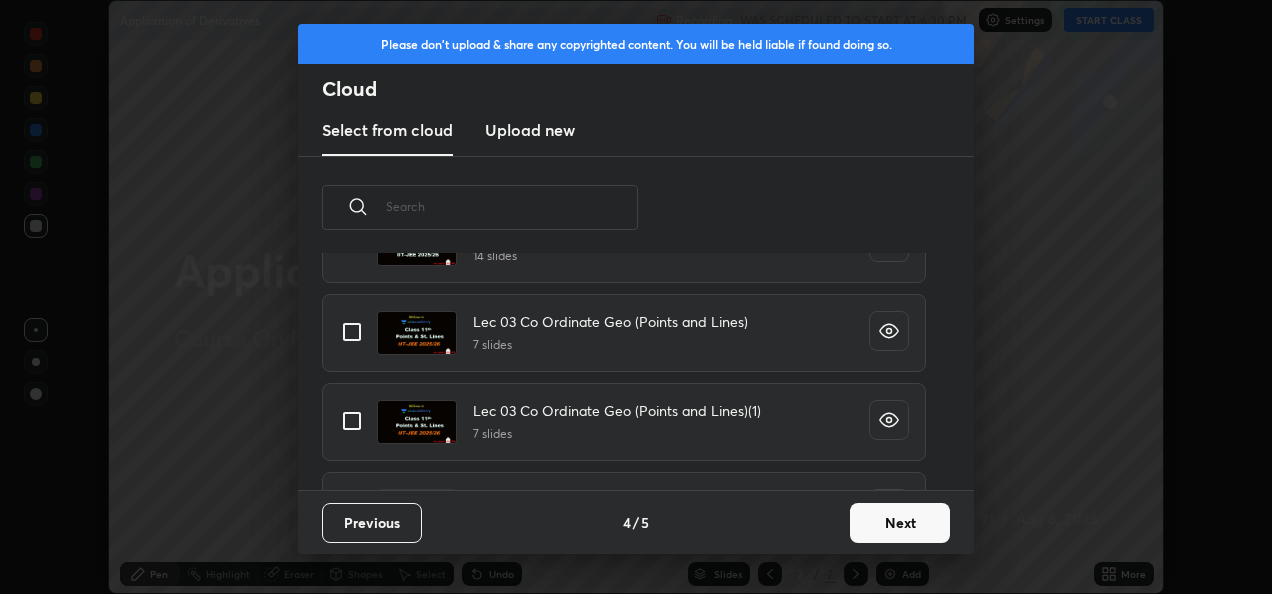 click on "Next" at bounding box center [900, 523] 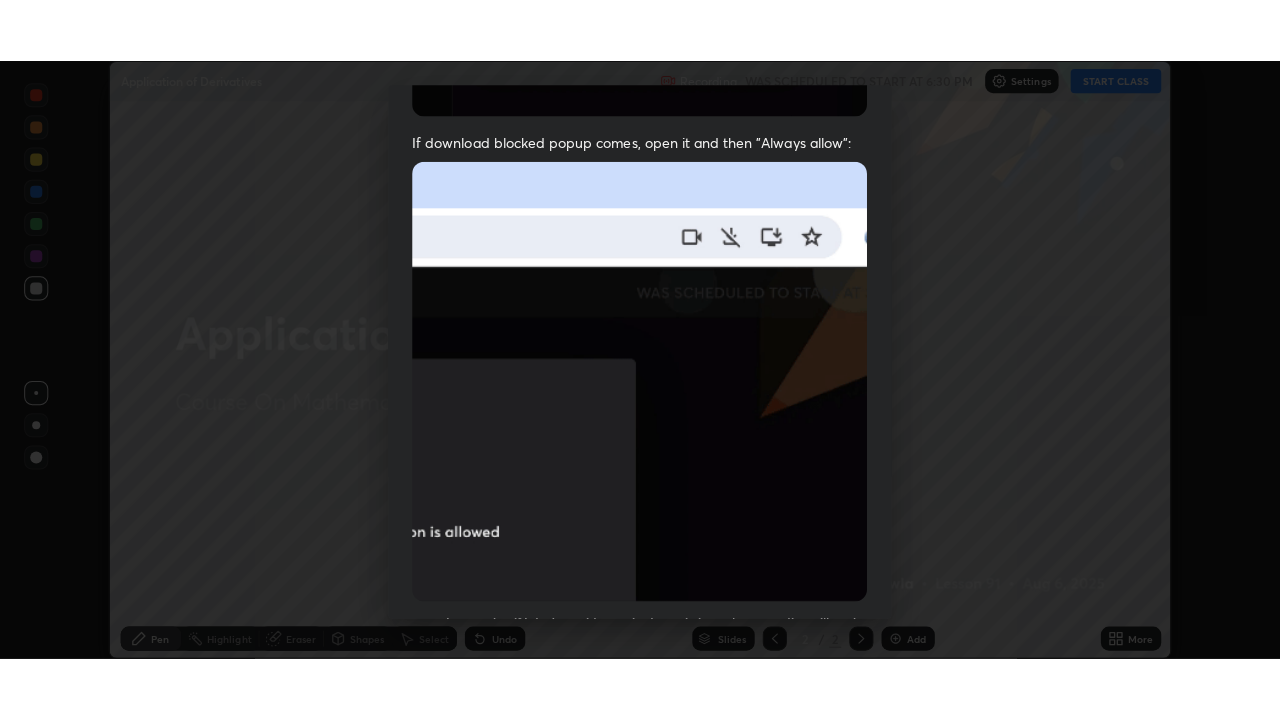 scroll, scrollTop: 470, scrollLeft: 0, axis: vertical 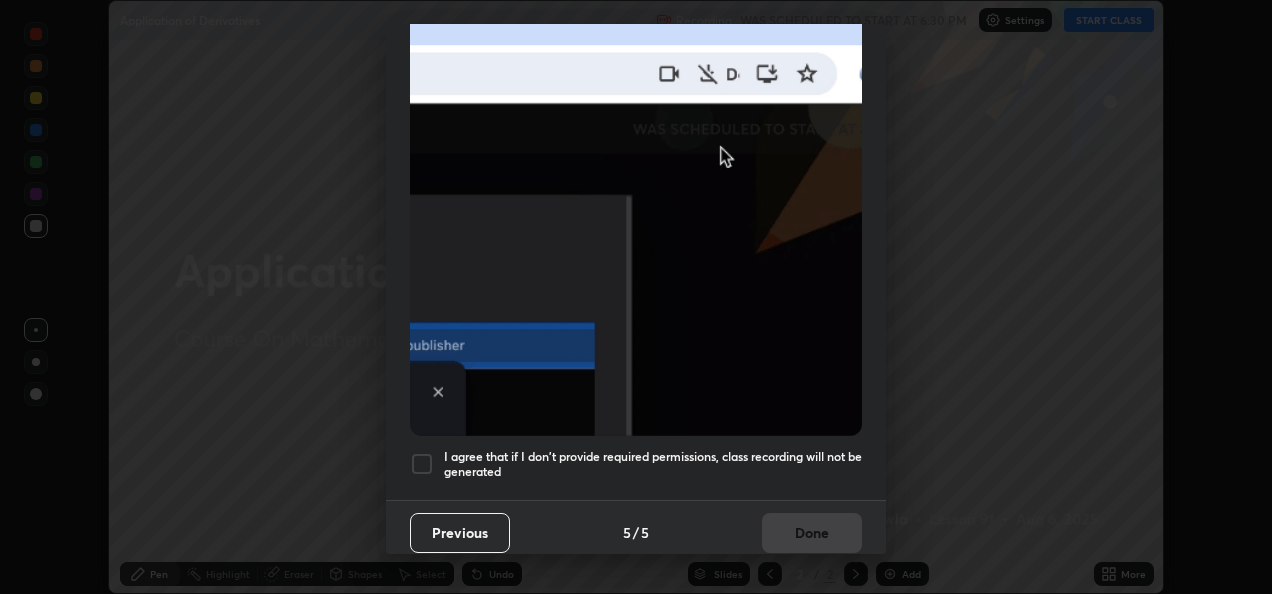 click at bounding box center (422, 464) 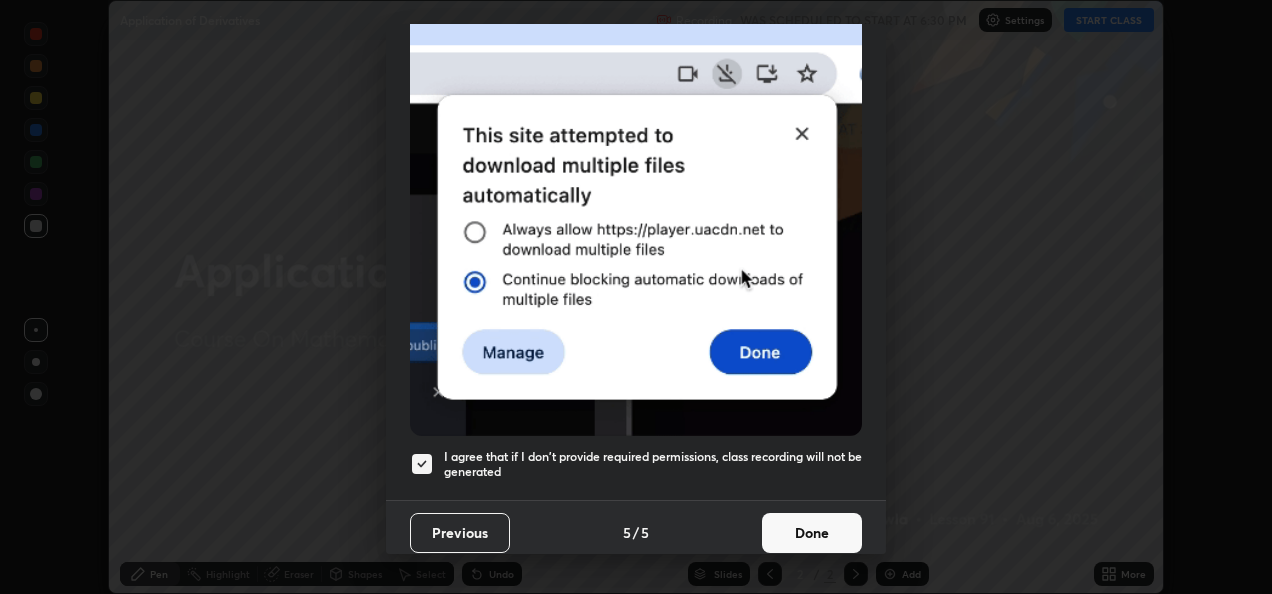 click on "Done" at bounding box center (812, 533) 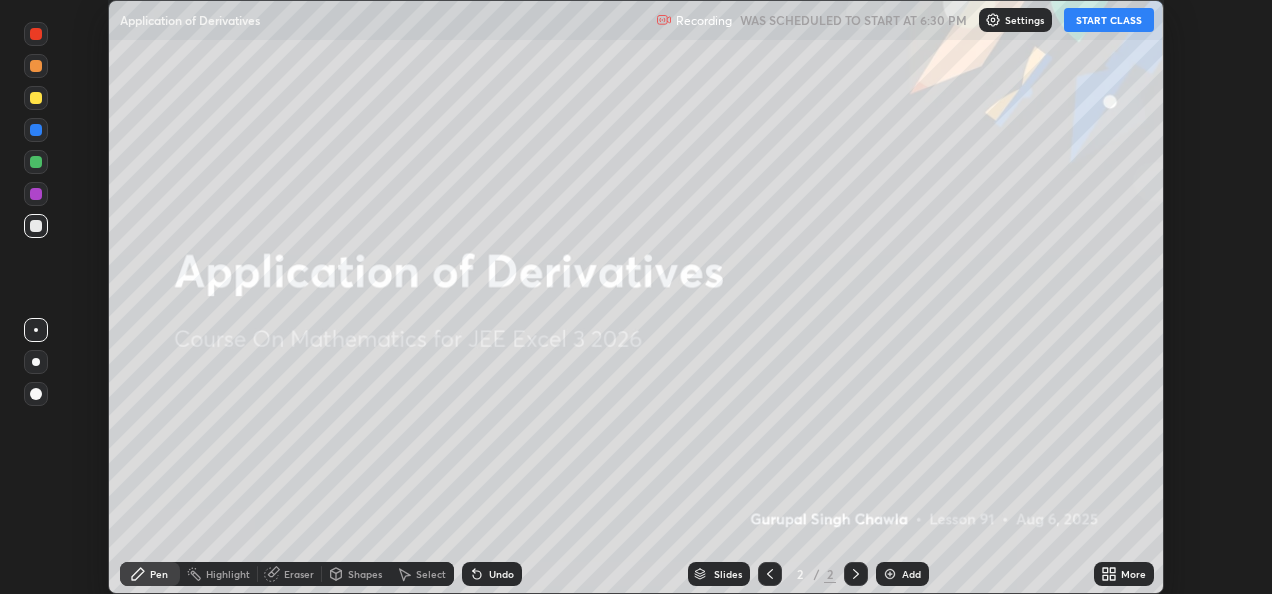 click on "START CLASS" at bounding box center [1109, 20] 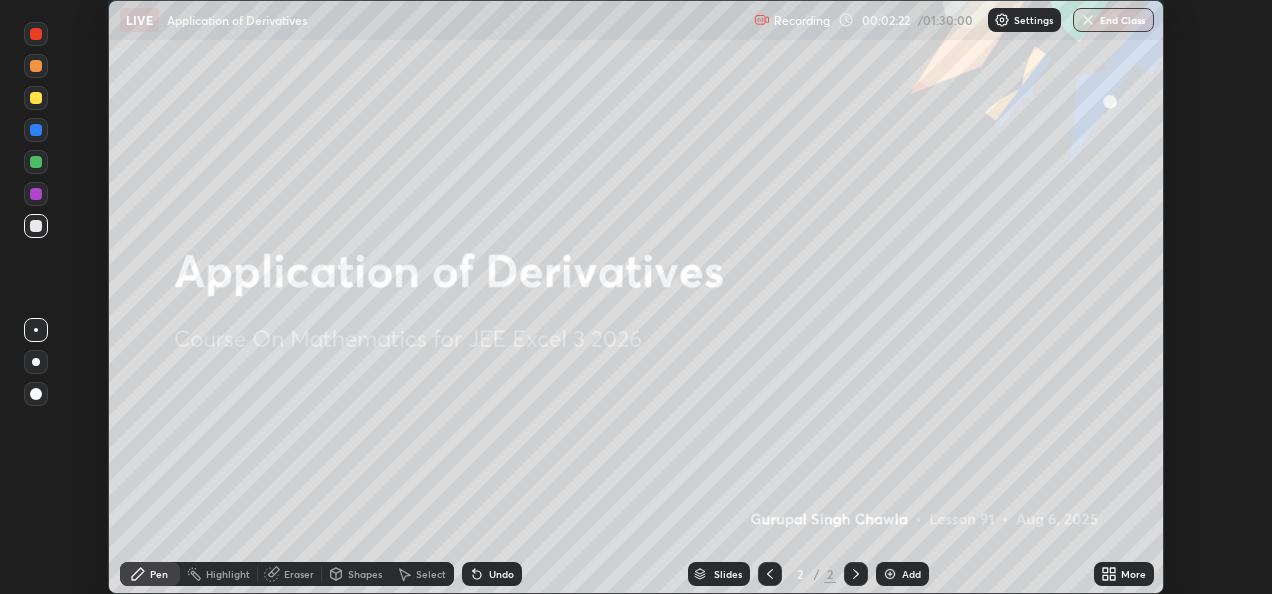 click on "Add" at bounding box center [902, 574] 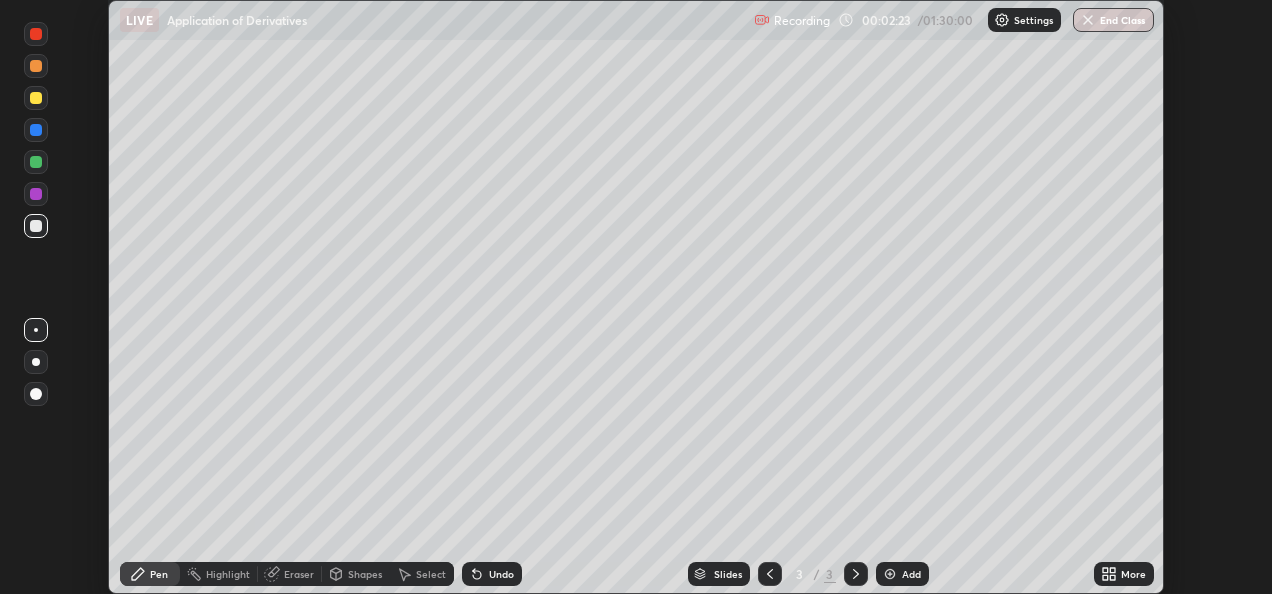 click on "More" at bounding box center (1133, 574) 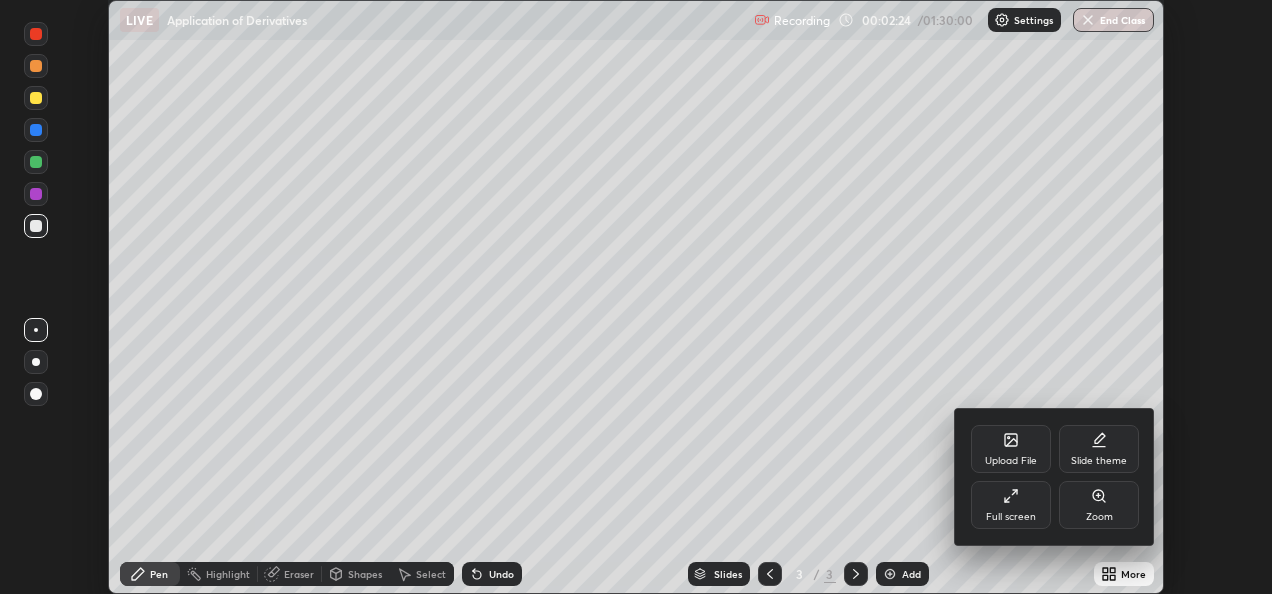 click on "Full screen" at bounding box center (1011, 505) 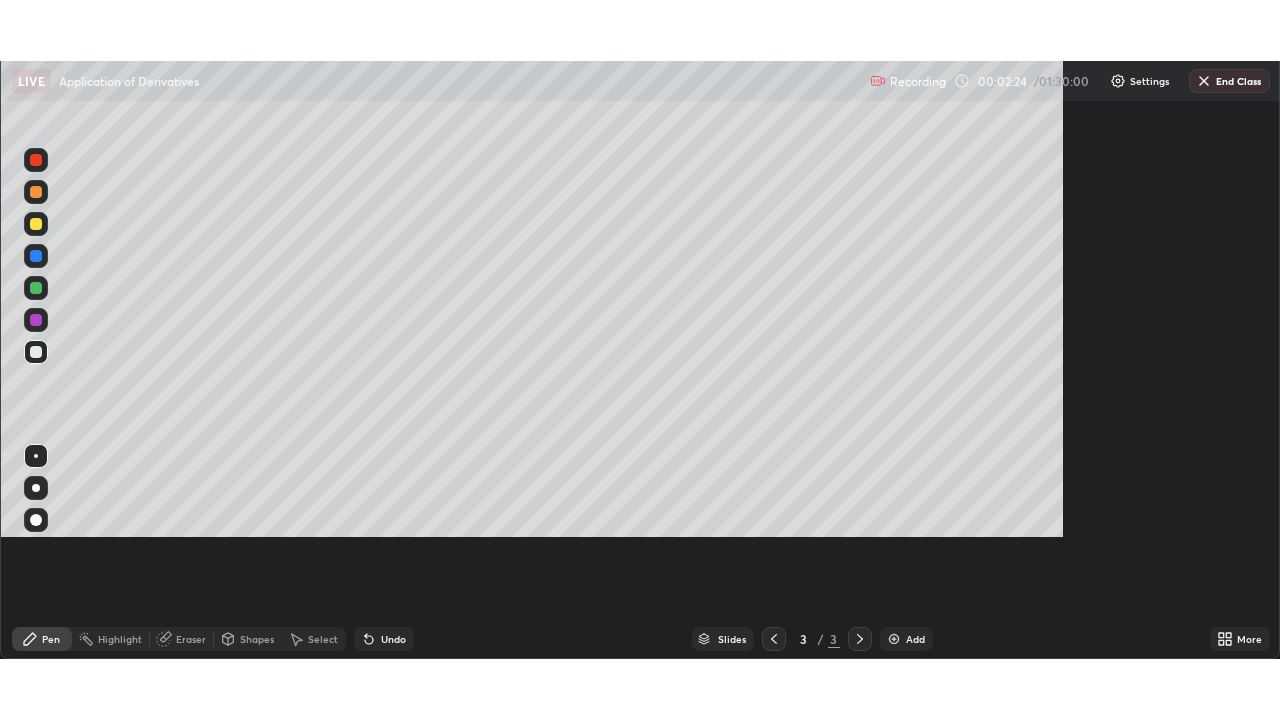scroll, scrollTop: 99280, scrollLeft: 98720, axis: both 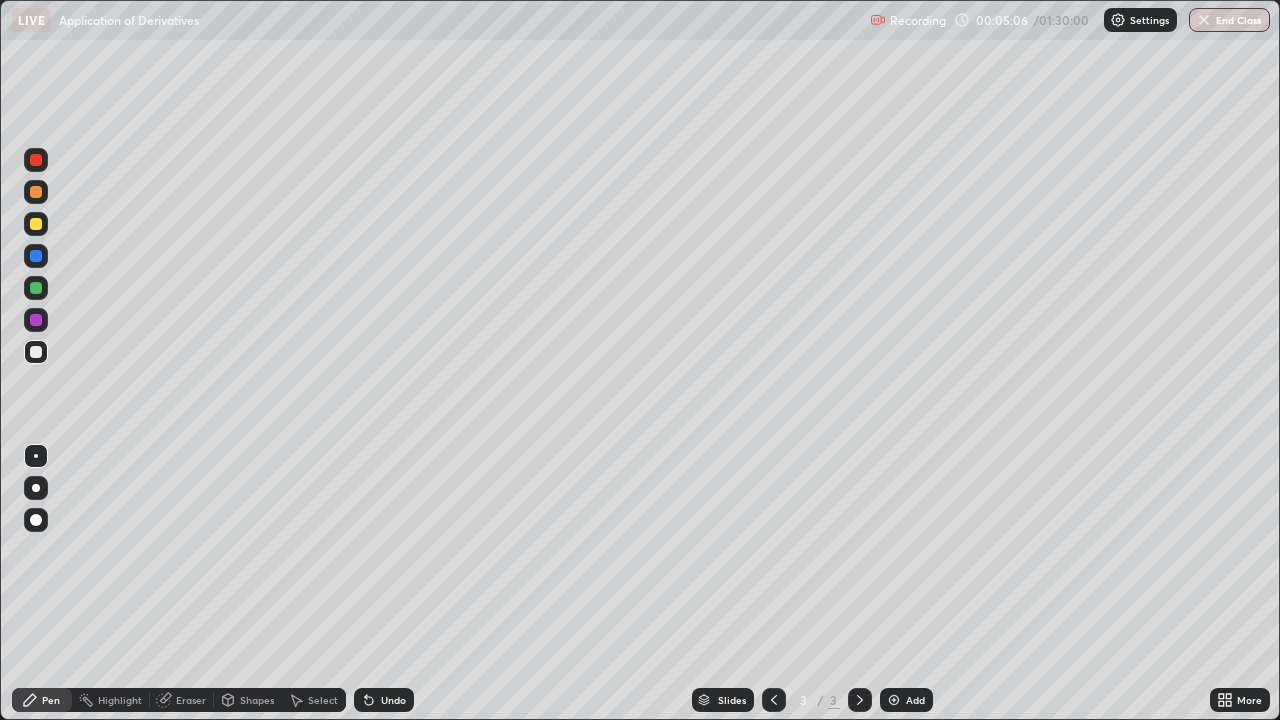 click at bounding box center [36, 352] 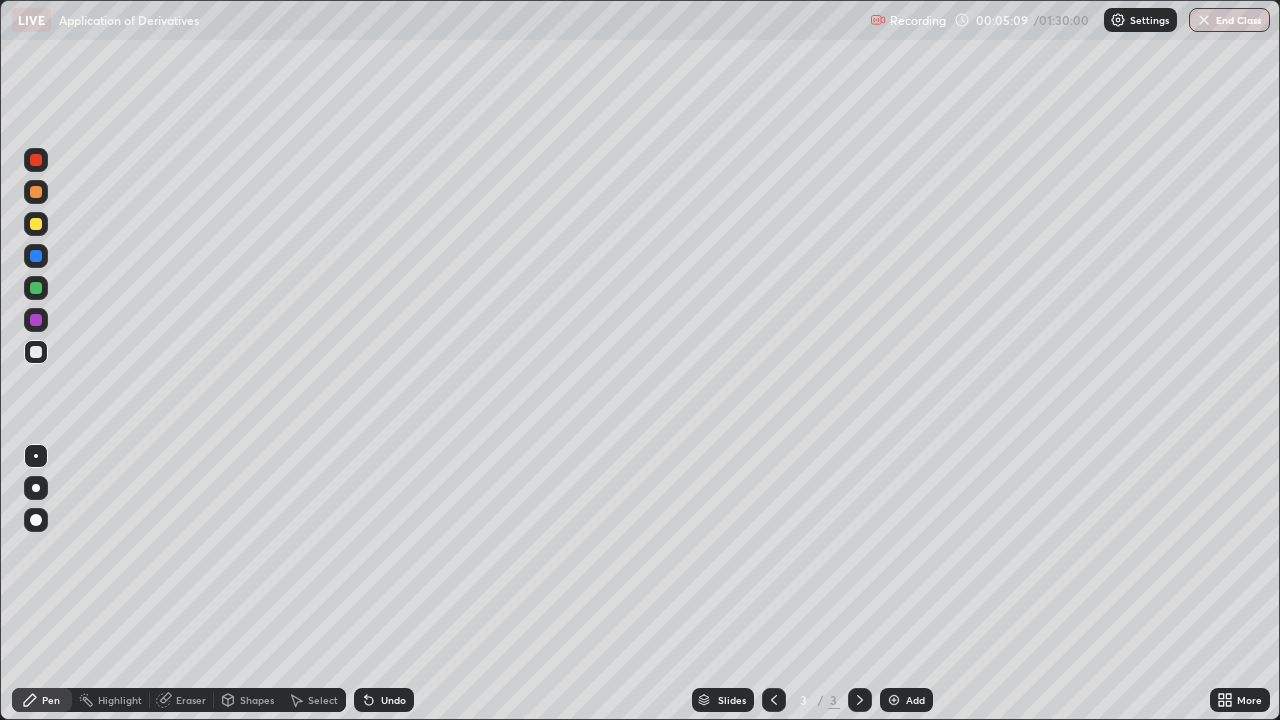 click at bounding box center [36, 488] 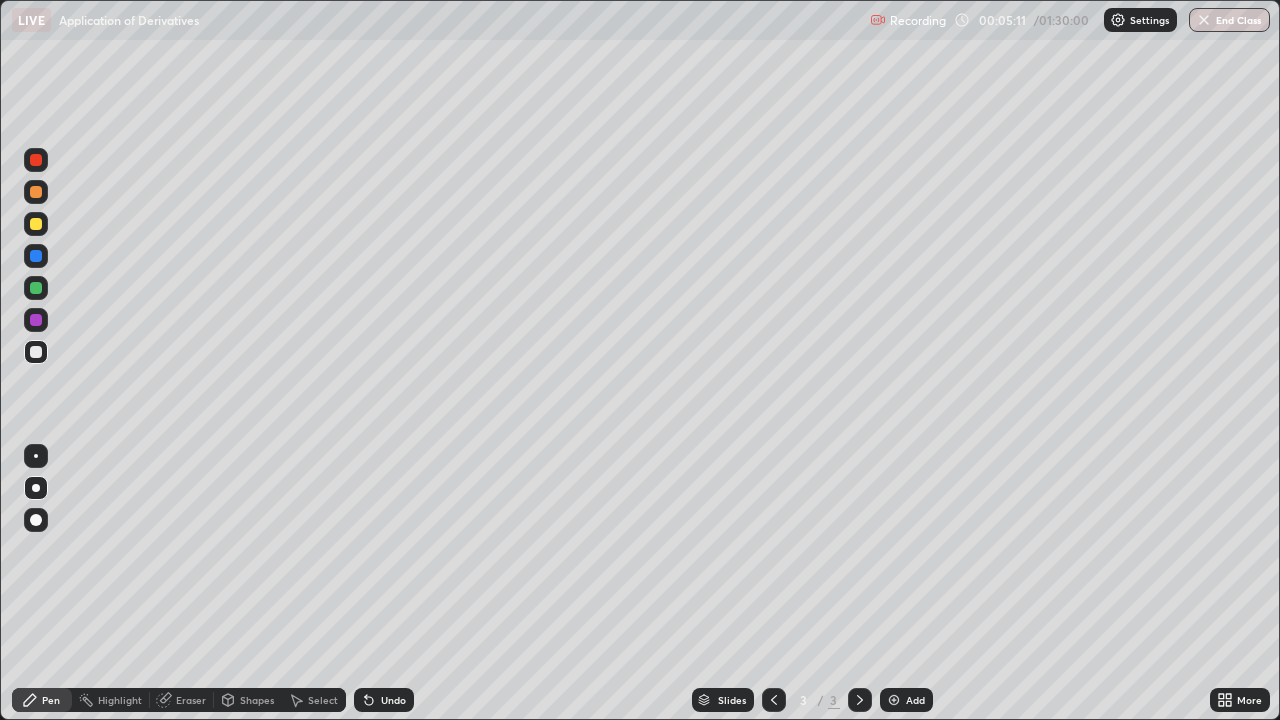 click on "Undo" at bounding box center (384, 700) 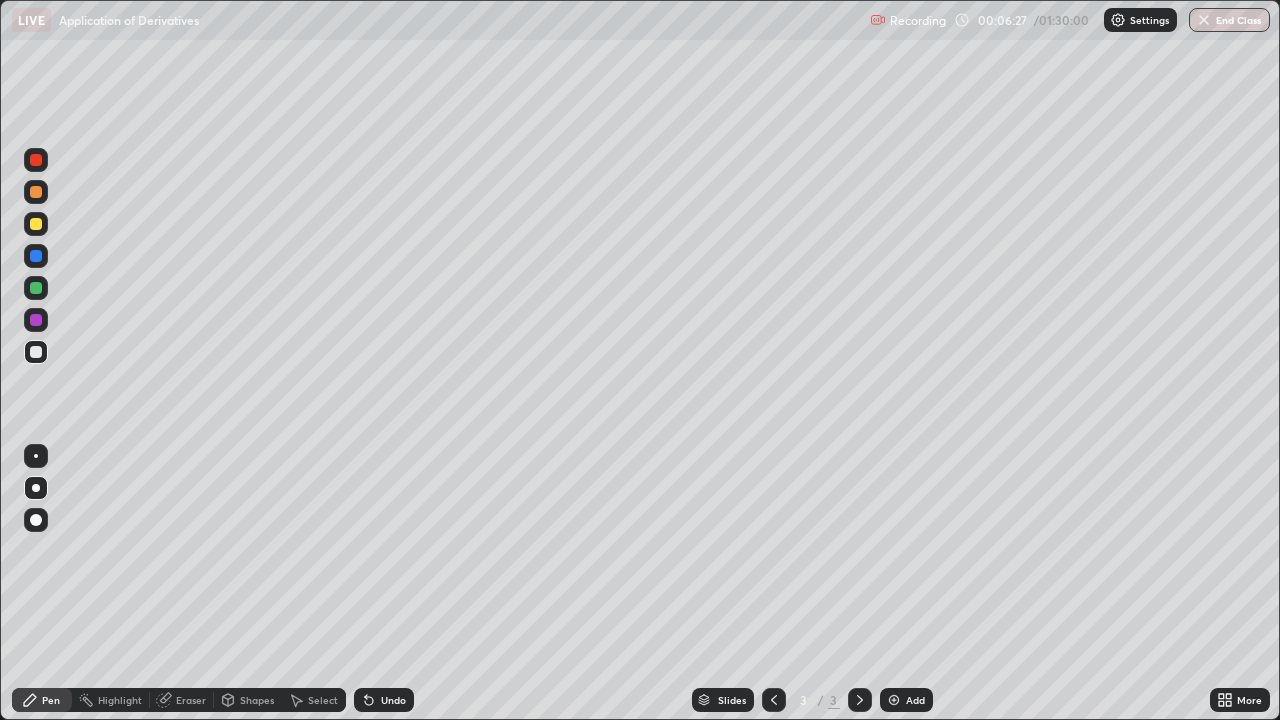 click at bounding box center [36, 288] 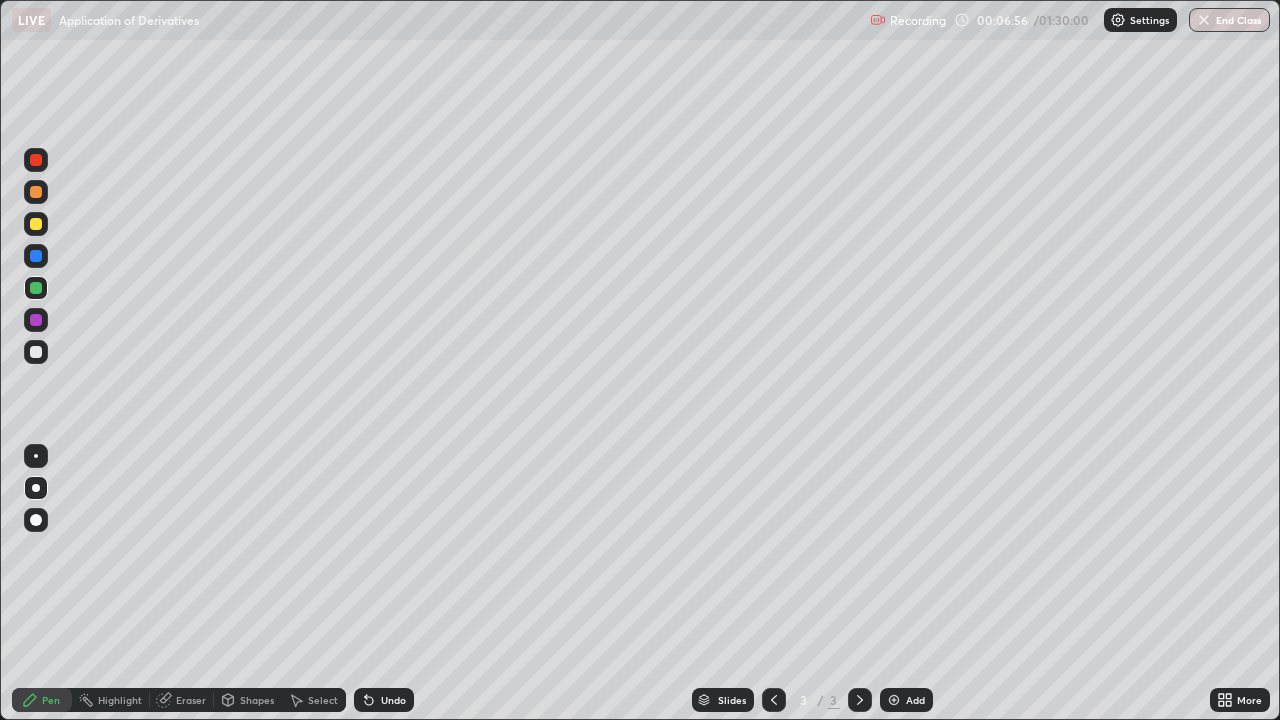 click at bounding box center [36, 288] 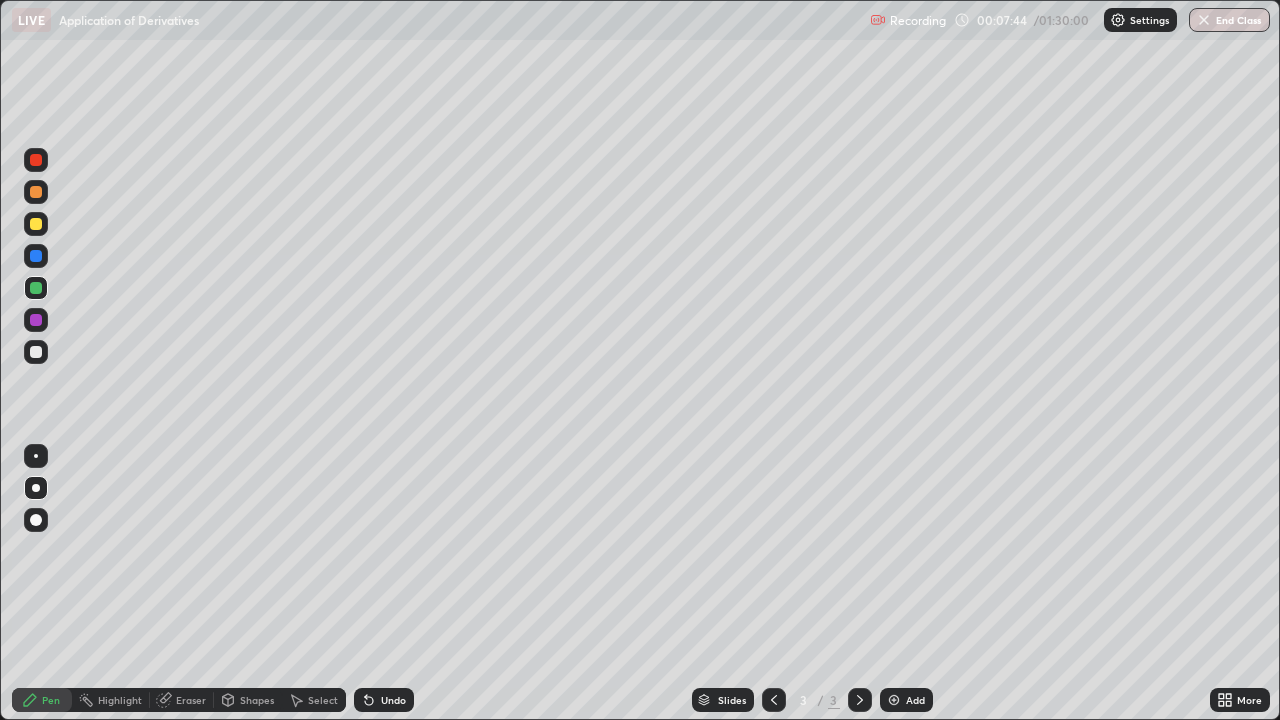 click at bounding box center (36, 288) 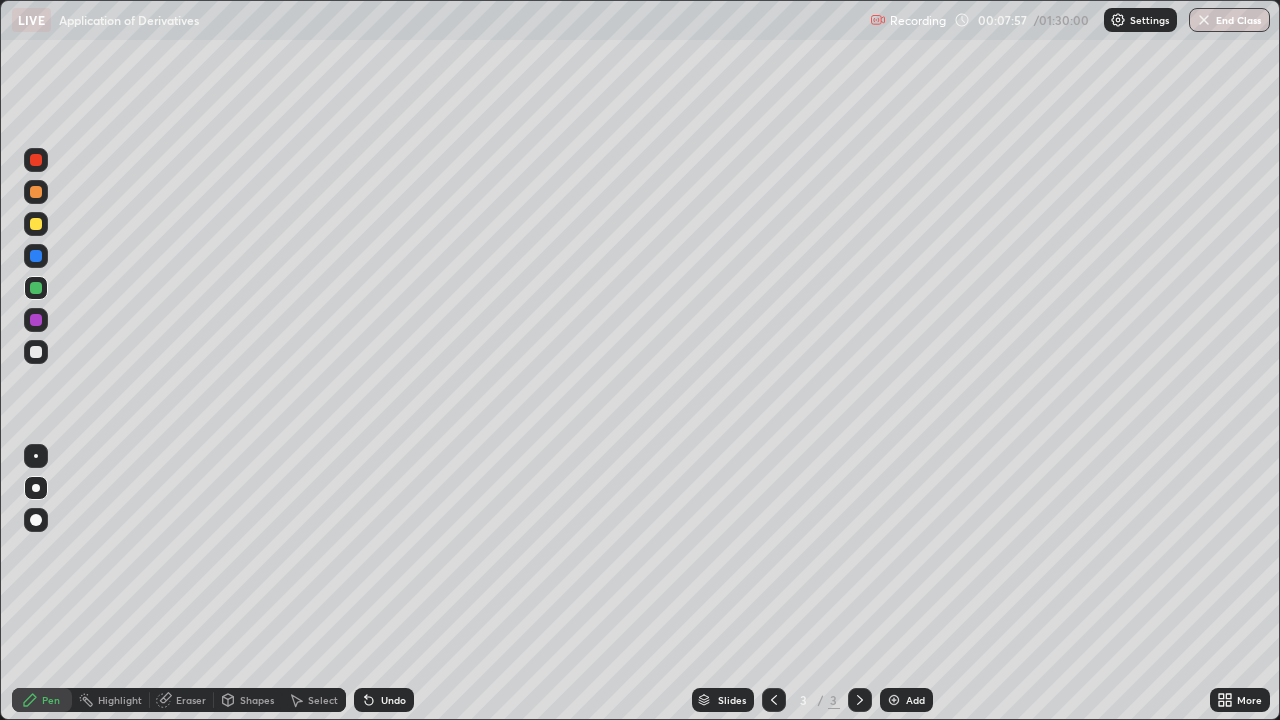 click at bounding box center [36, 224] 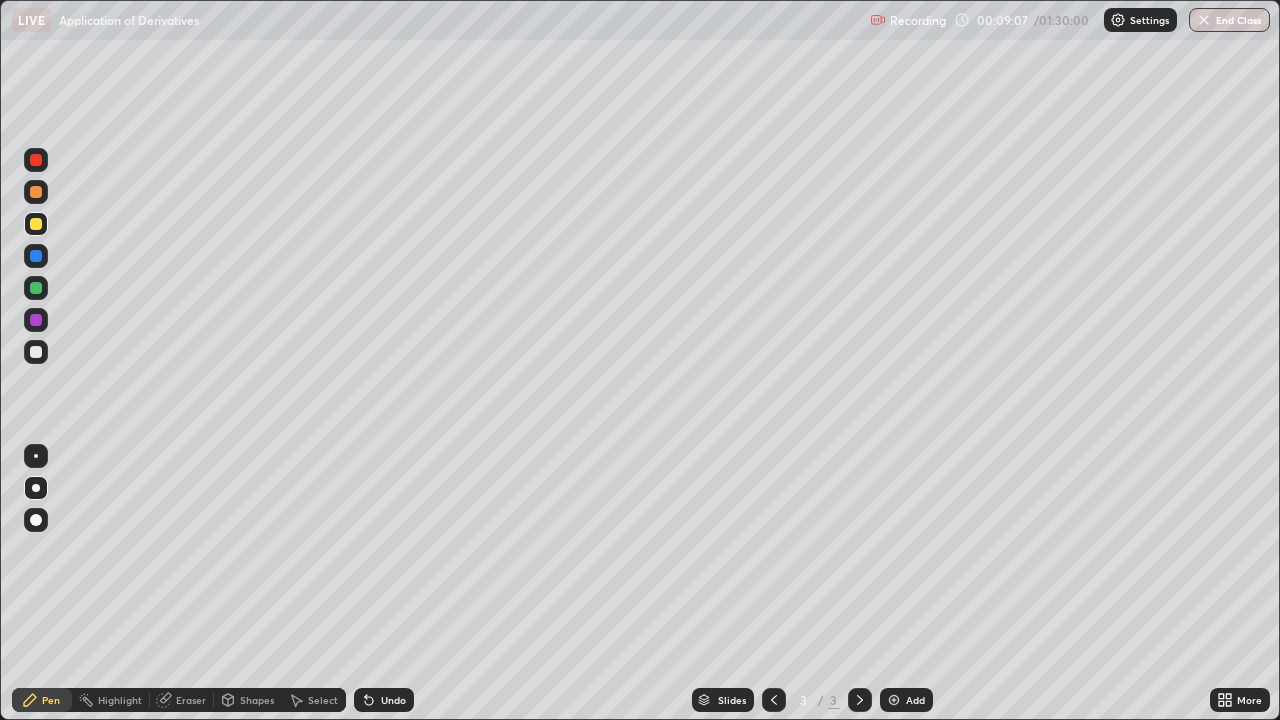 click at bounding box center (36, 224) 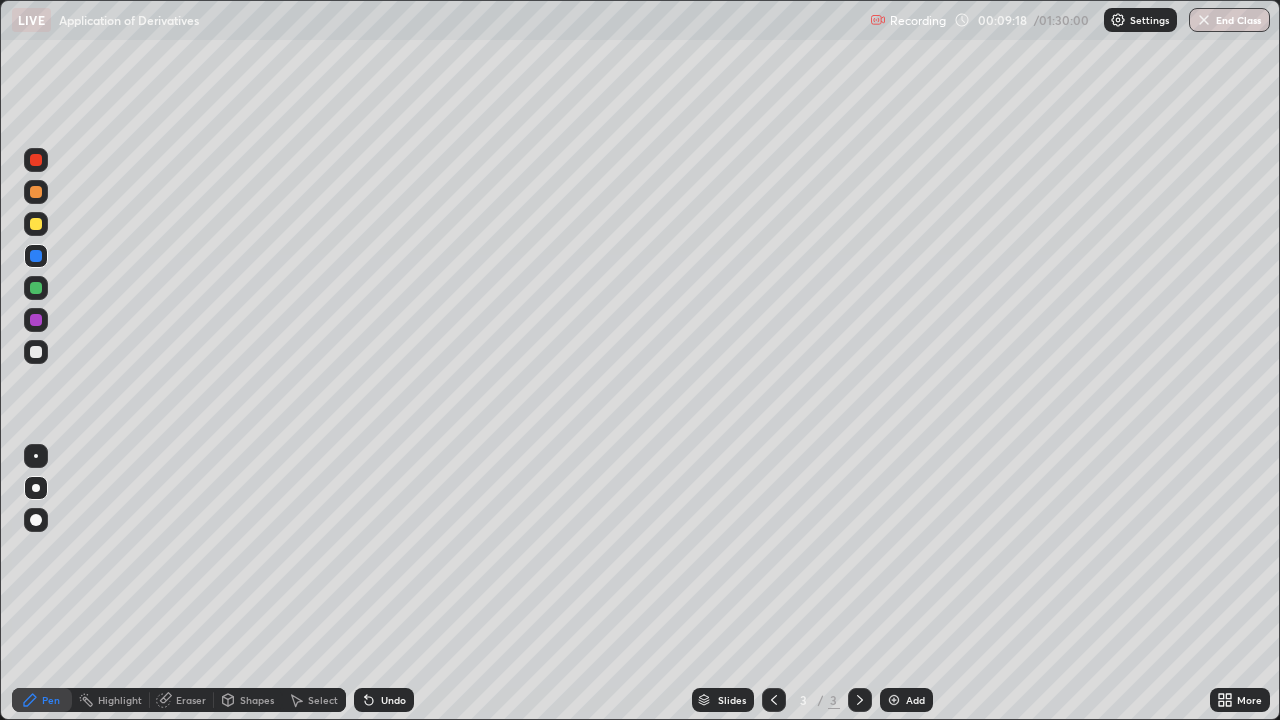 click at bounding box center (36, 320) 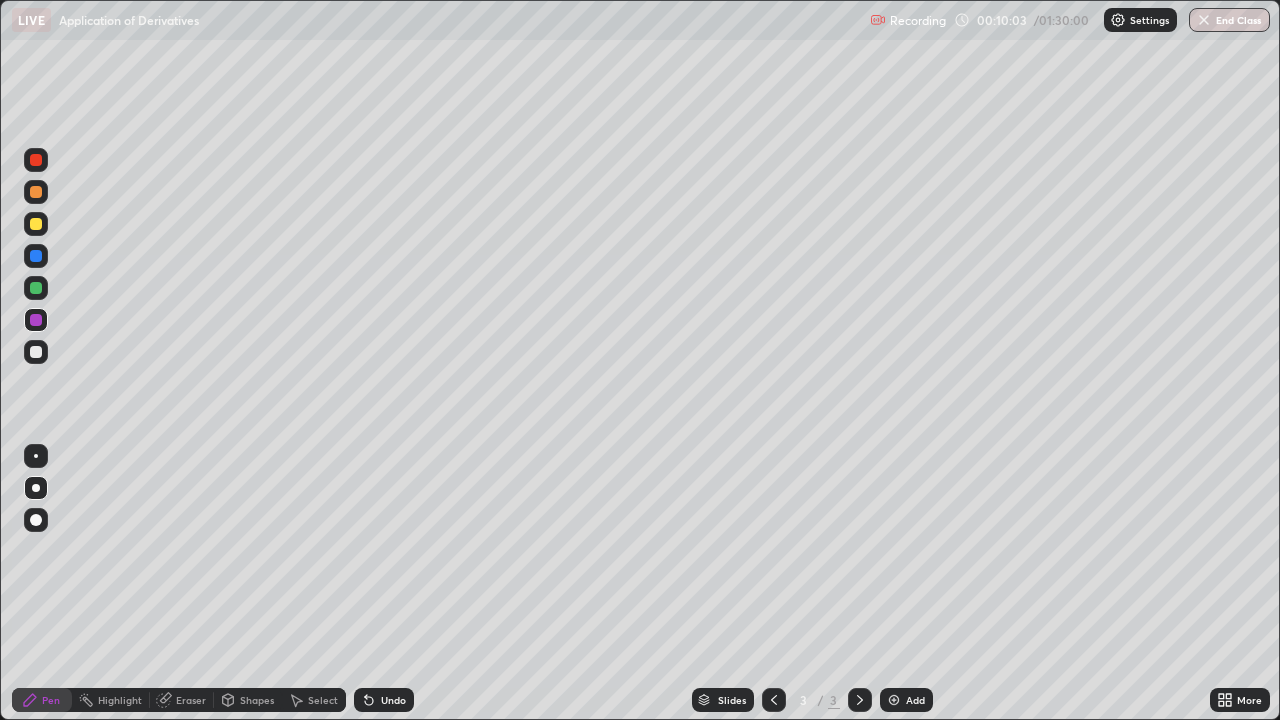 click at bounding box center [36, 288] 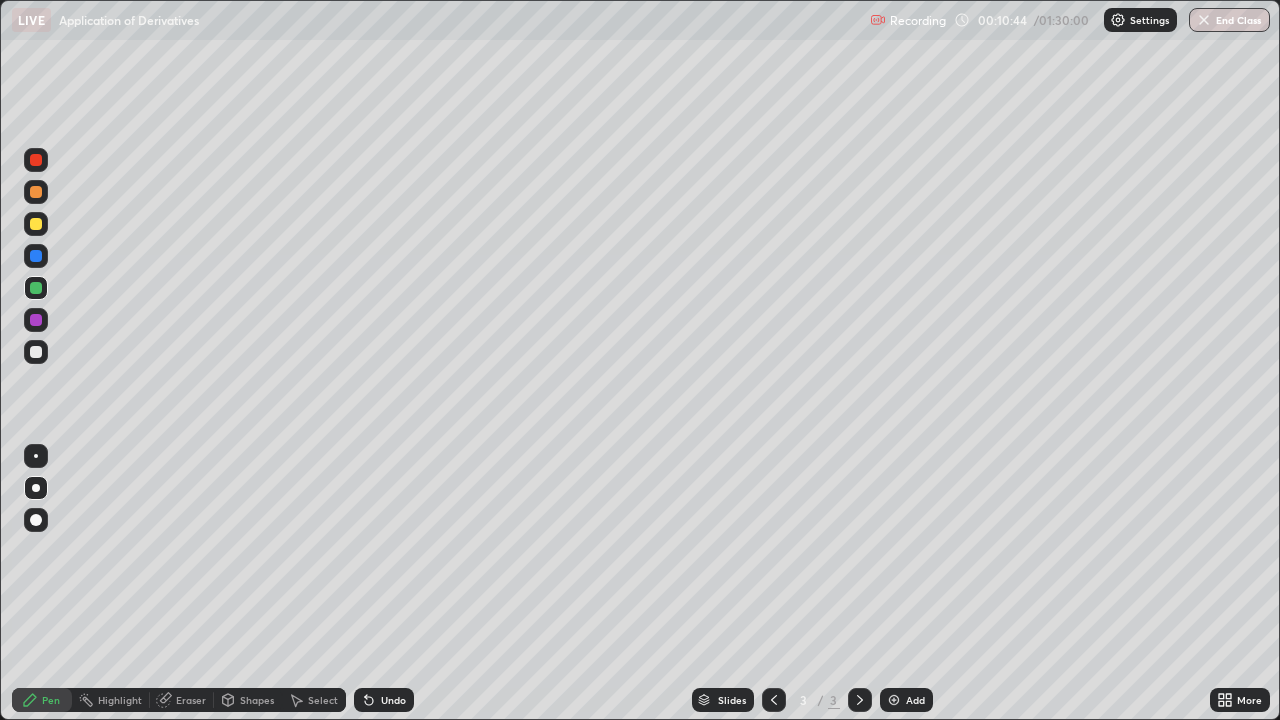 click at bounding box center [36, 256] 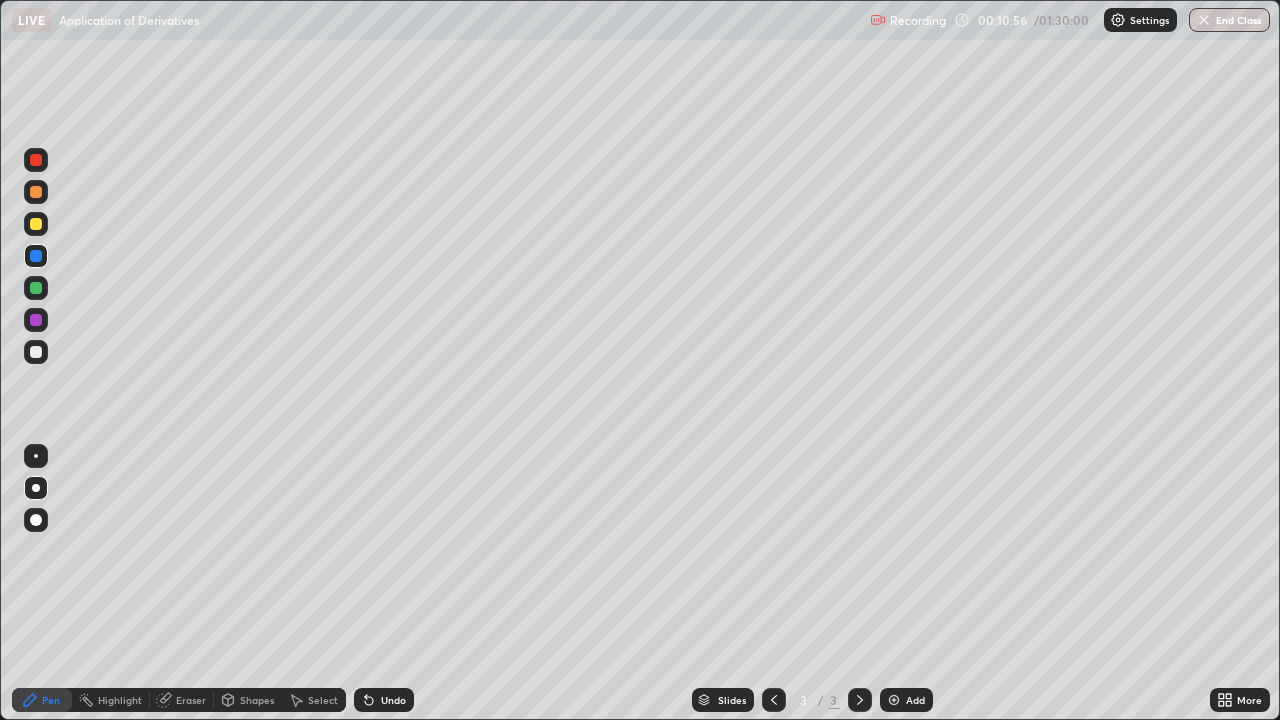 click at bounding box center [36, 352] 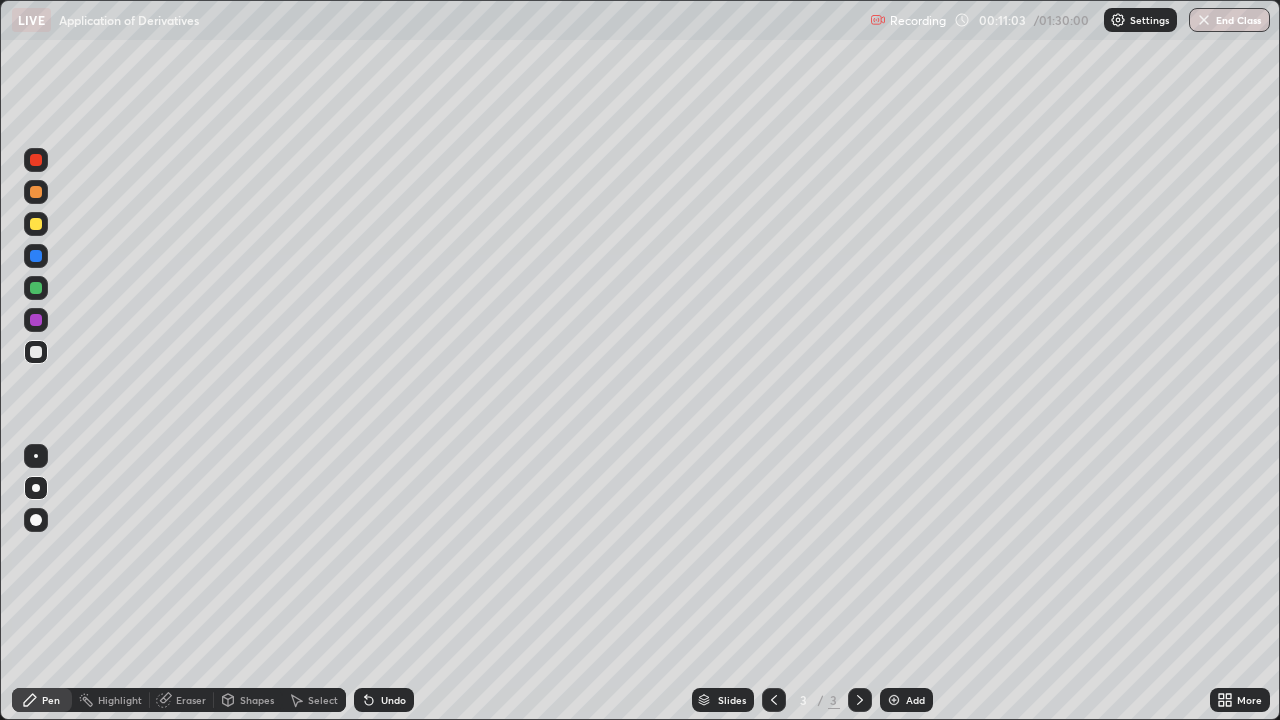 click on "Undo" at bounding box center (384, 700) 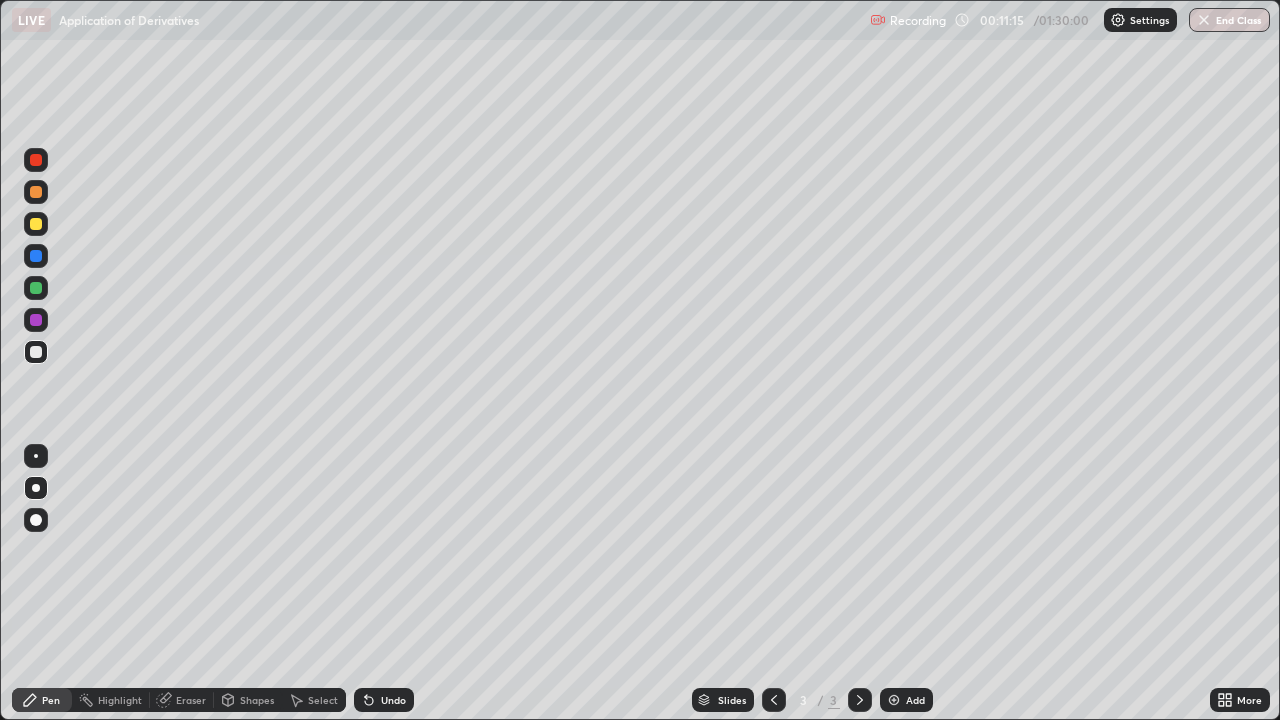 click on "Undo" at bounding box center [393, 700] 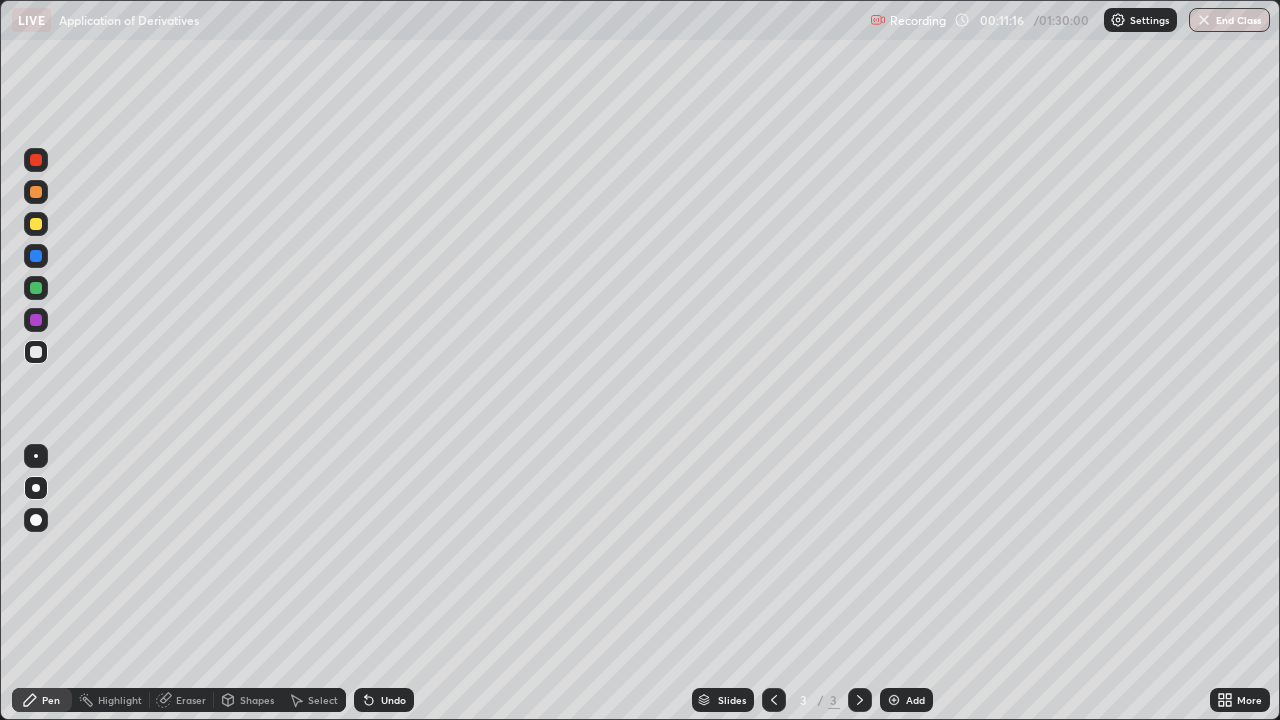 click on "Undo" at bounding box center (393, 700) 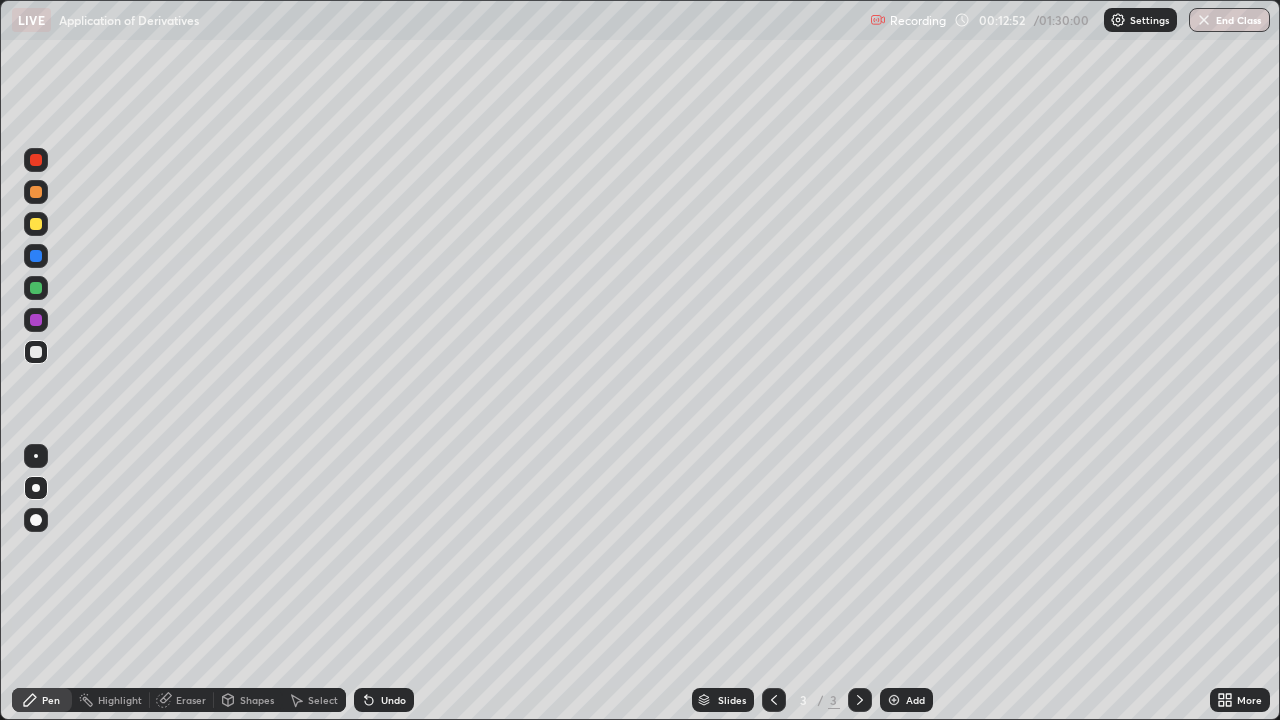 click on "Add" at bounding box center [915, 700] 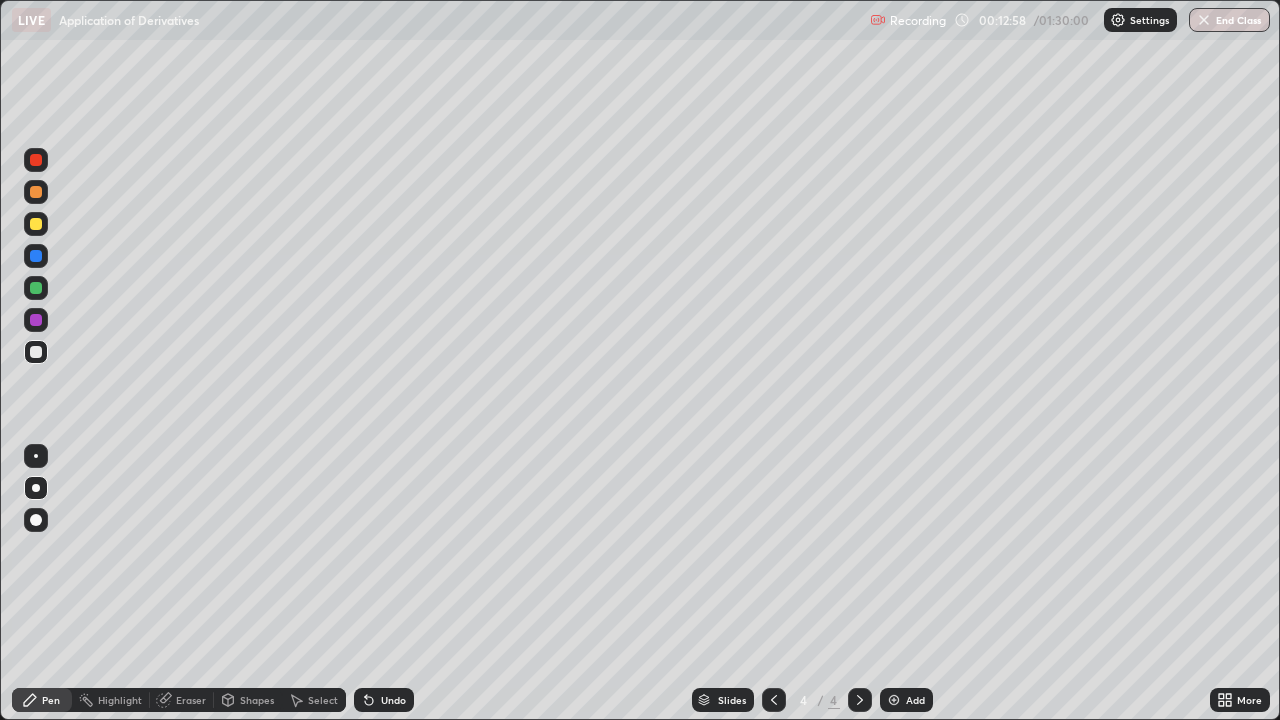 click at bounding box center [36, 224] 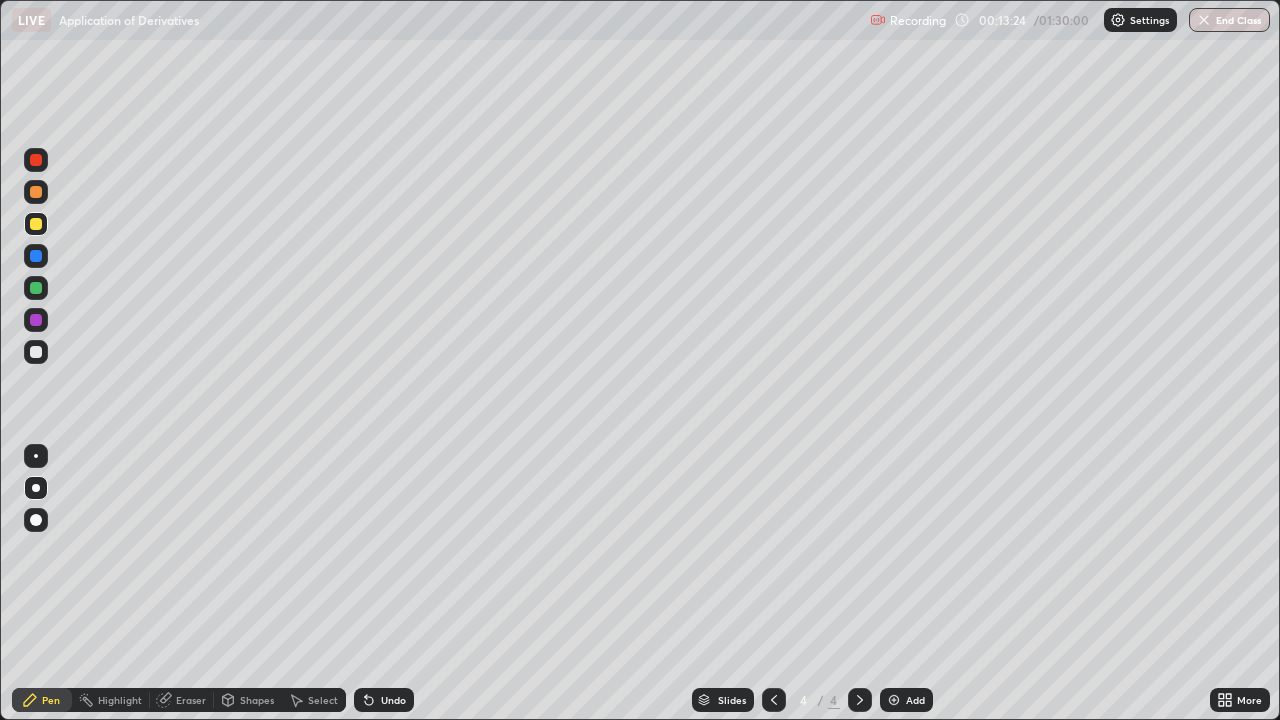 click at bounding box center (36, 288) 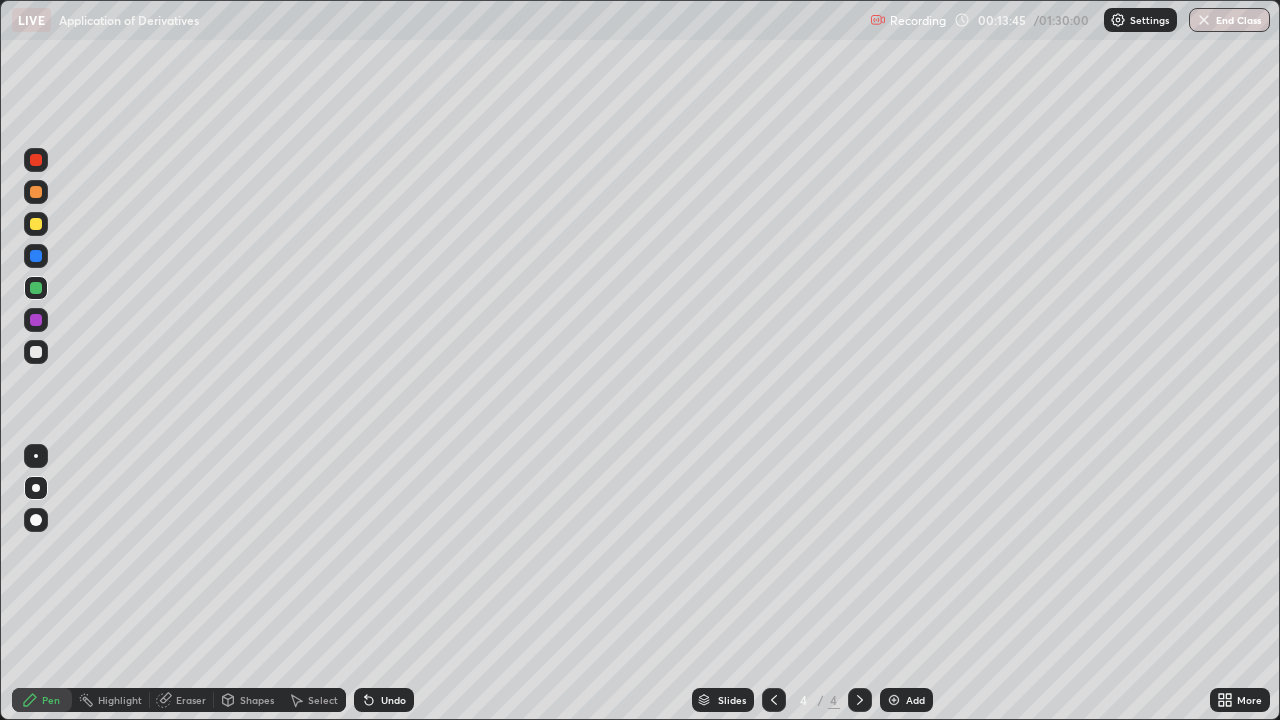 click at bounding box center [36, 352] 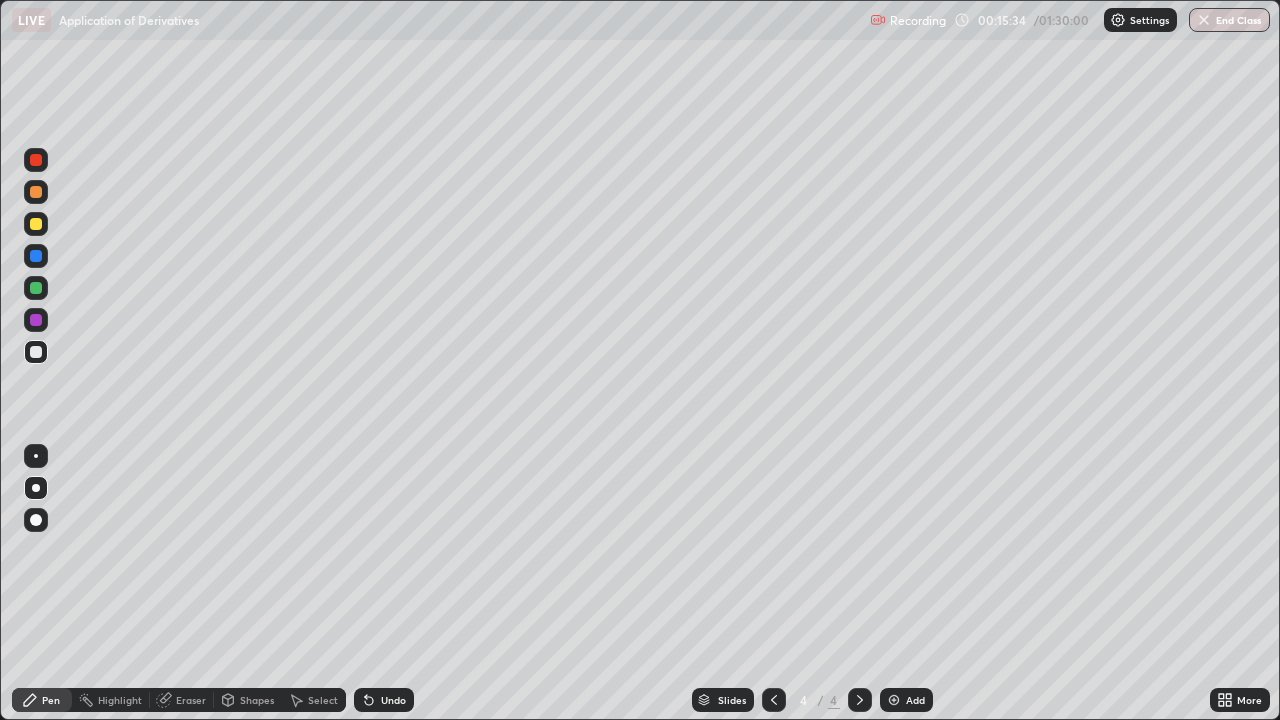 click at bounding box center (36, 352) 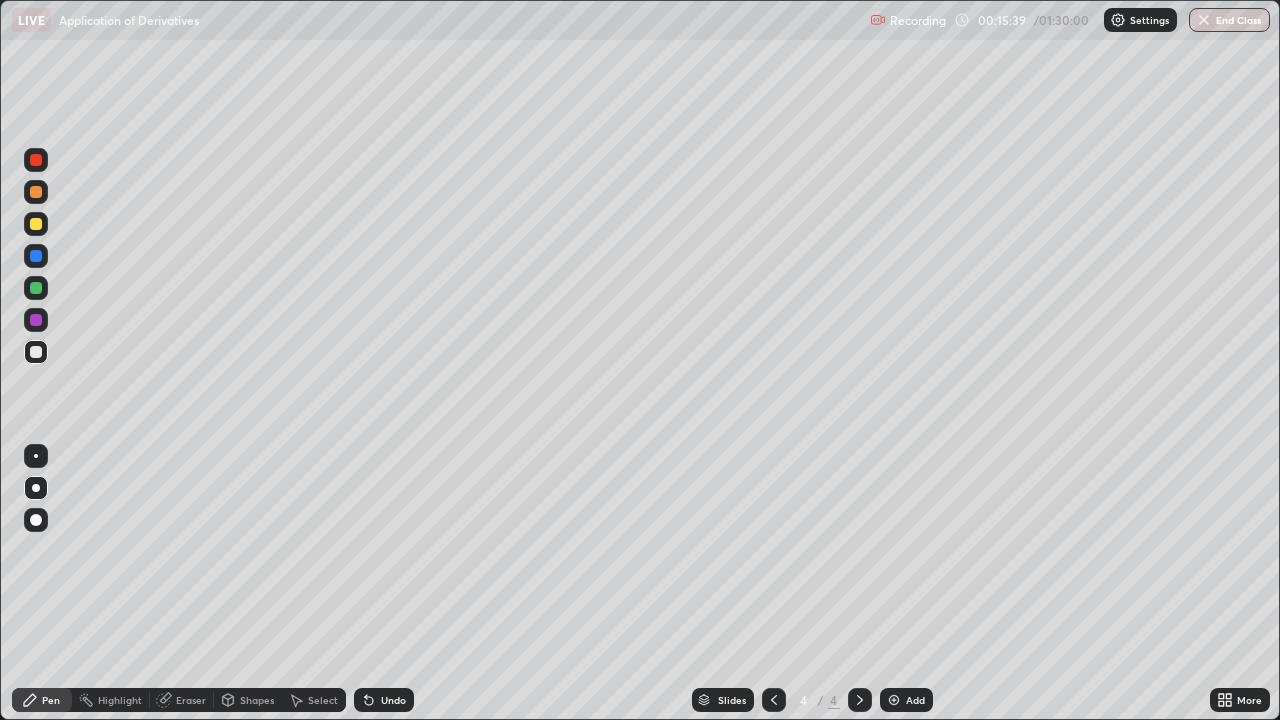click at bounding box center [36, 224] 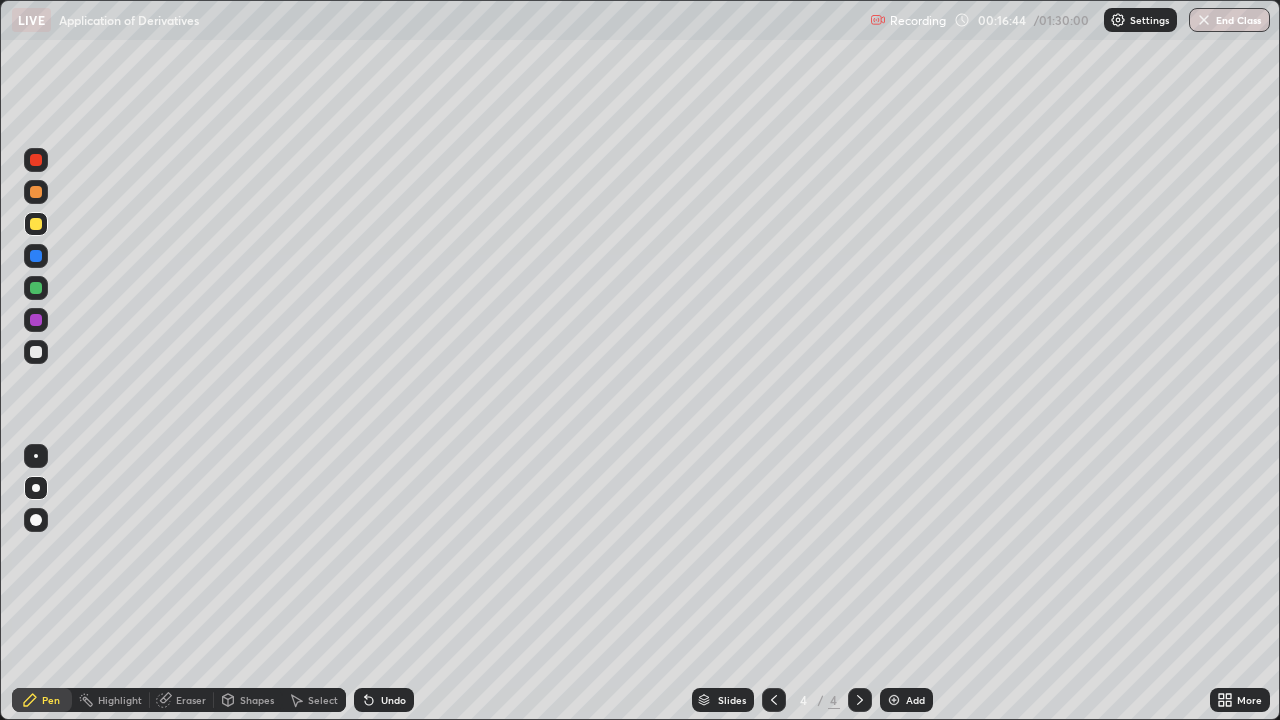 click at bounding box center [36, 352] 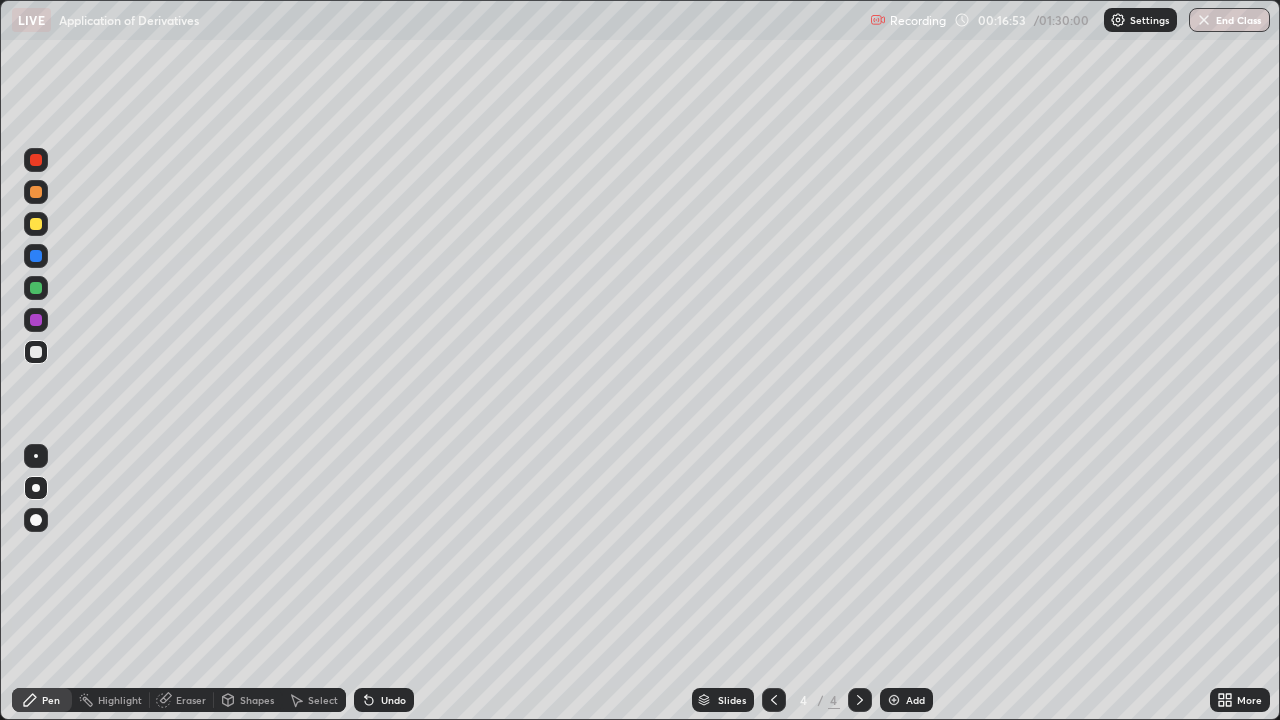click 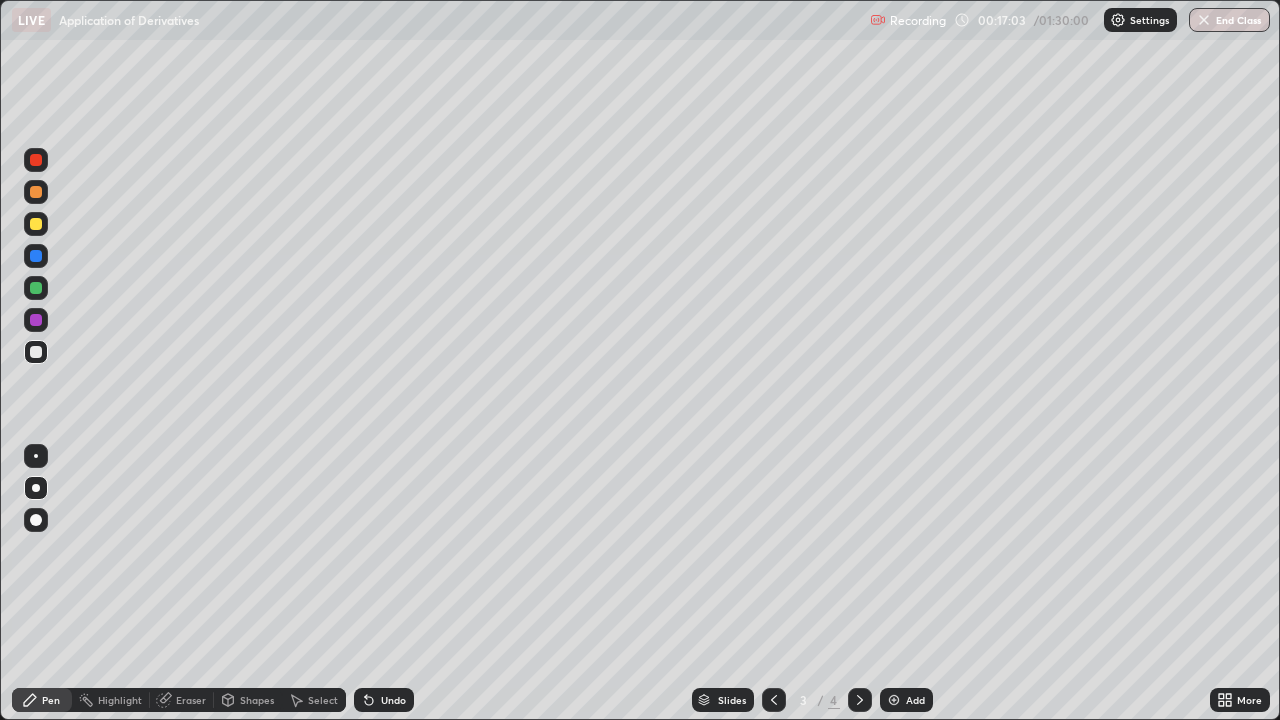 click 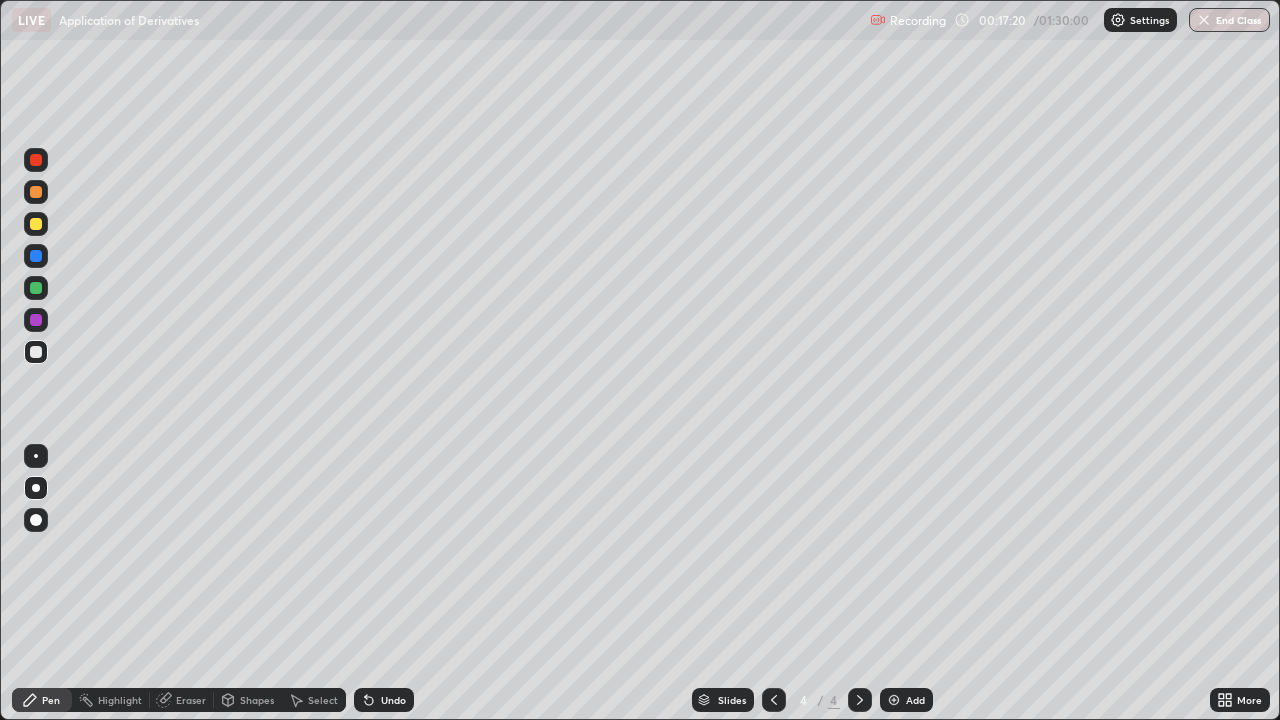 click on "Undo" at bounding box center [393, 700] 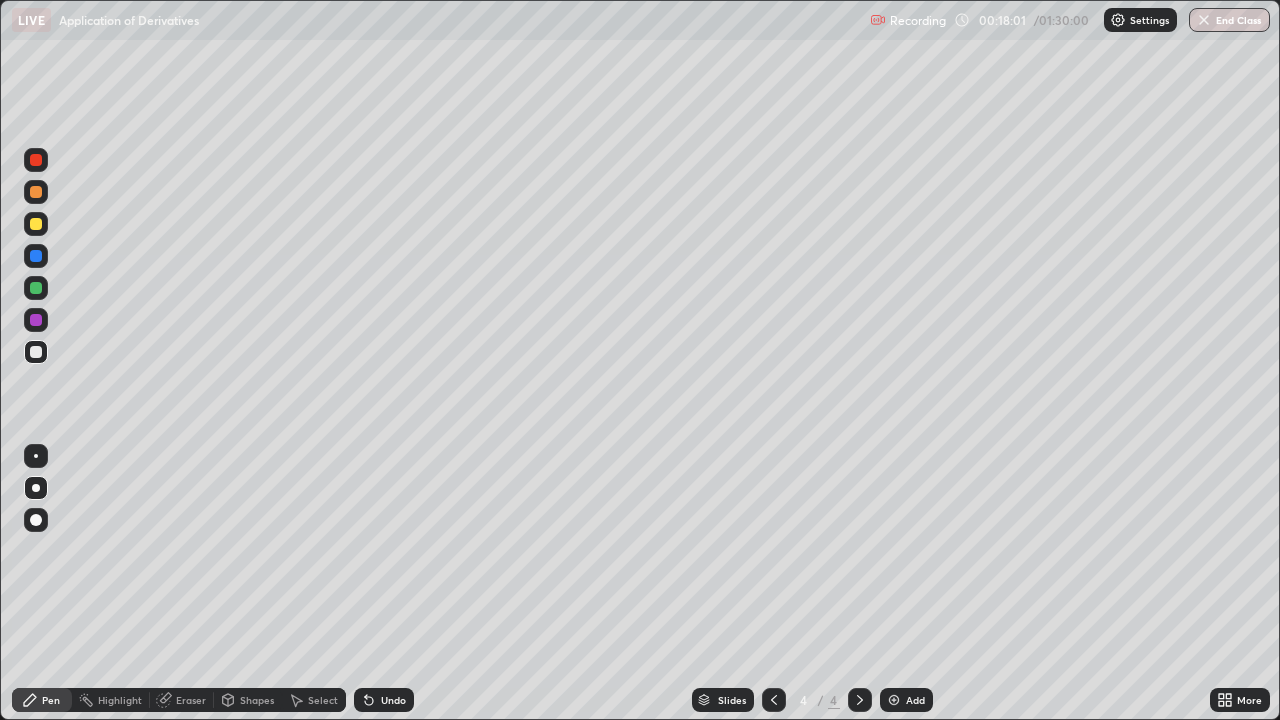 click at bounding box center [36, 352] 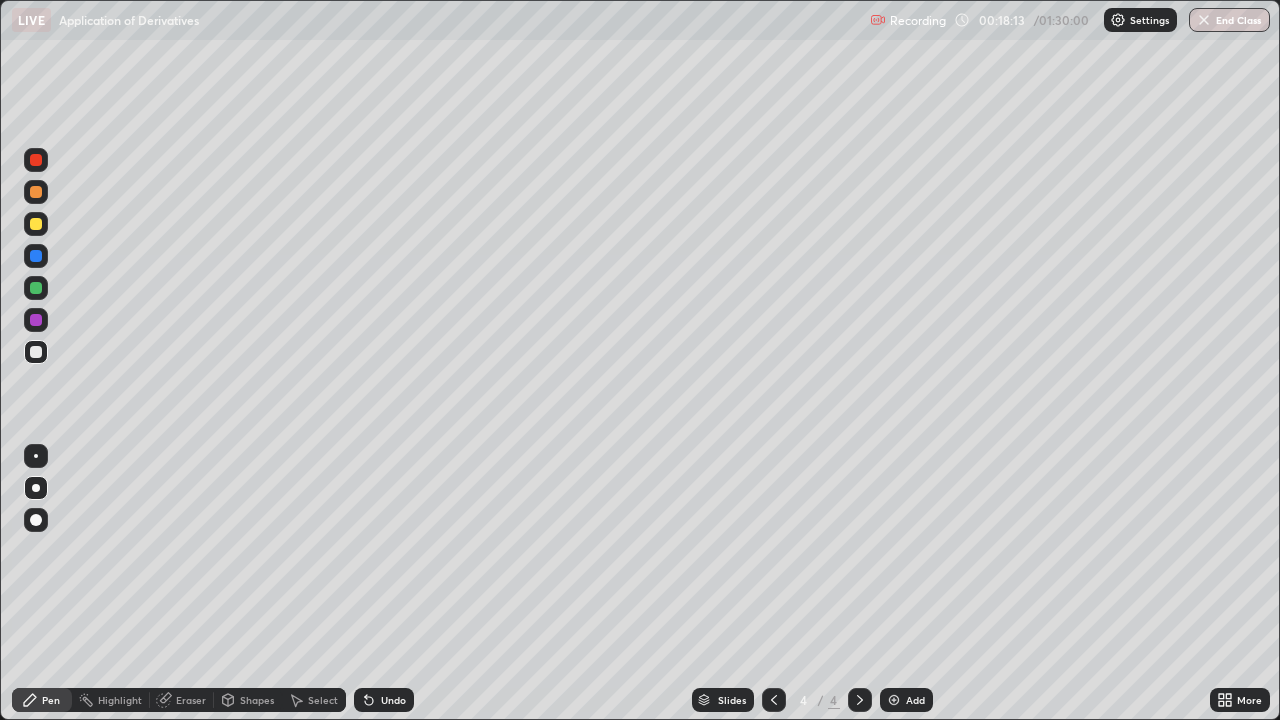 click at bounding box center (36, 320) 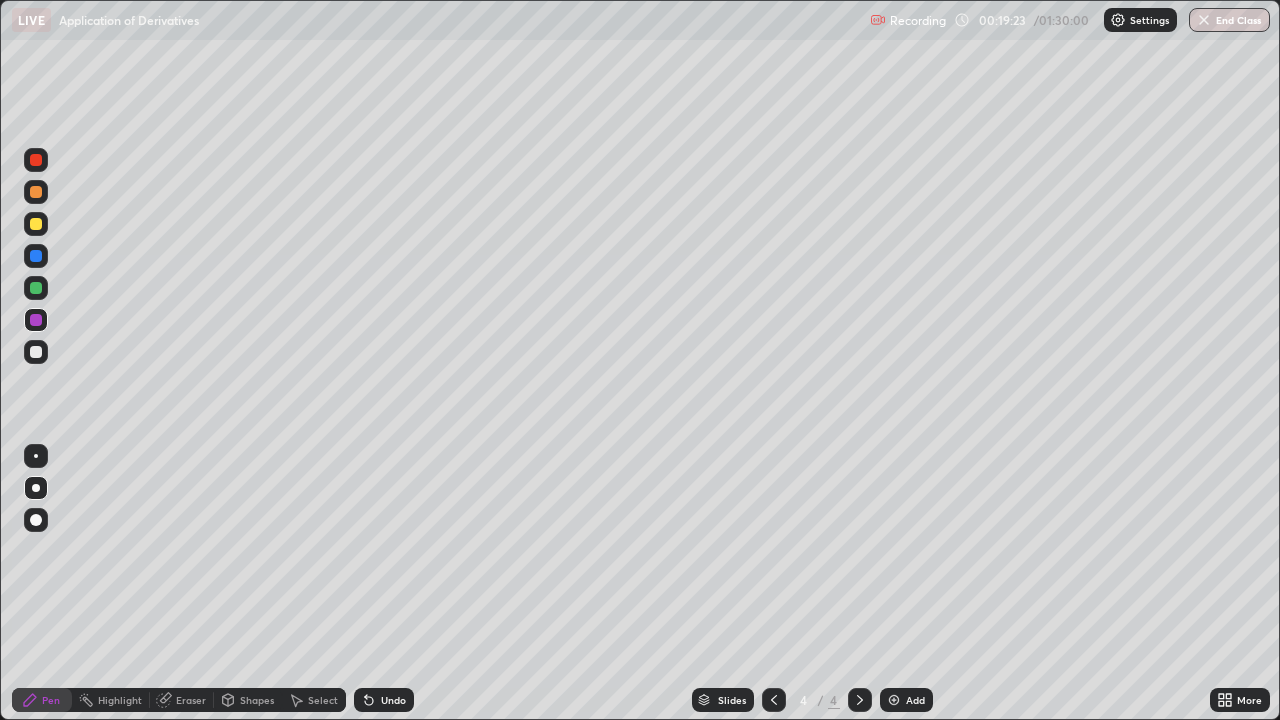 click at bounding box center (36, 352) 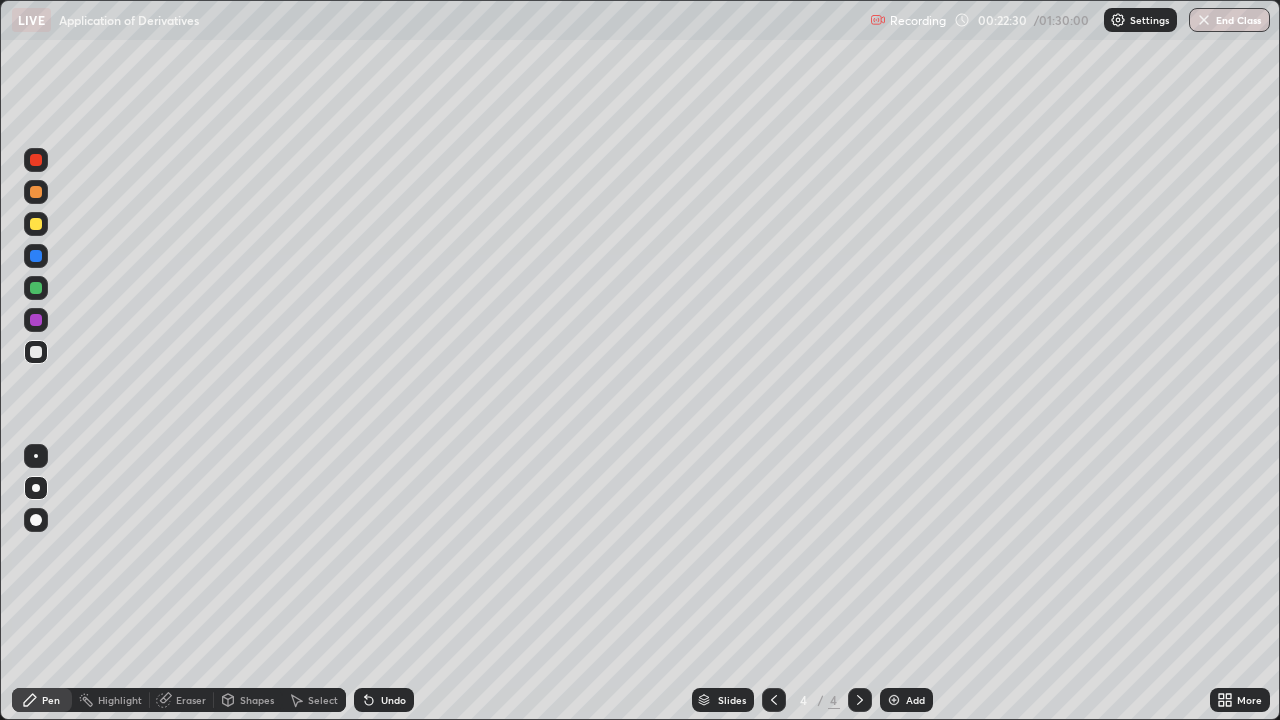 click on "Setting up your live class" at bounding box center [640, 360] 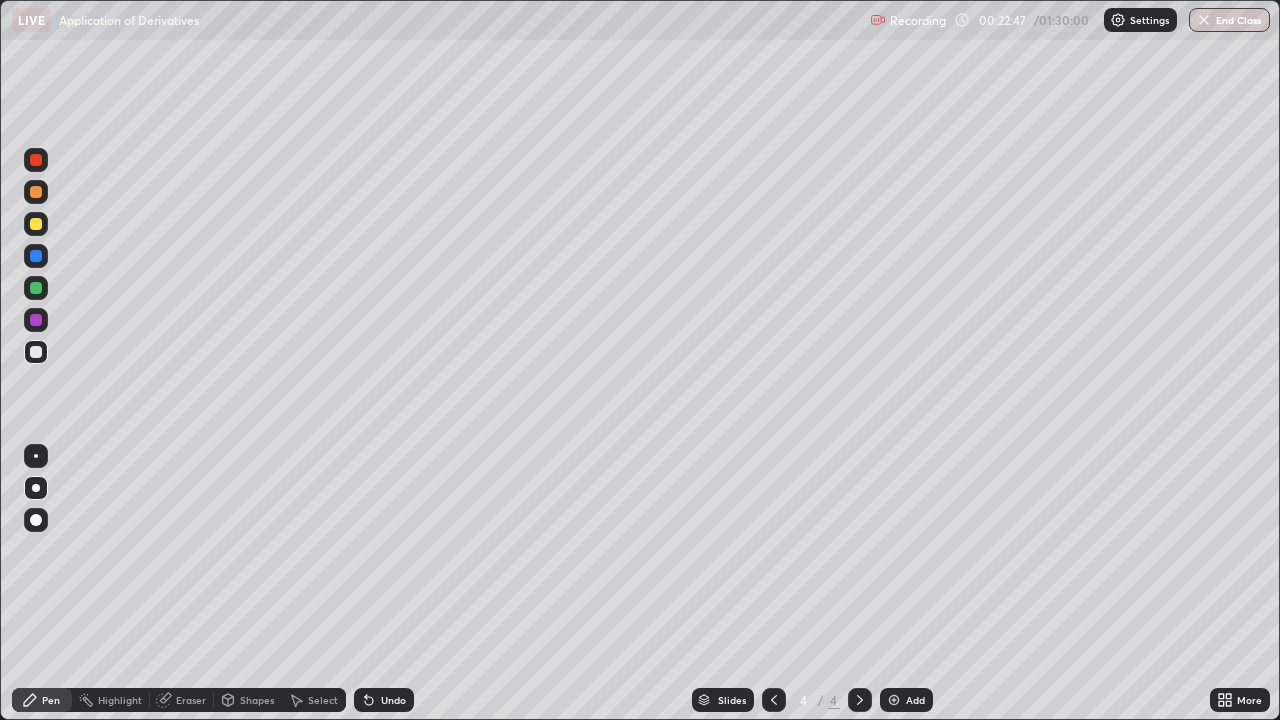 click on "Undo" at bounding box center (393, 700) 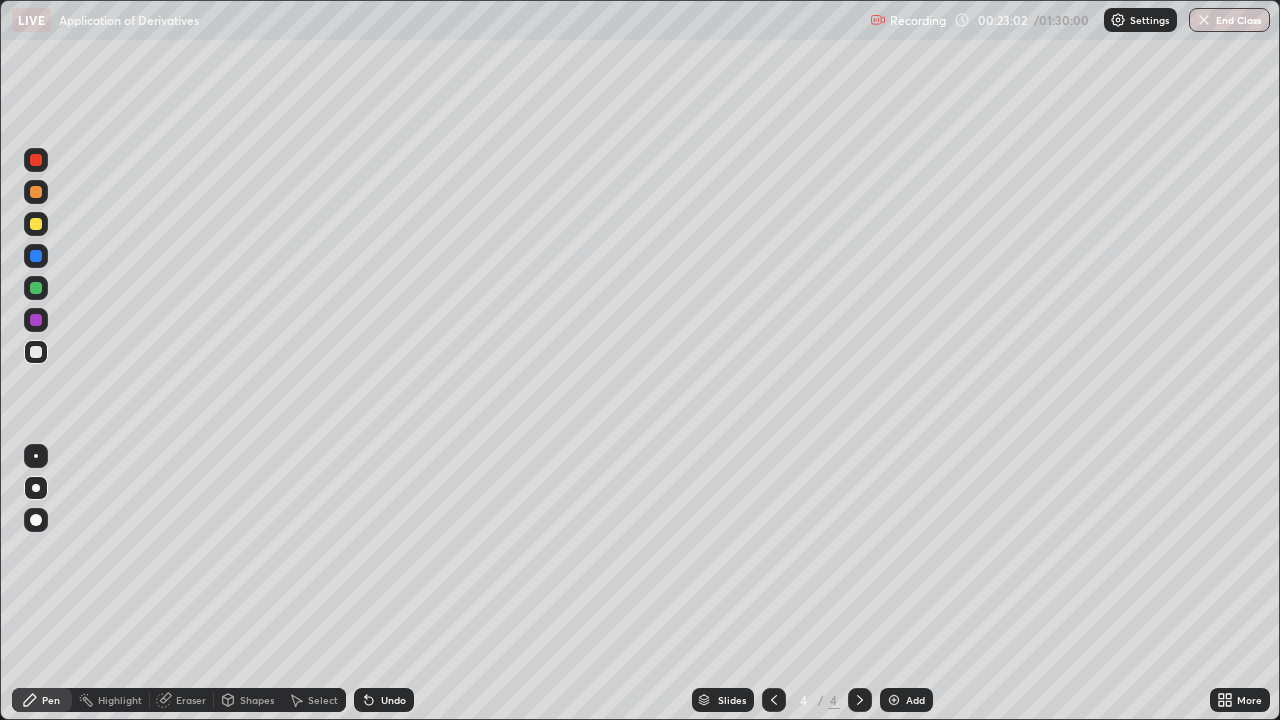 click at bounding box center (36, 224) 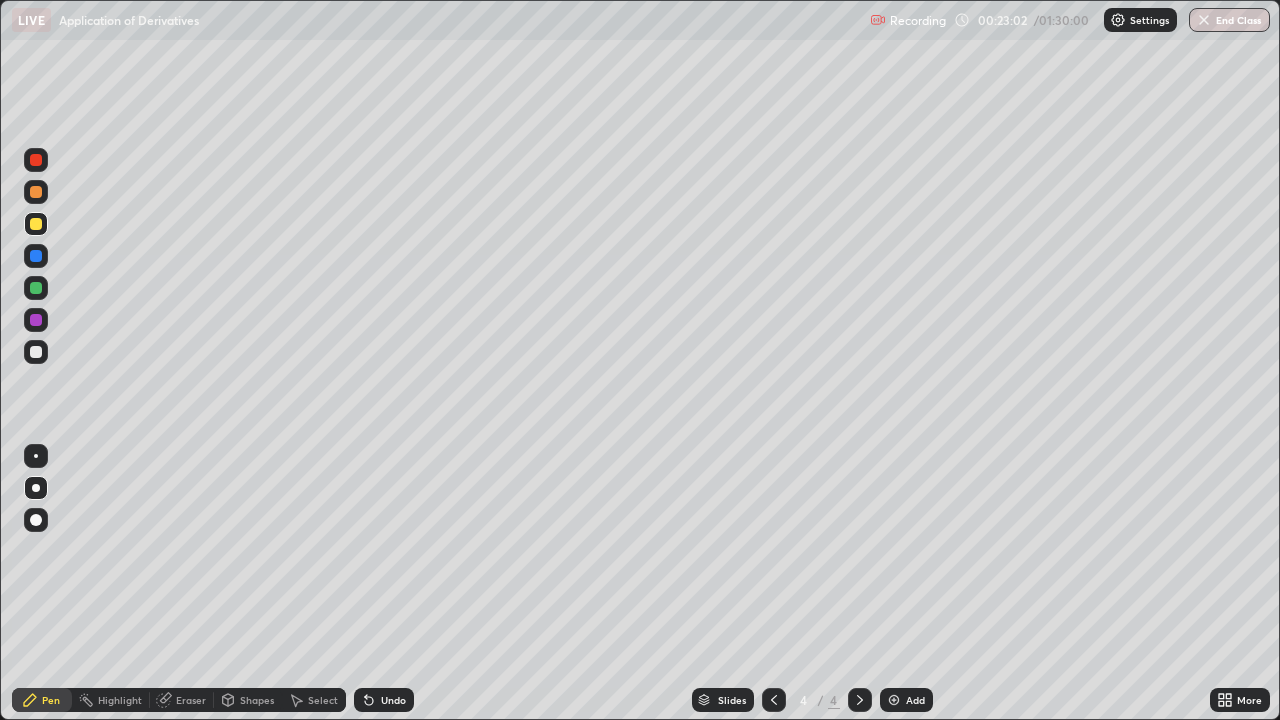 click at bounding box center [36, 256] 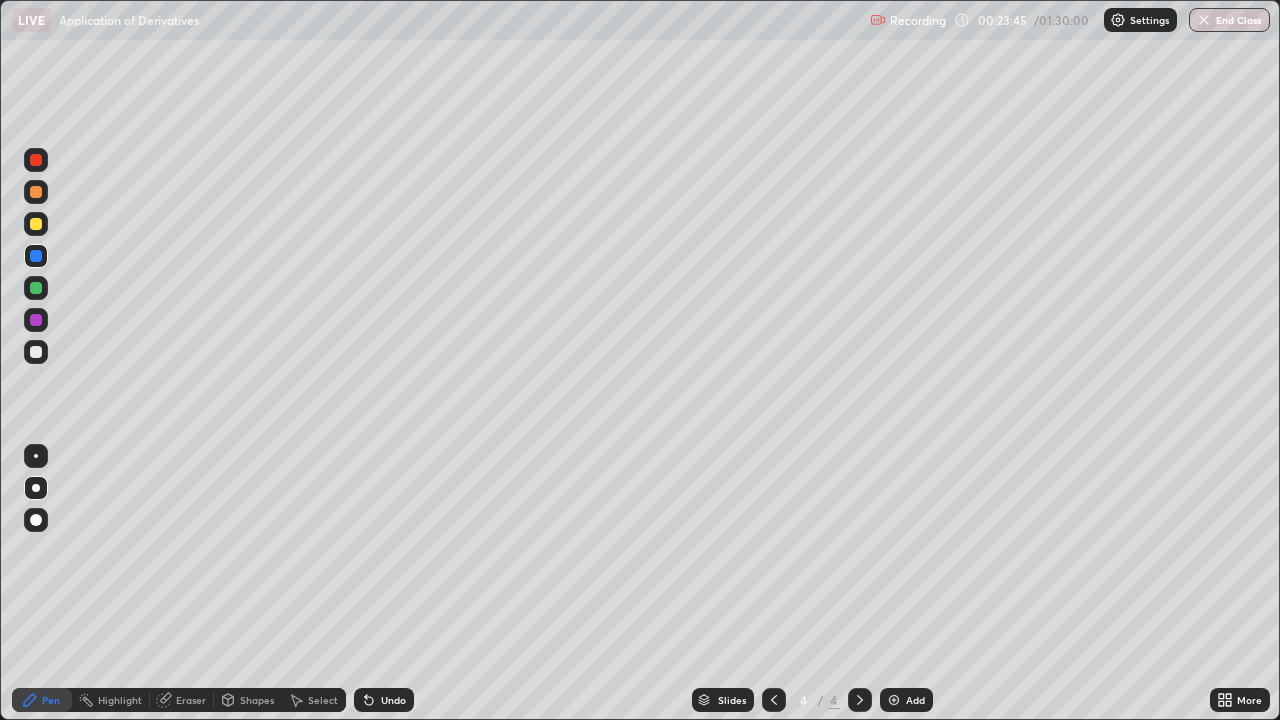 click on "Undo" at bounding box center (384, 700) 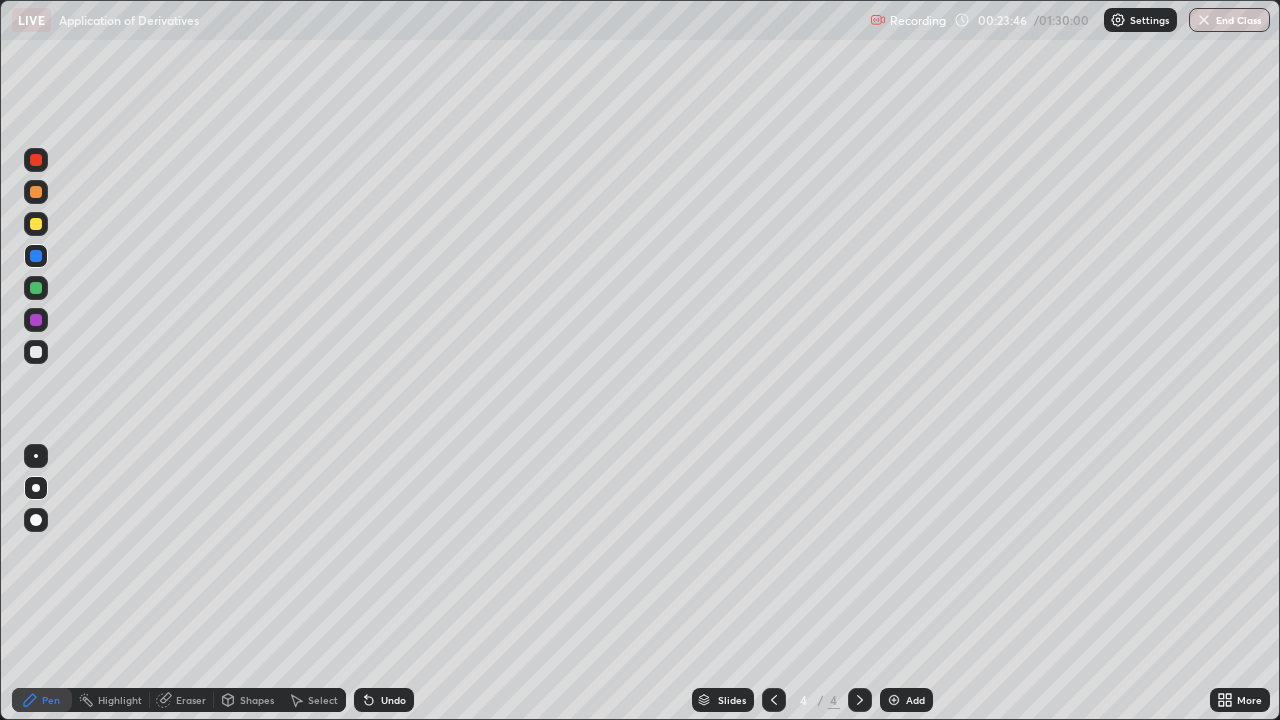 click at bounding box center (36, 352) 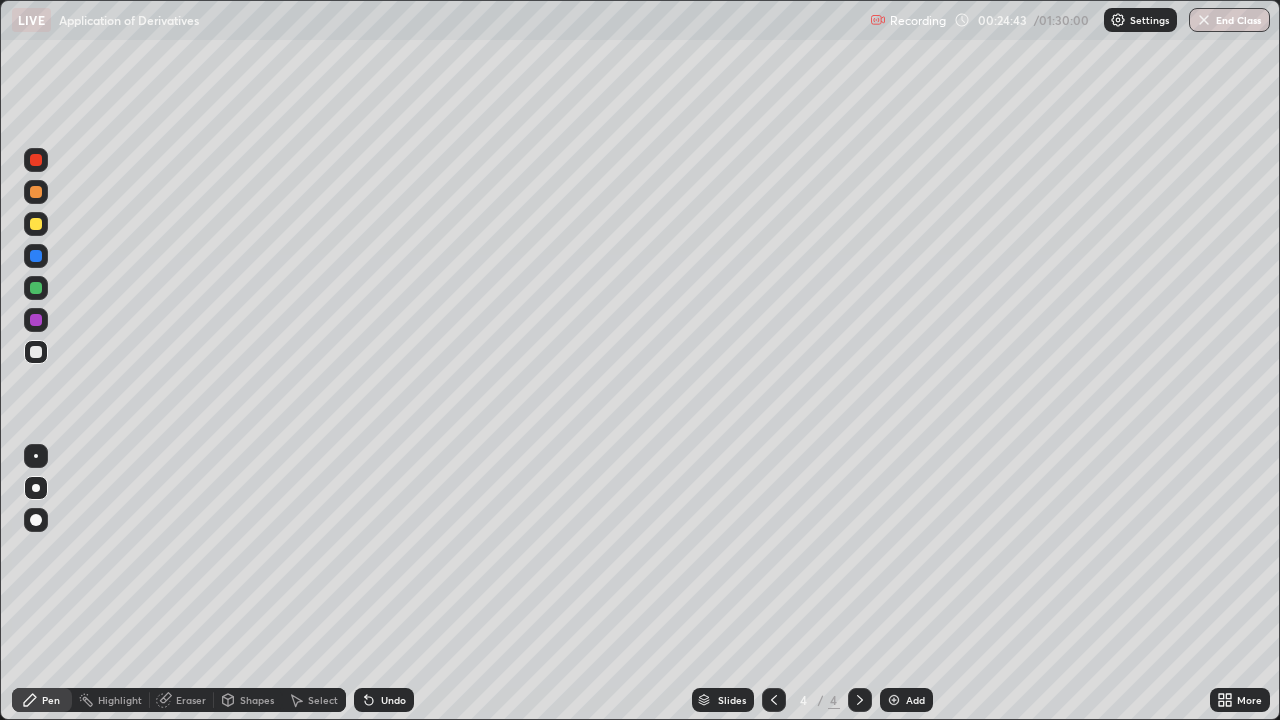 click at bounding box center (36, 224) 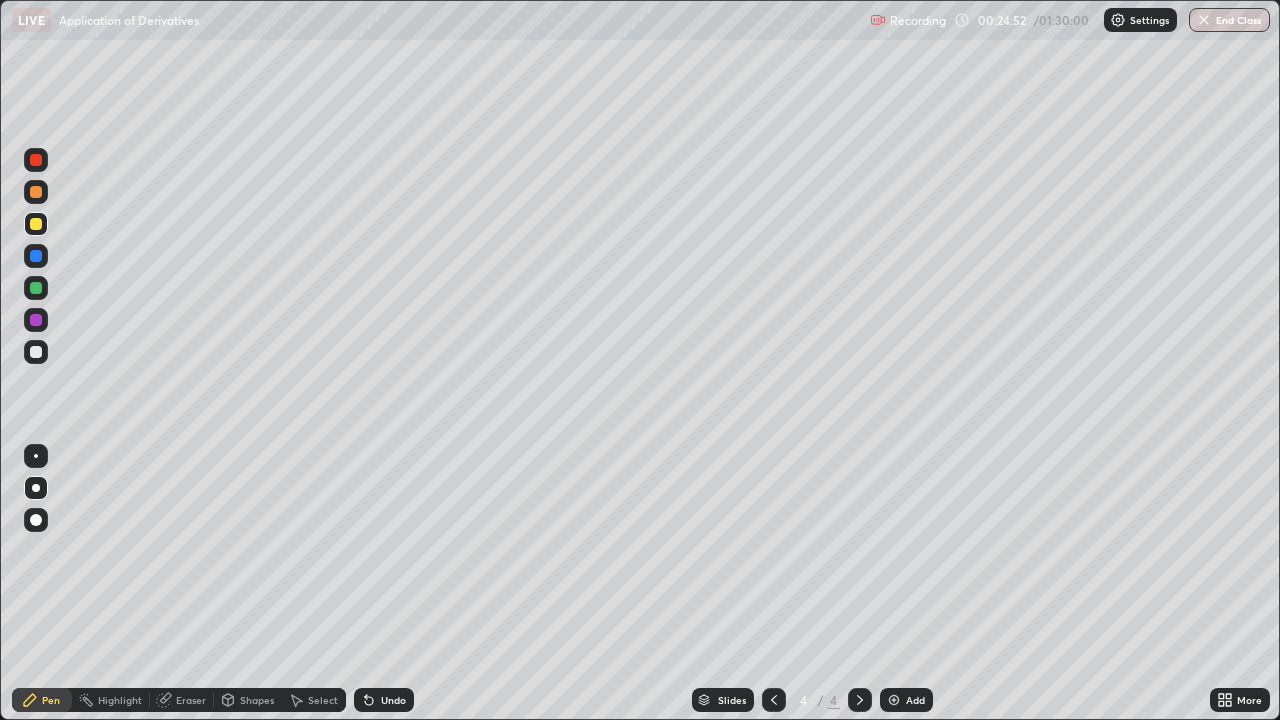 click at bounding box center (36, 352) 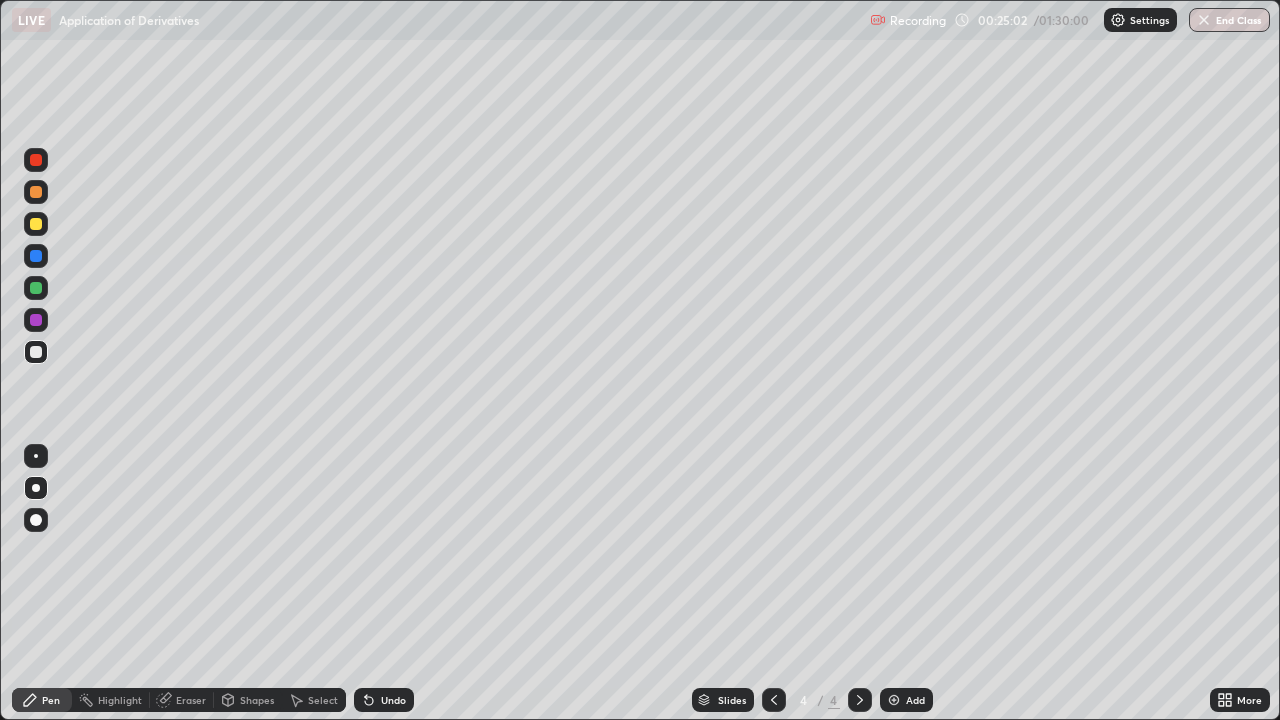 click on "Slides 4 / 4 Add" at bounding box center [812, 700] 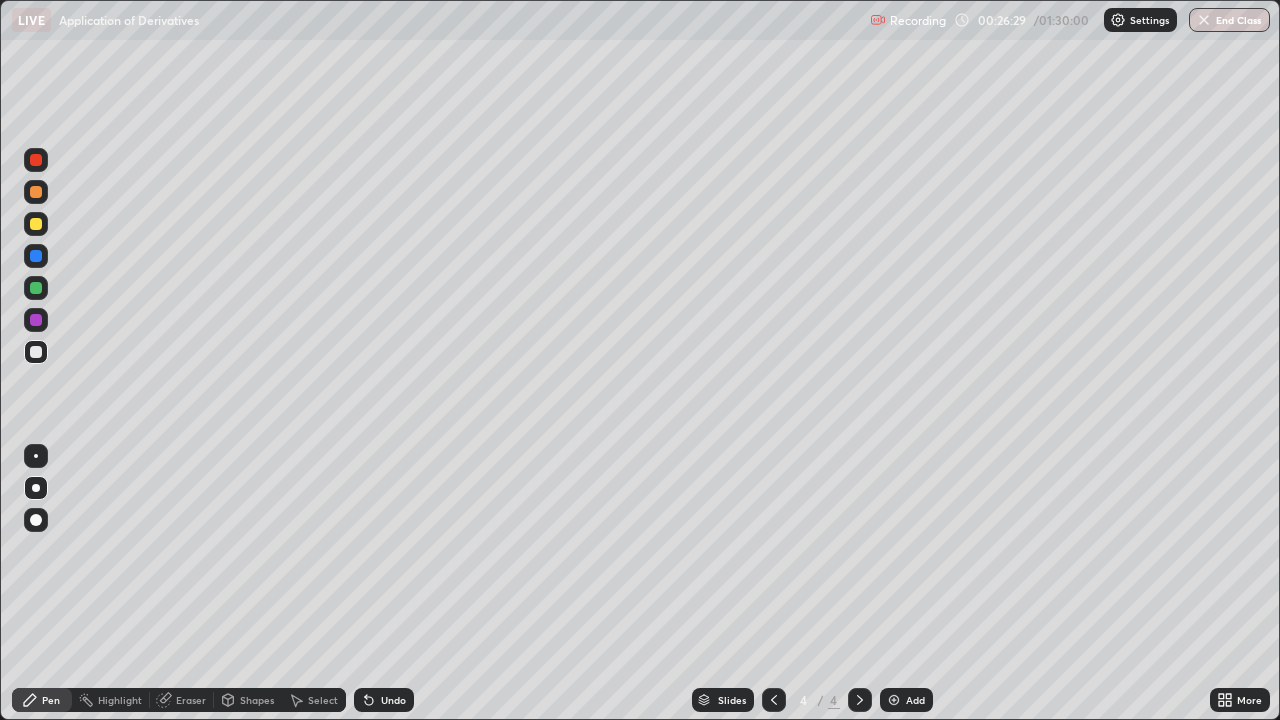 click at bounding box center [36, 320] 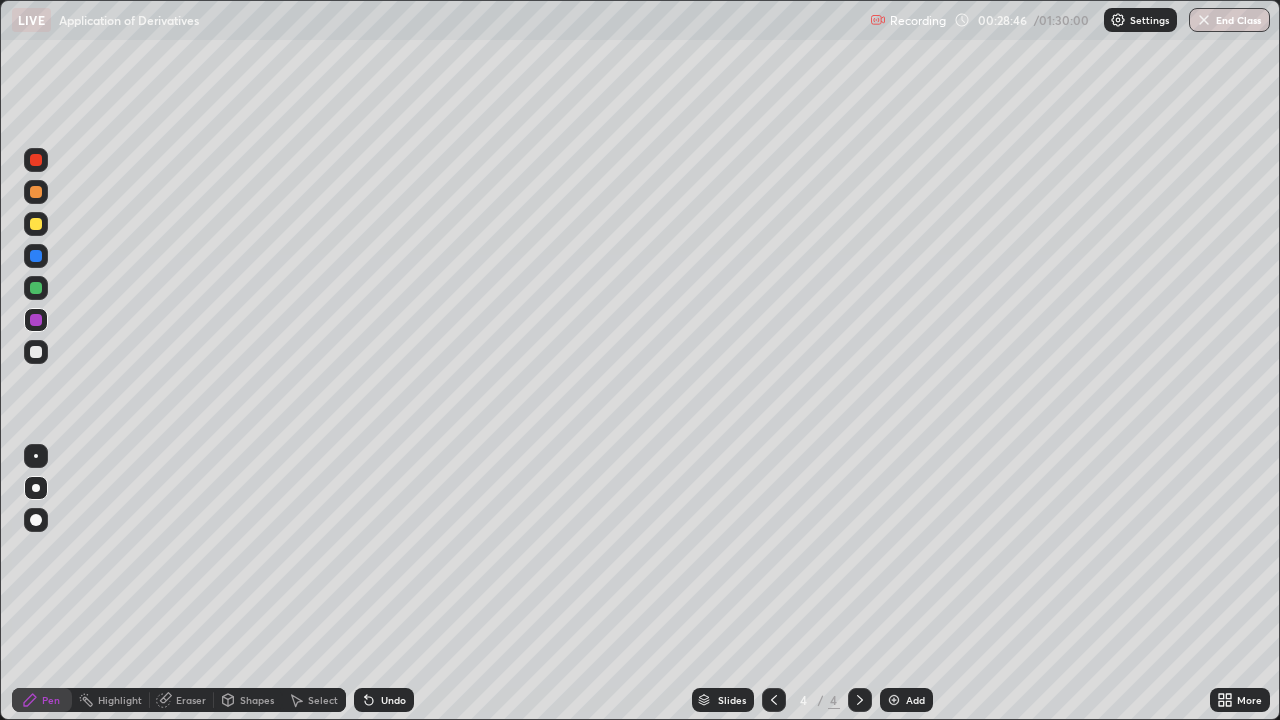 click on "Add" at bounding box center (915, 700) 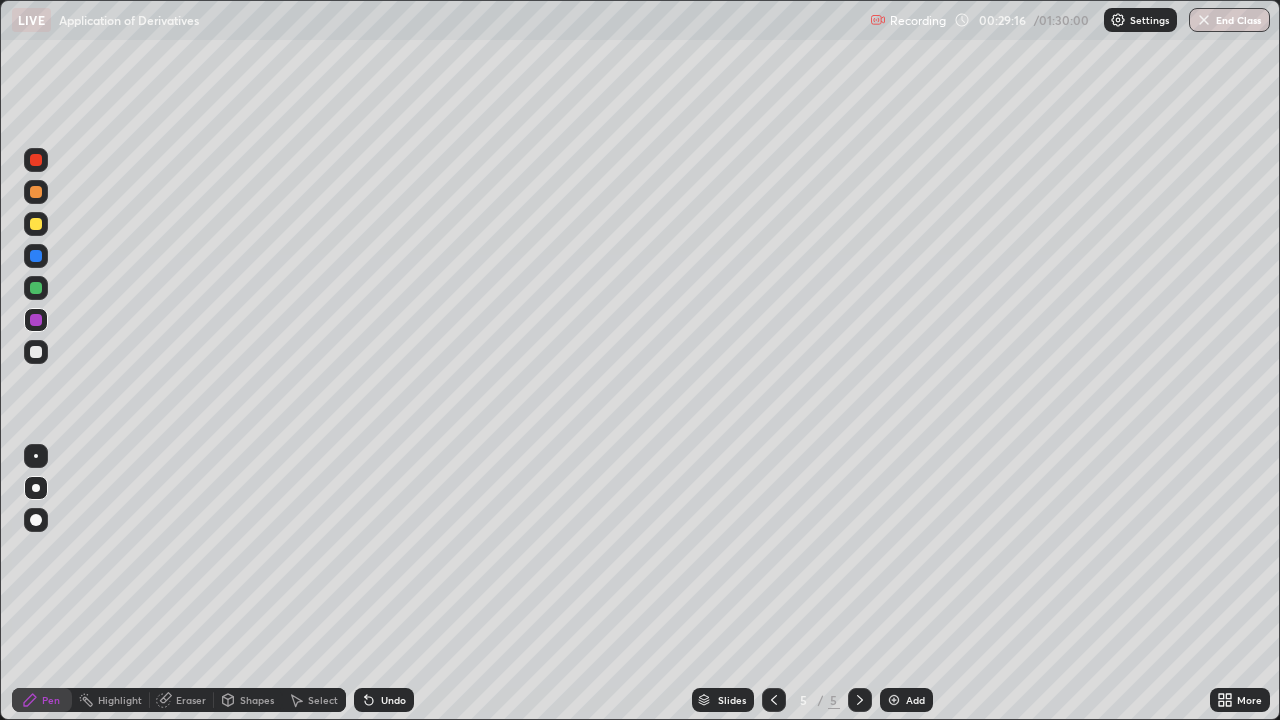 click at bounding box center (36, 256) 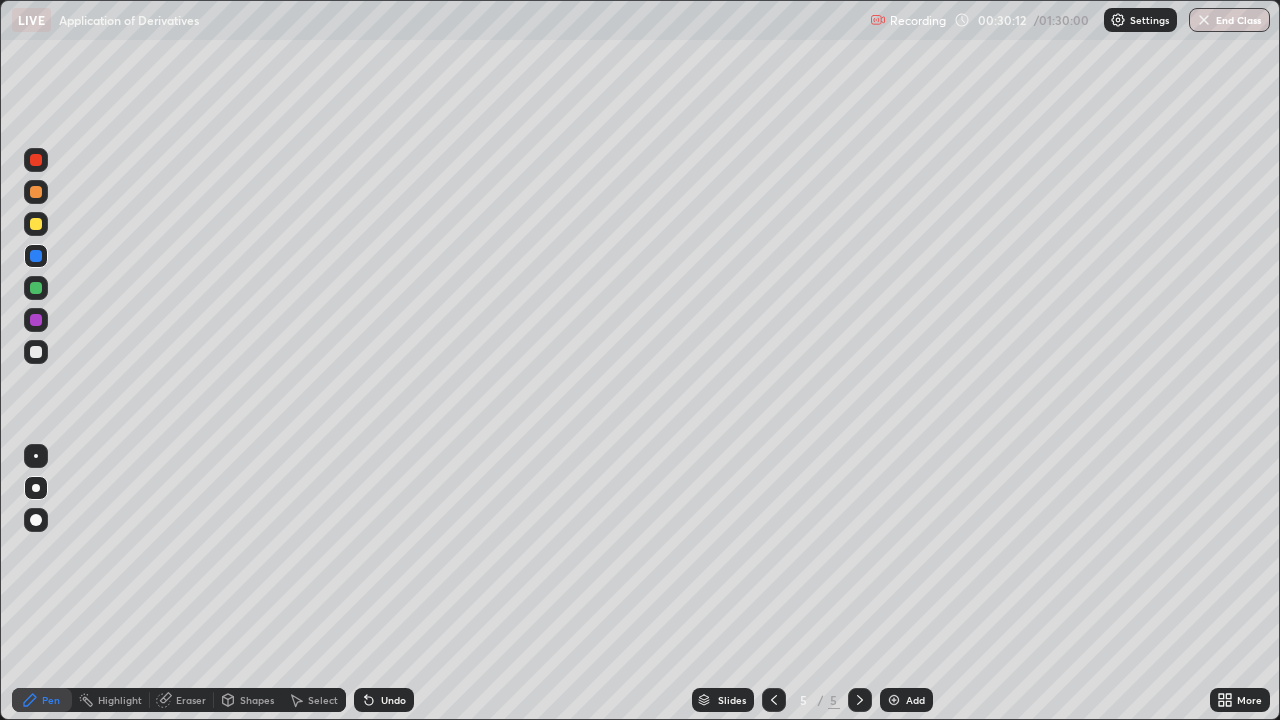 click at bounding box center [36, 224] 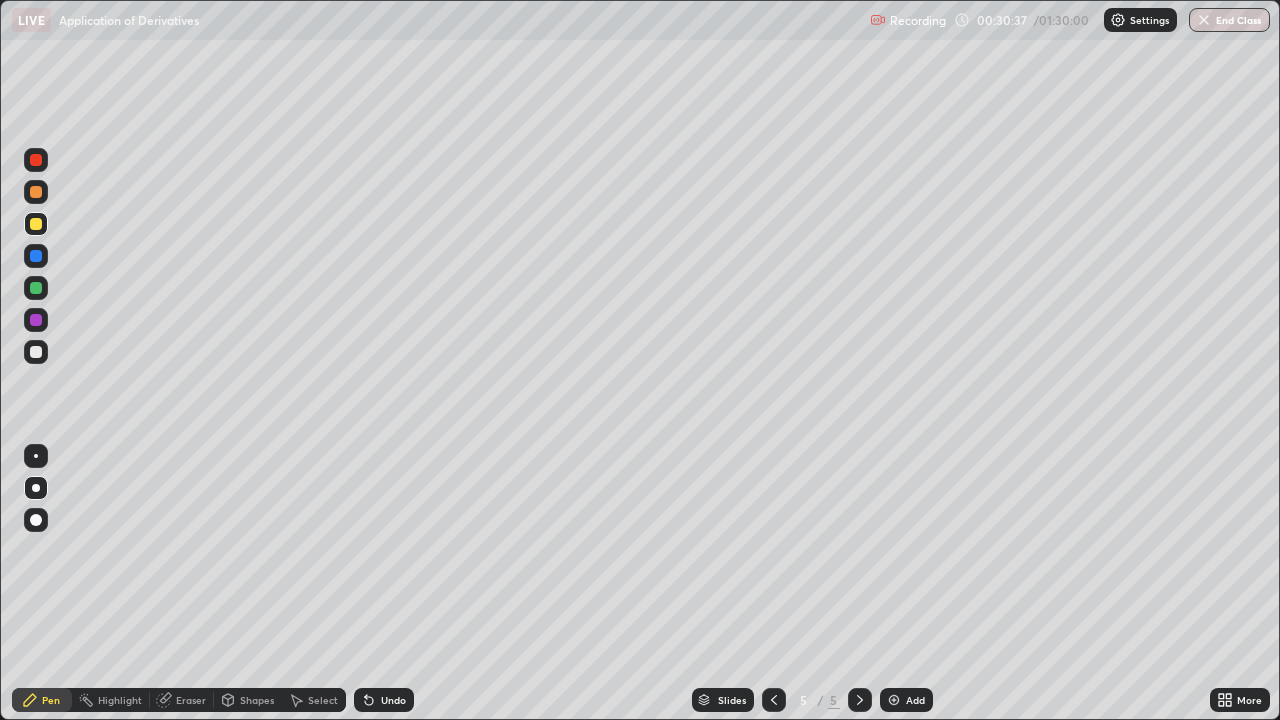 click 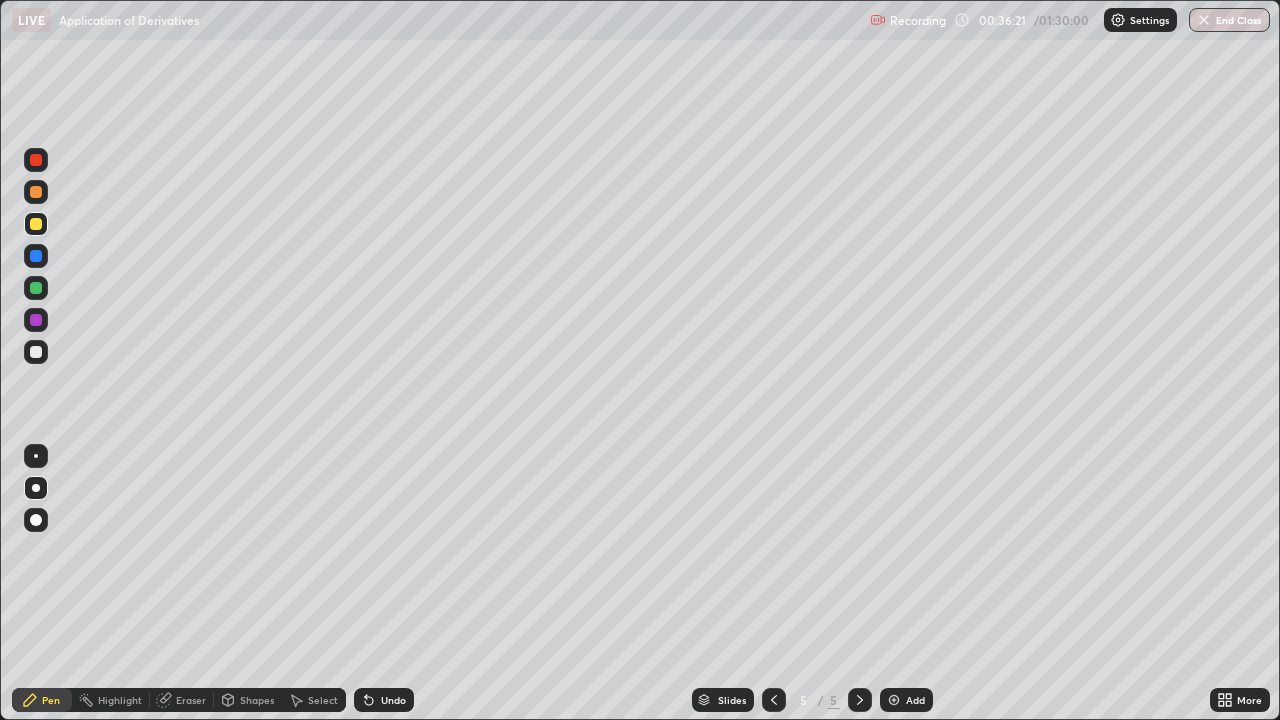 click at bounding box center [36, 256] 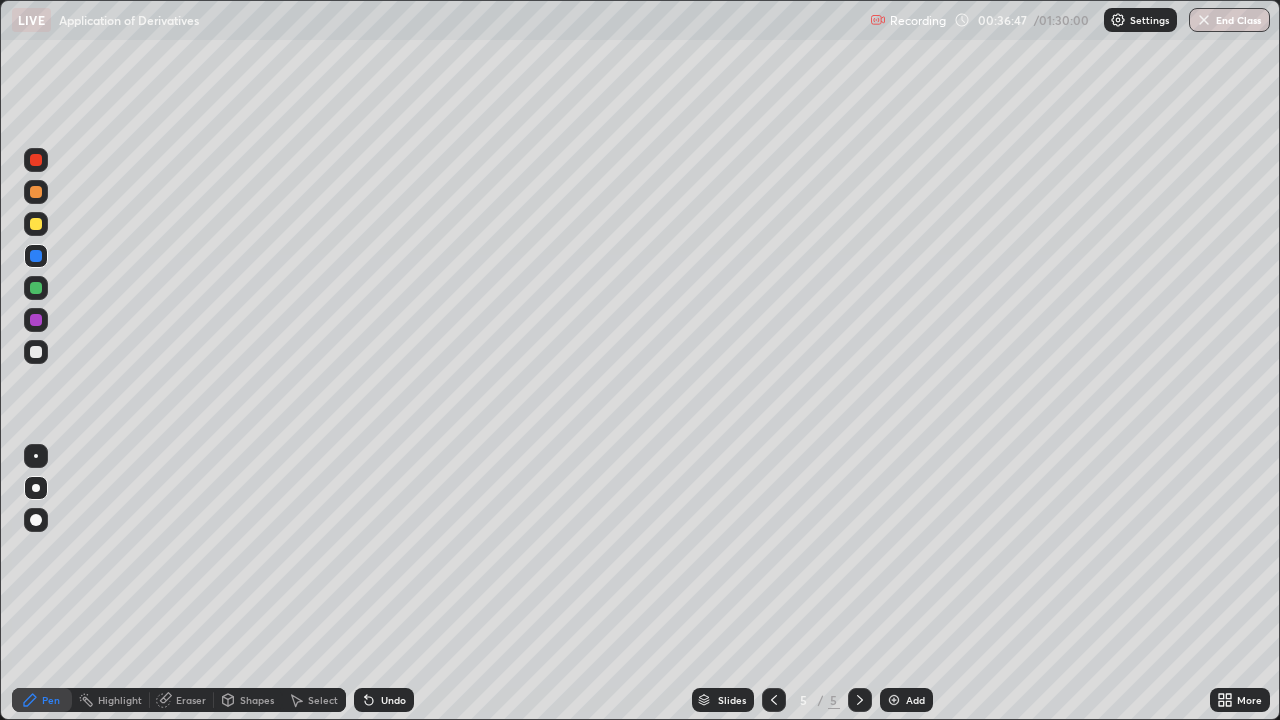 click at bounding box center (36, 288) 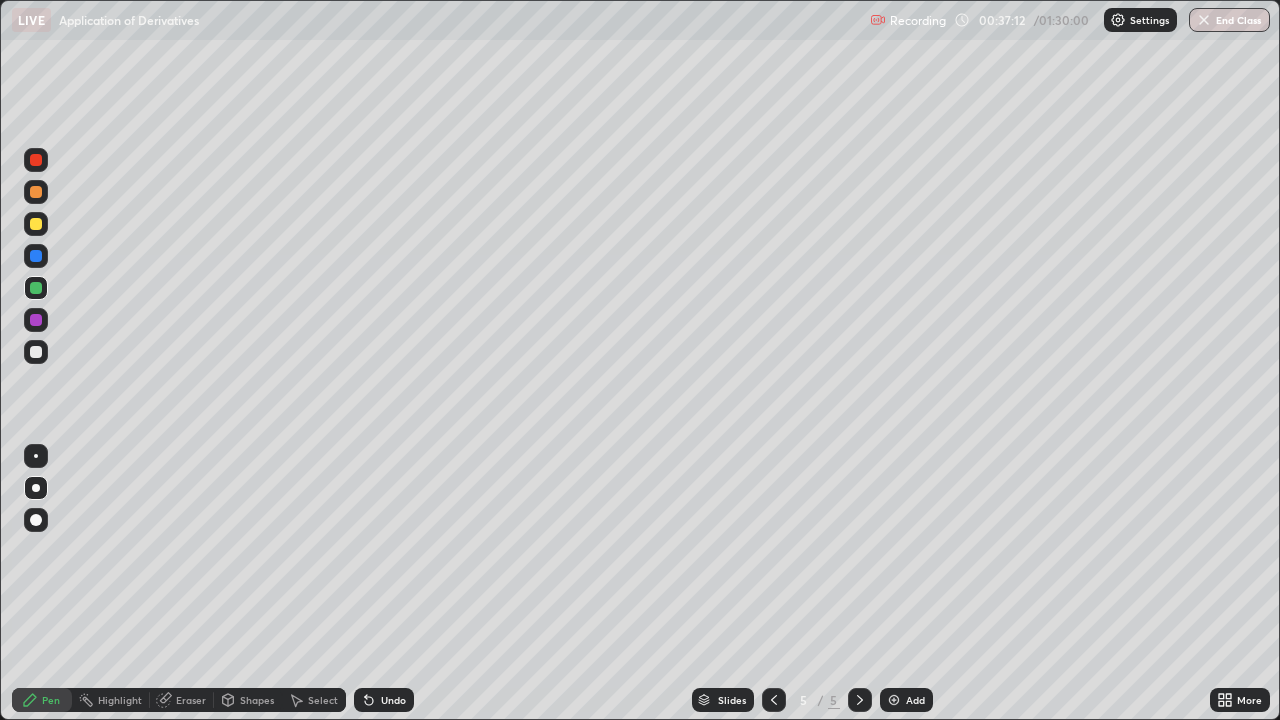 click at bounding box center [36, 352] 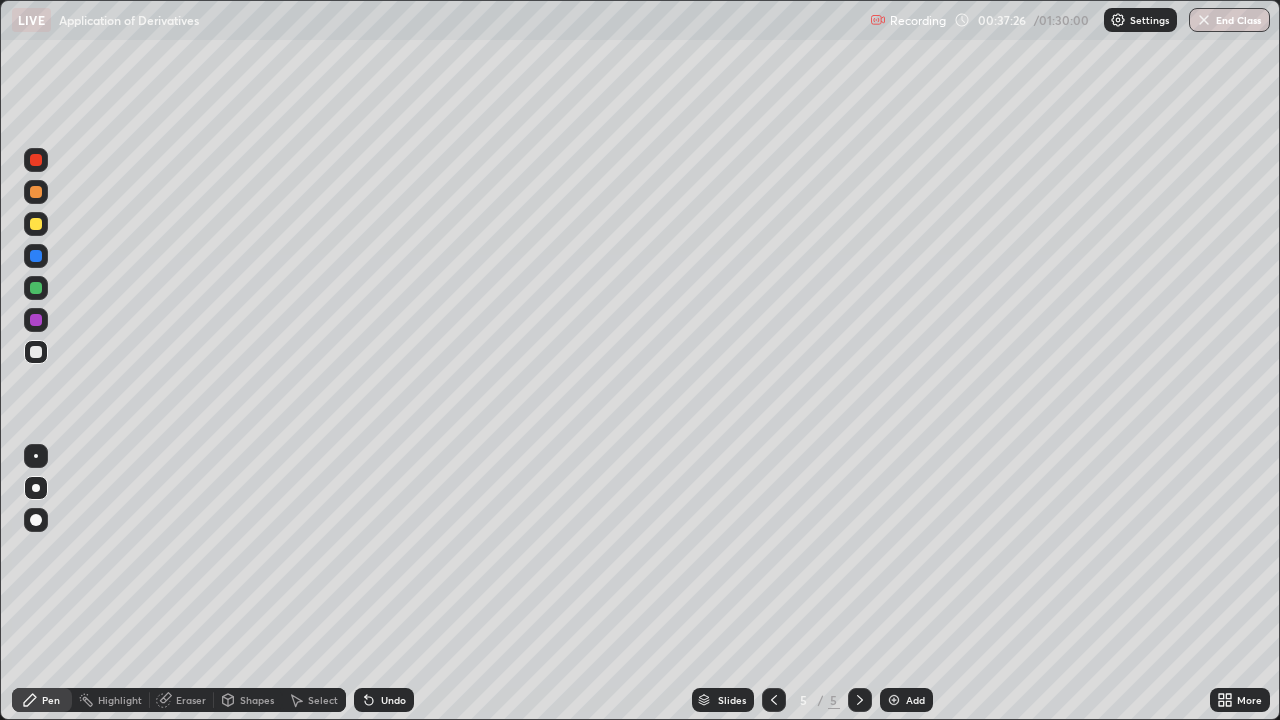 click at bounding box center [36, 320] 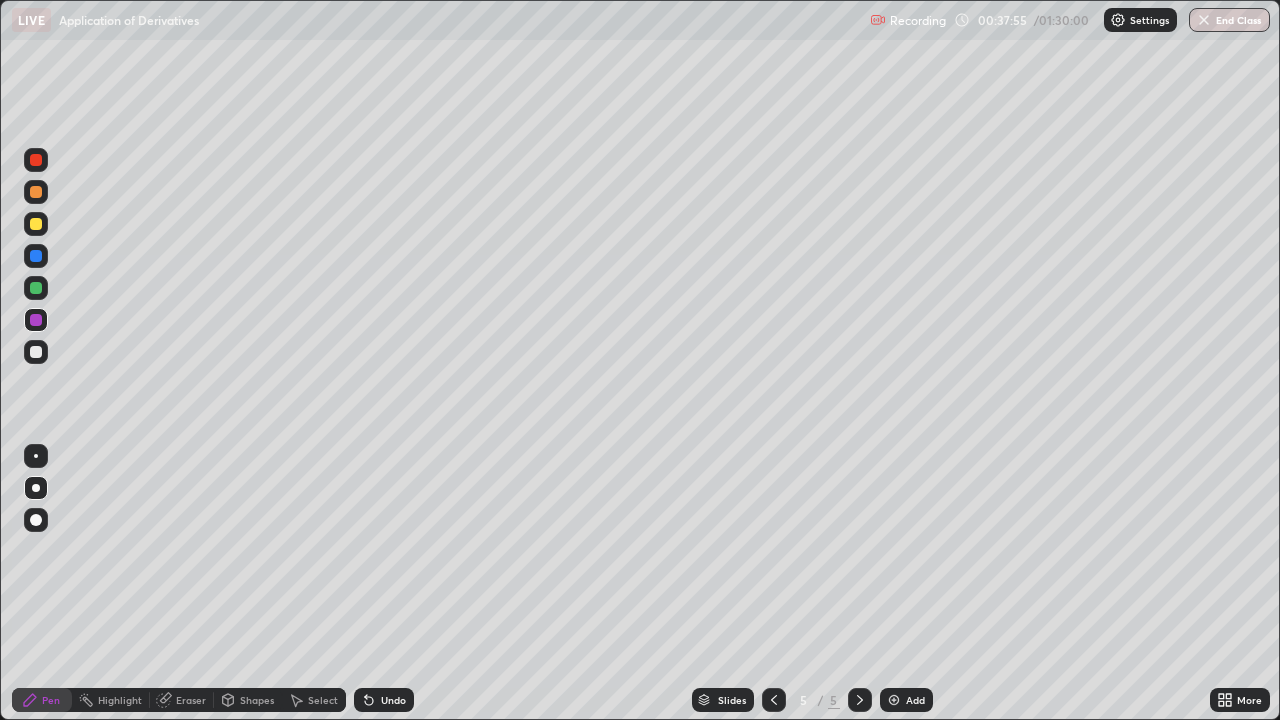 click at bounding box center (36, 288) 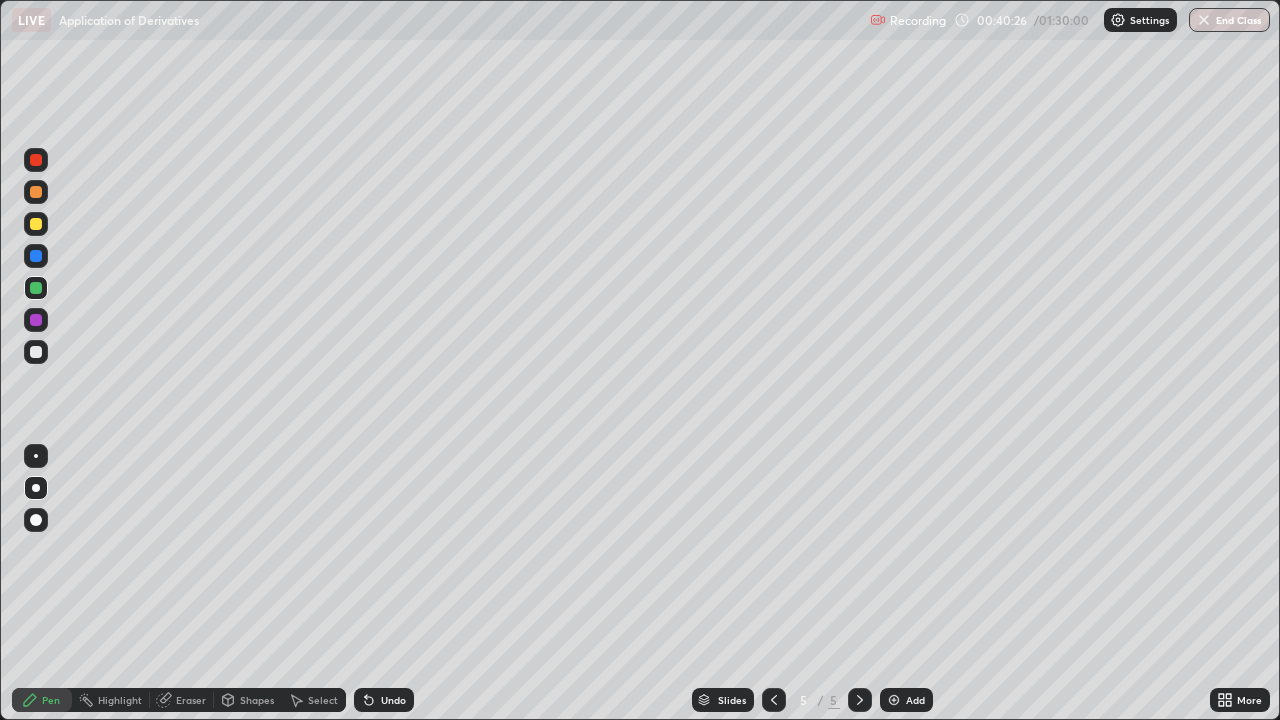click on "Undo" at bounding box center (384, 700) 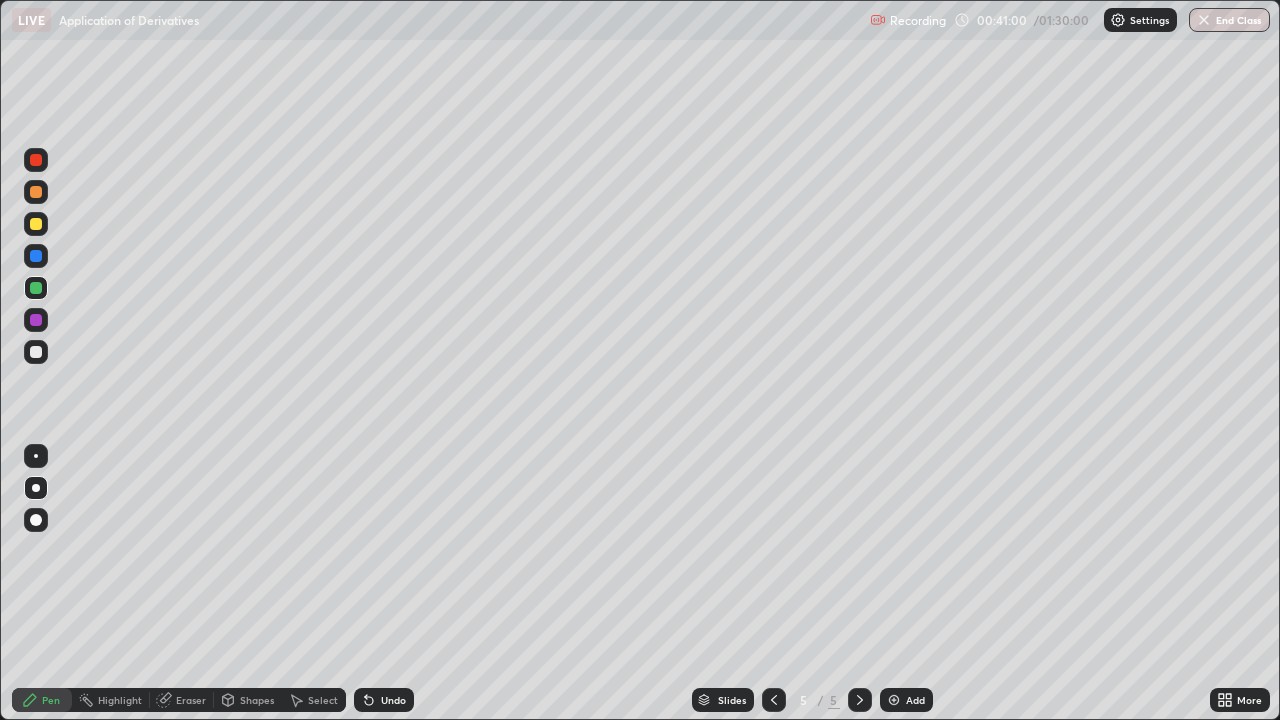 click on "Setting up your live class" at bounding box center [640, 360] 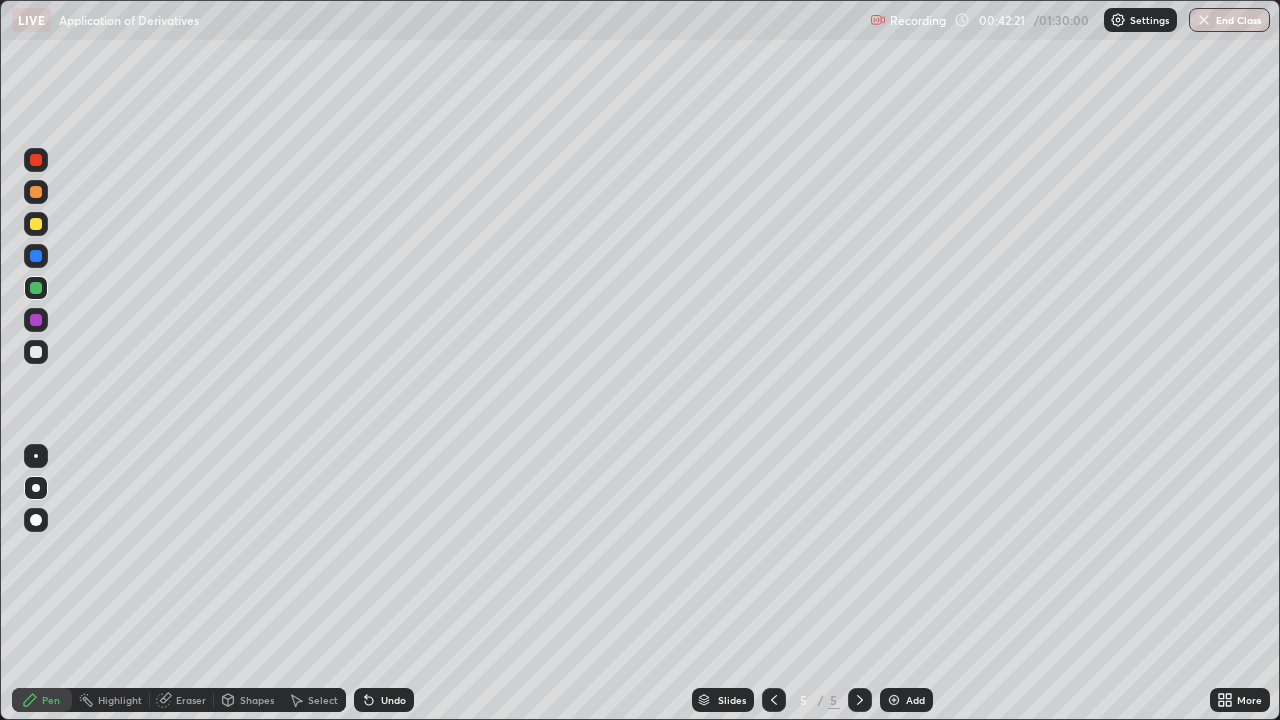 click at bounding box center (36, 256) 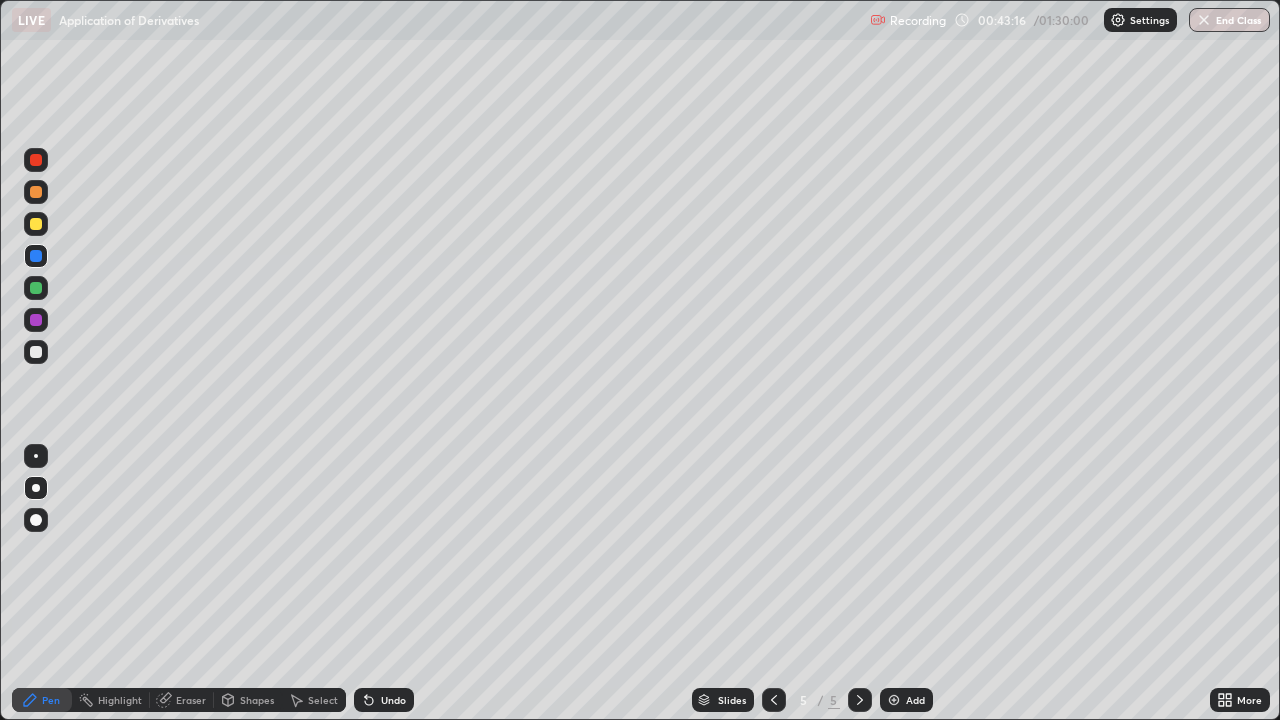 click at bounding box center (36, 288) 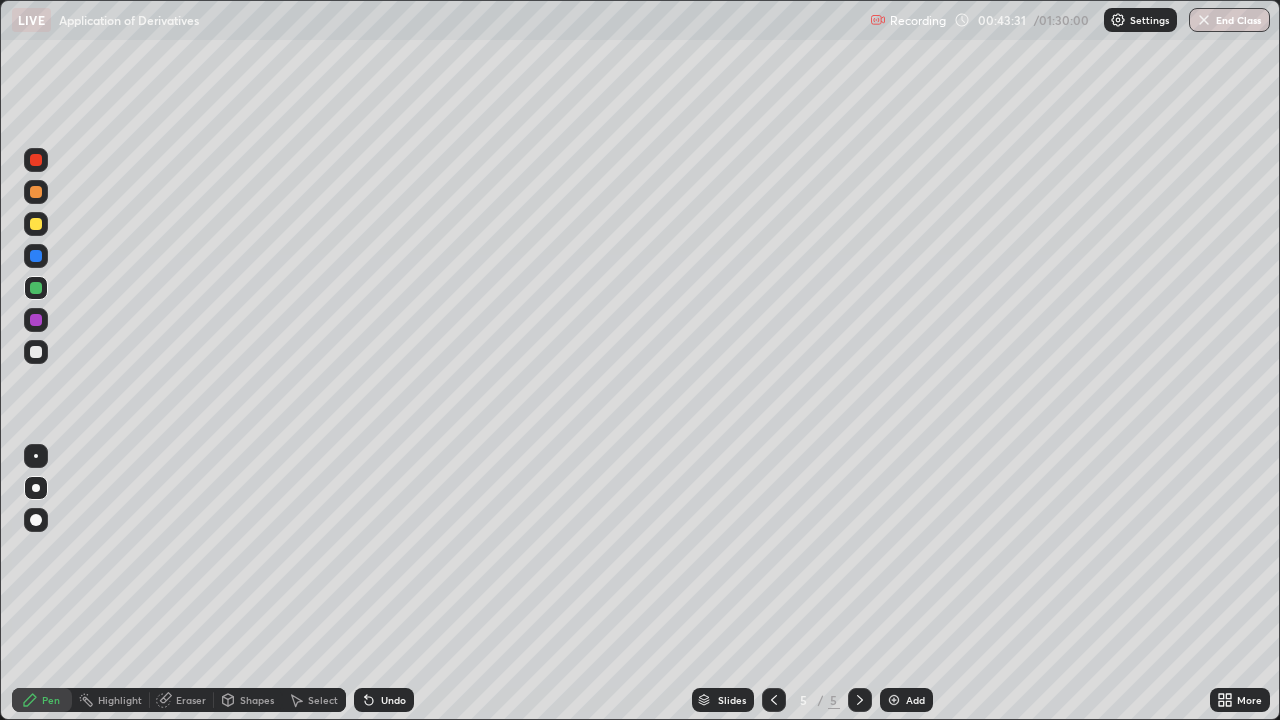 click at bounding box center (36, 352) 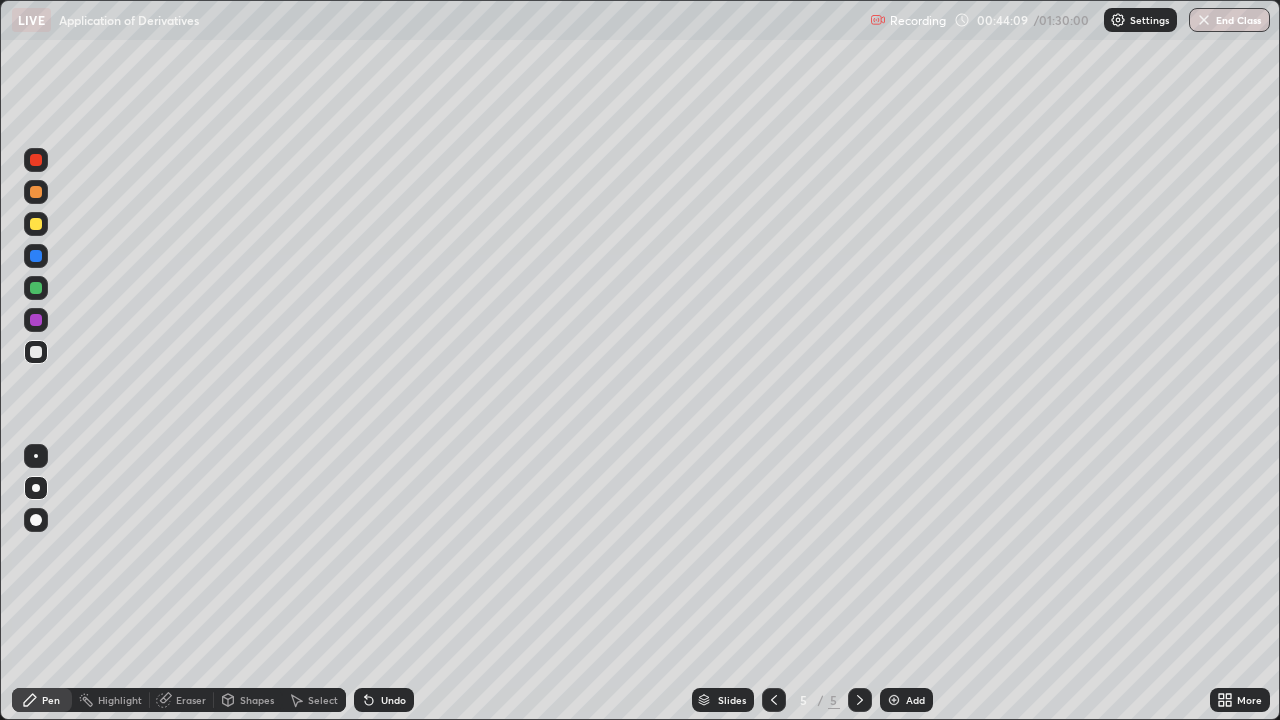 click at bounding box center [36, 224] 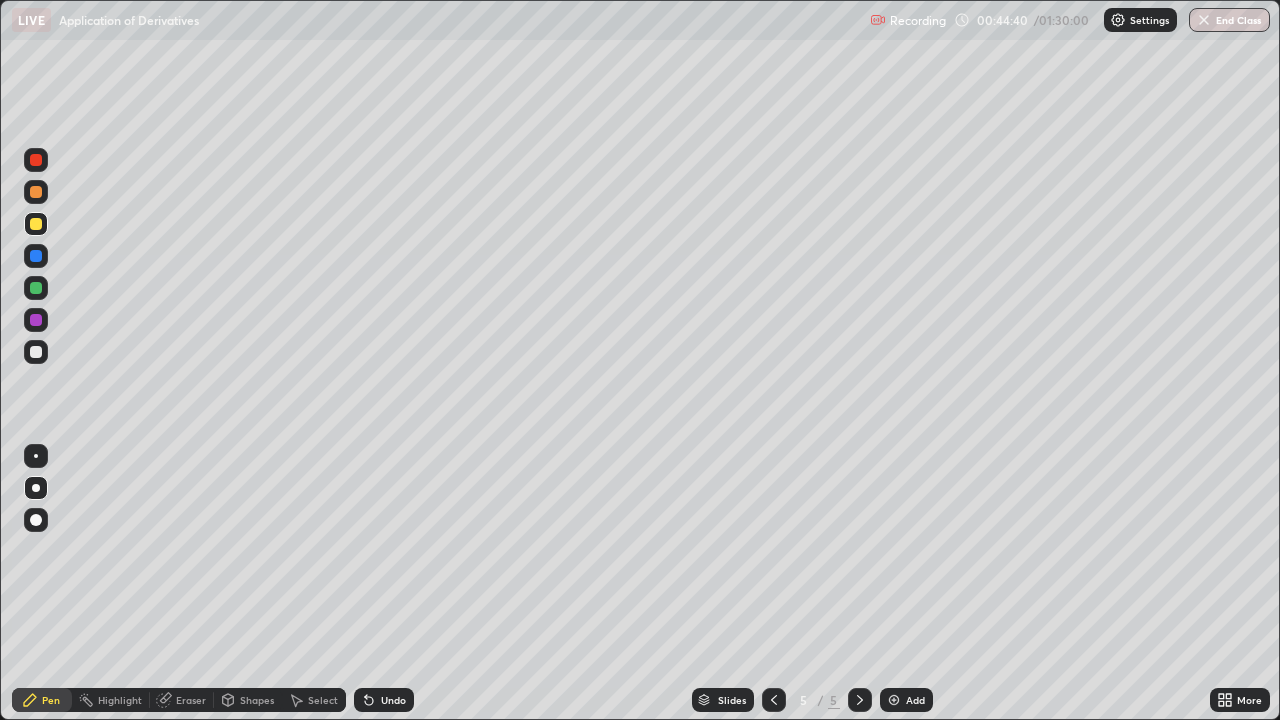click at bounding box center (36, 288) 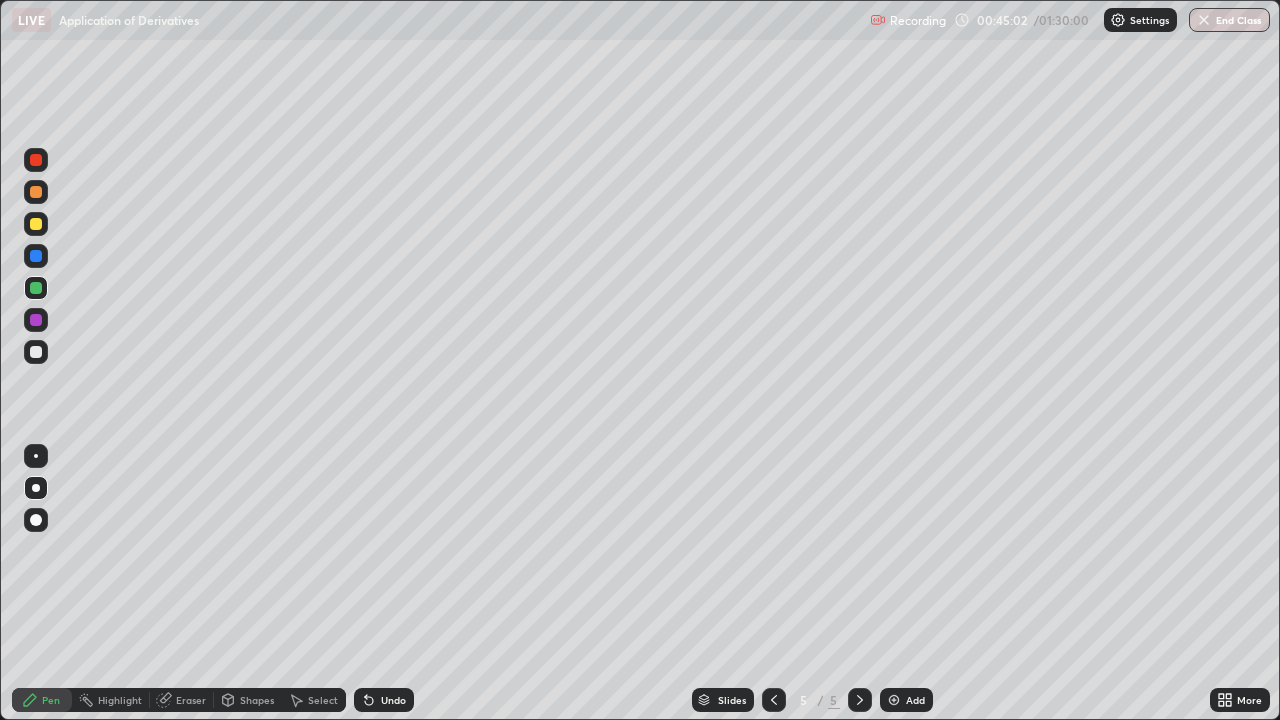 click at bounding box center [36, 160] 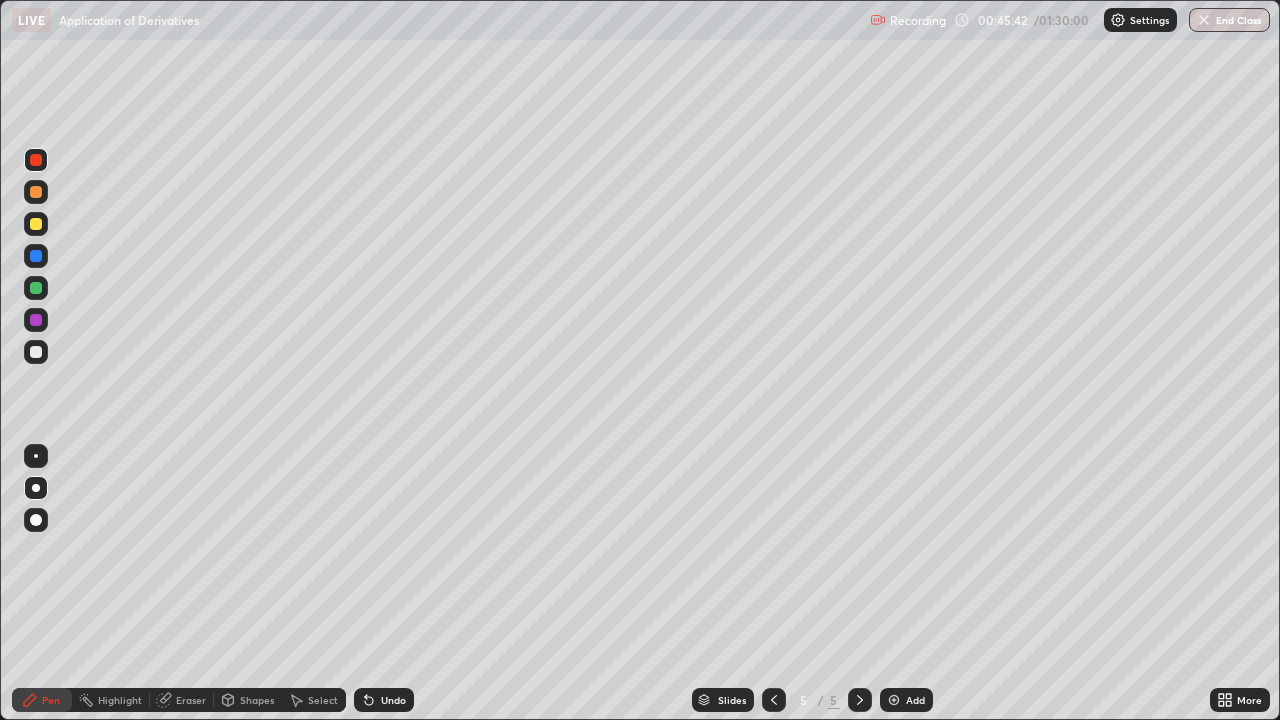 click at bounding box center [36, 352] 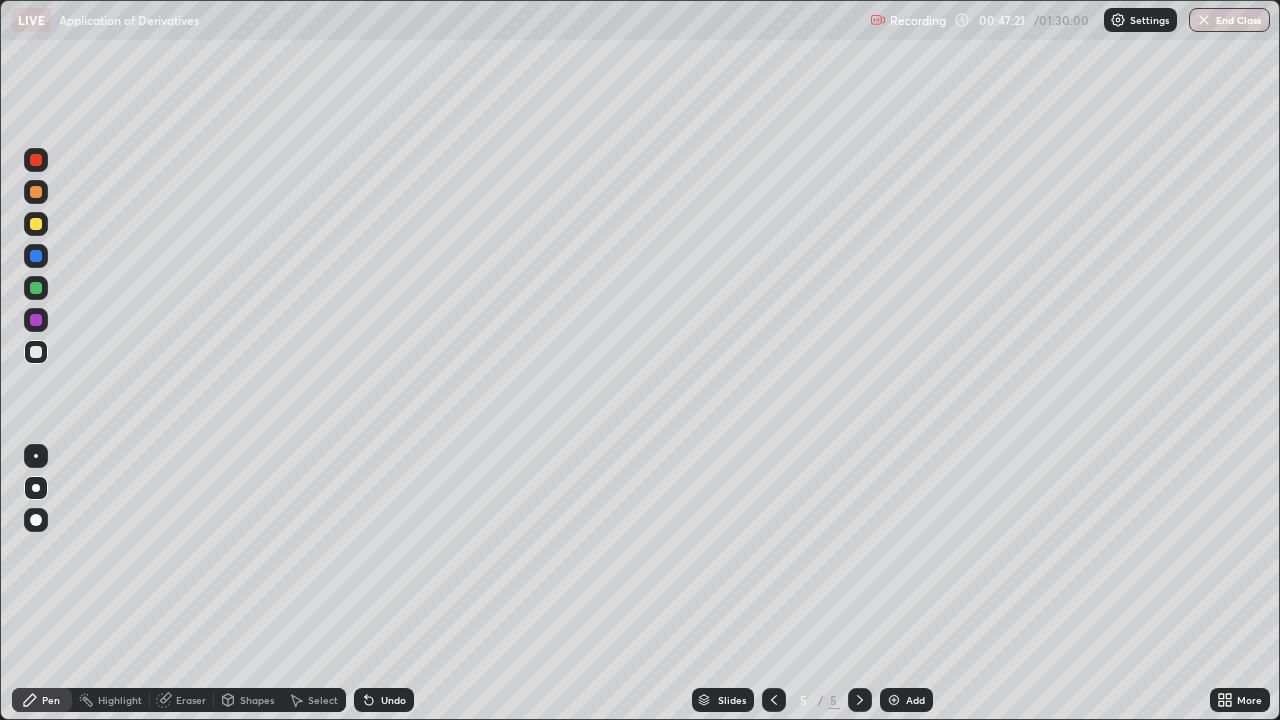 click 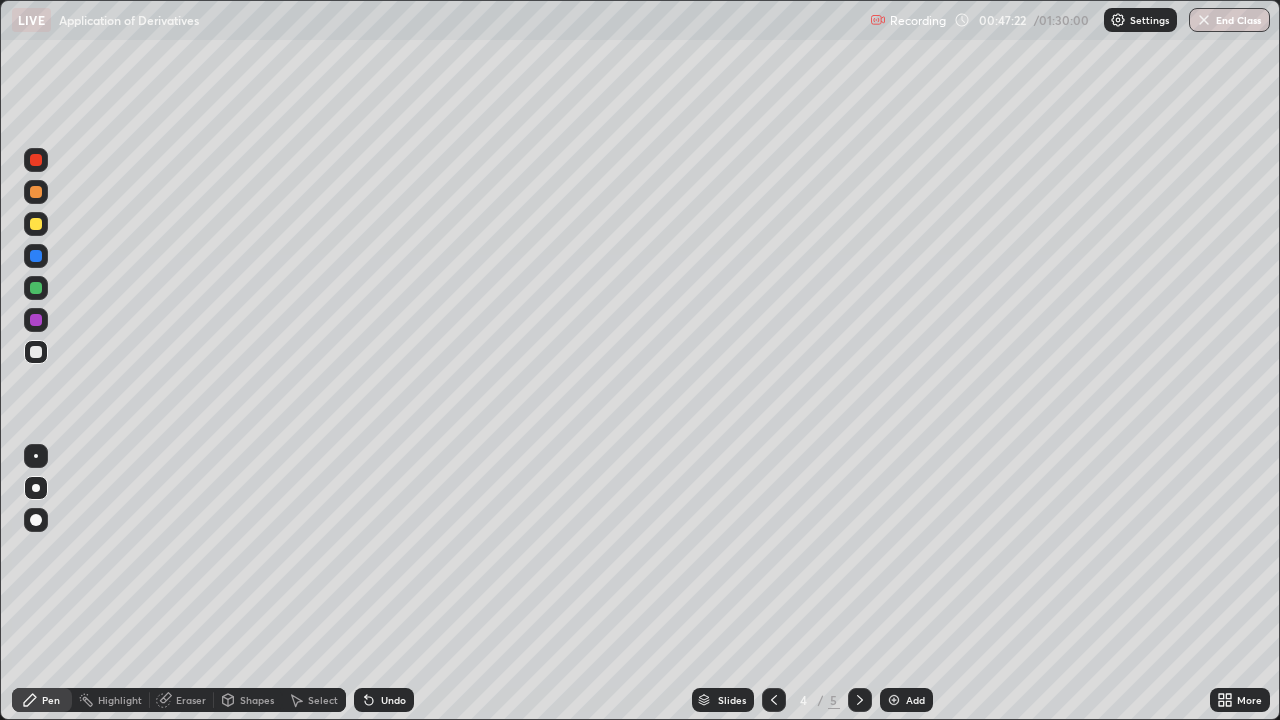 click 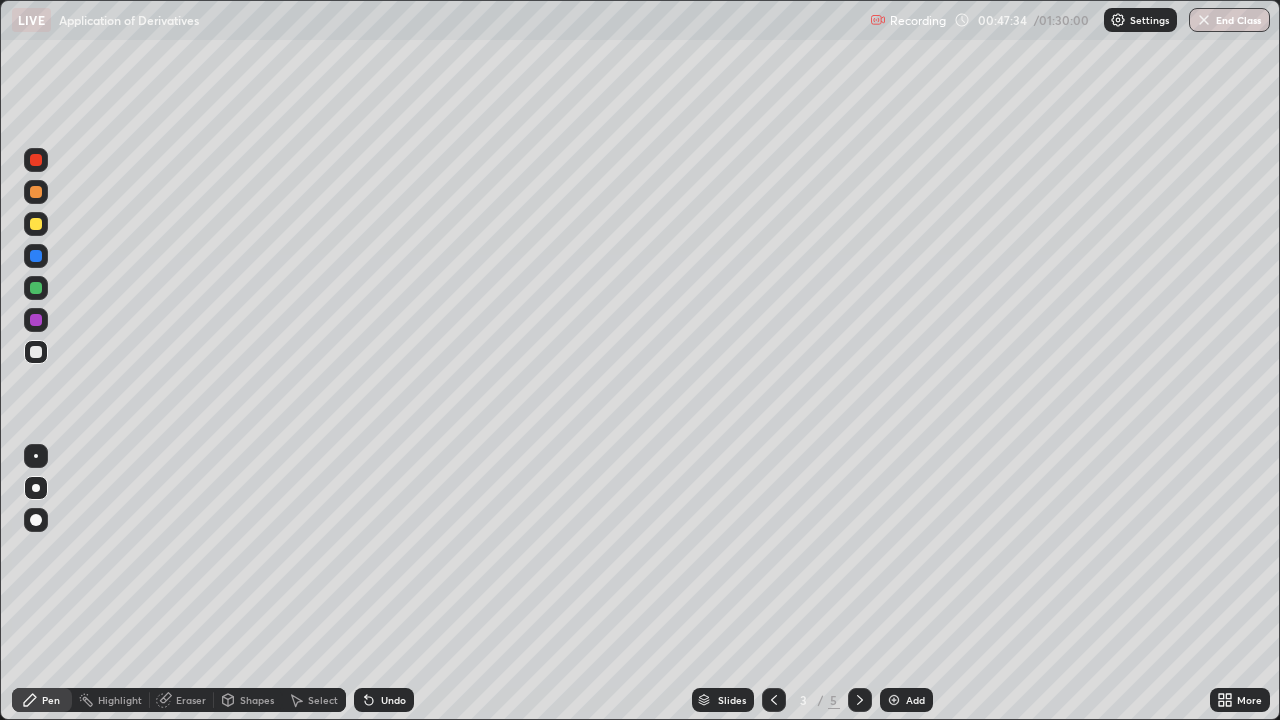 click 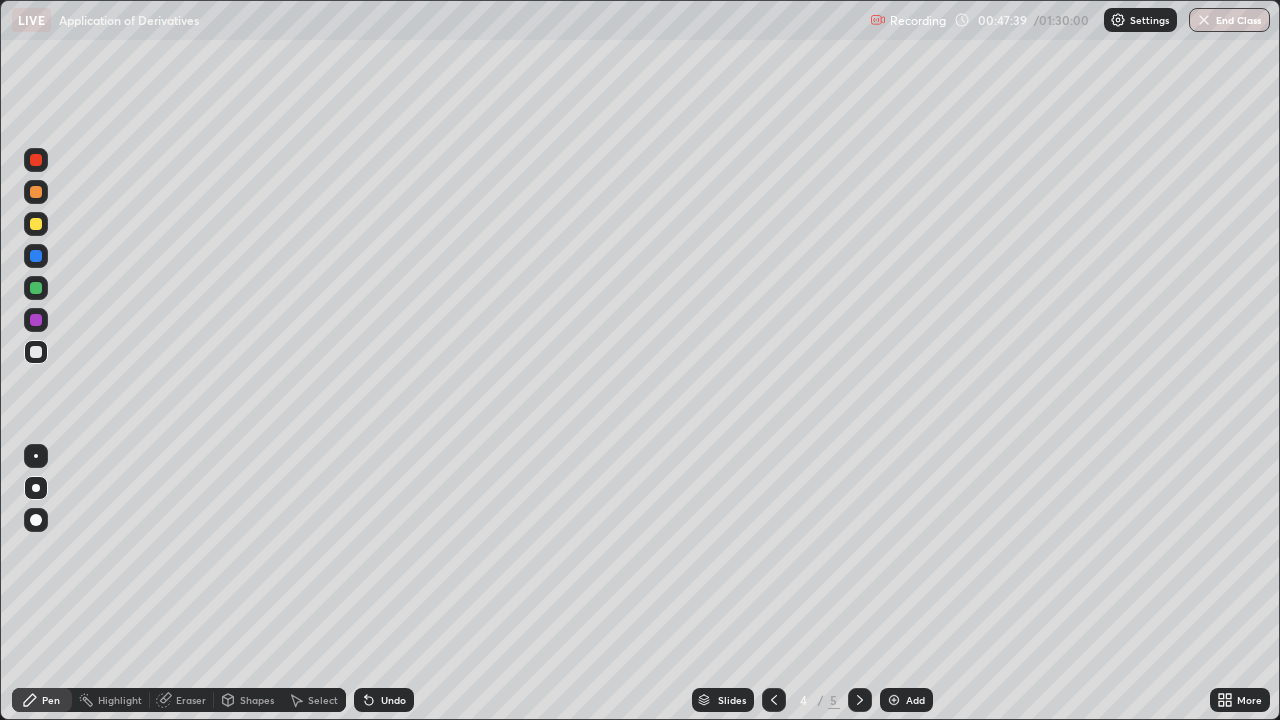 click at bounding box center (860, 700) 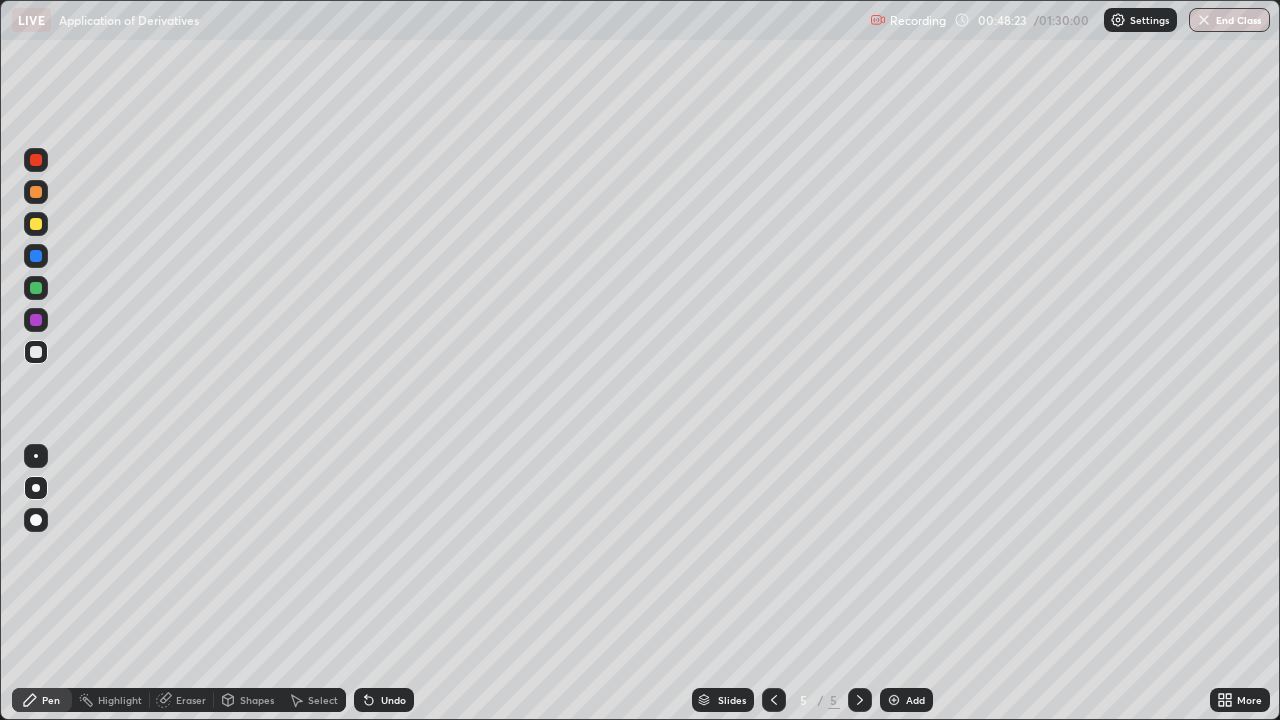 click 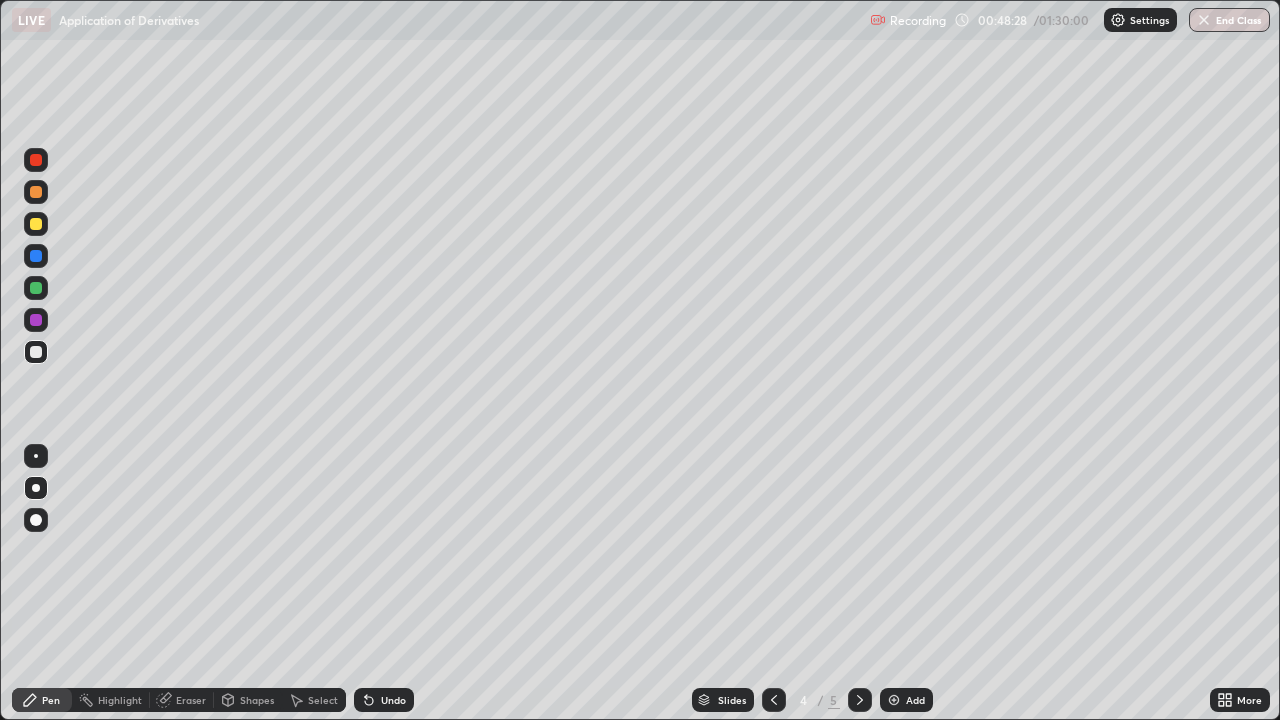 click at bounding box center (774, 700) 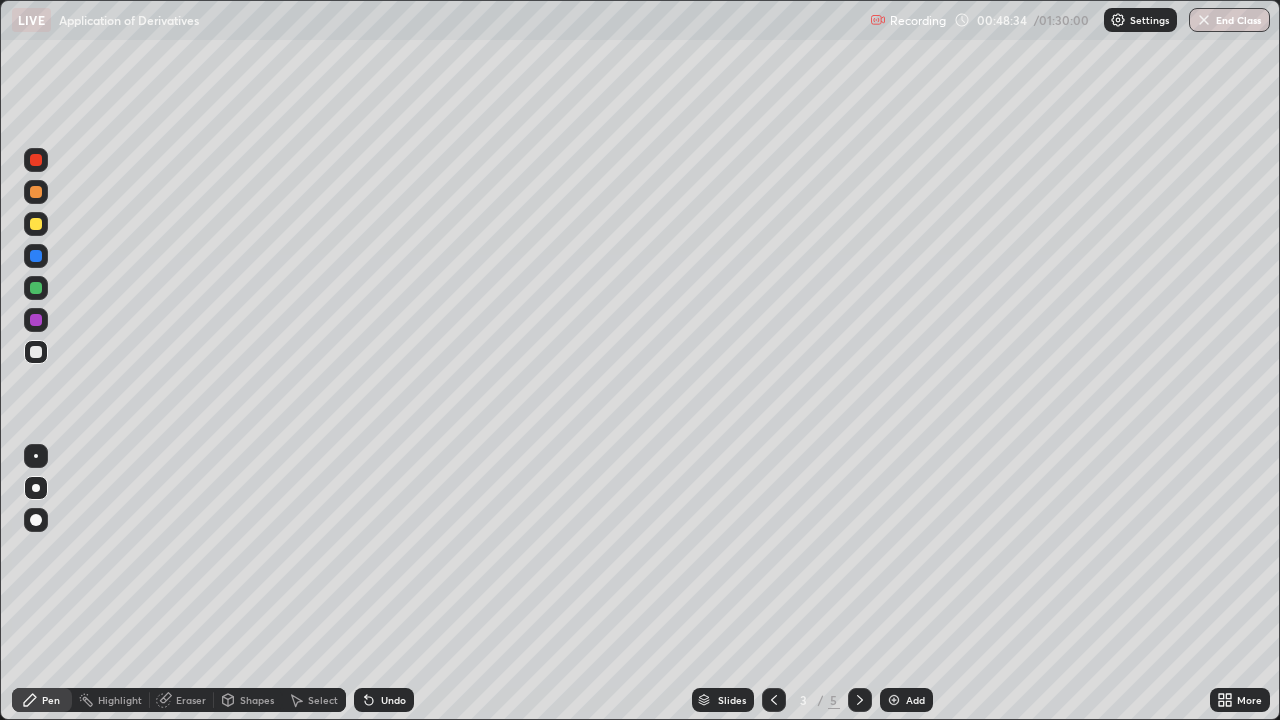 click 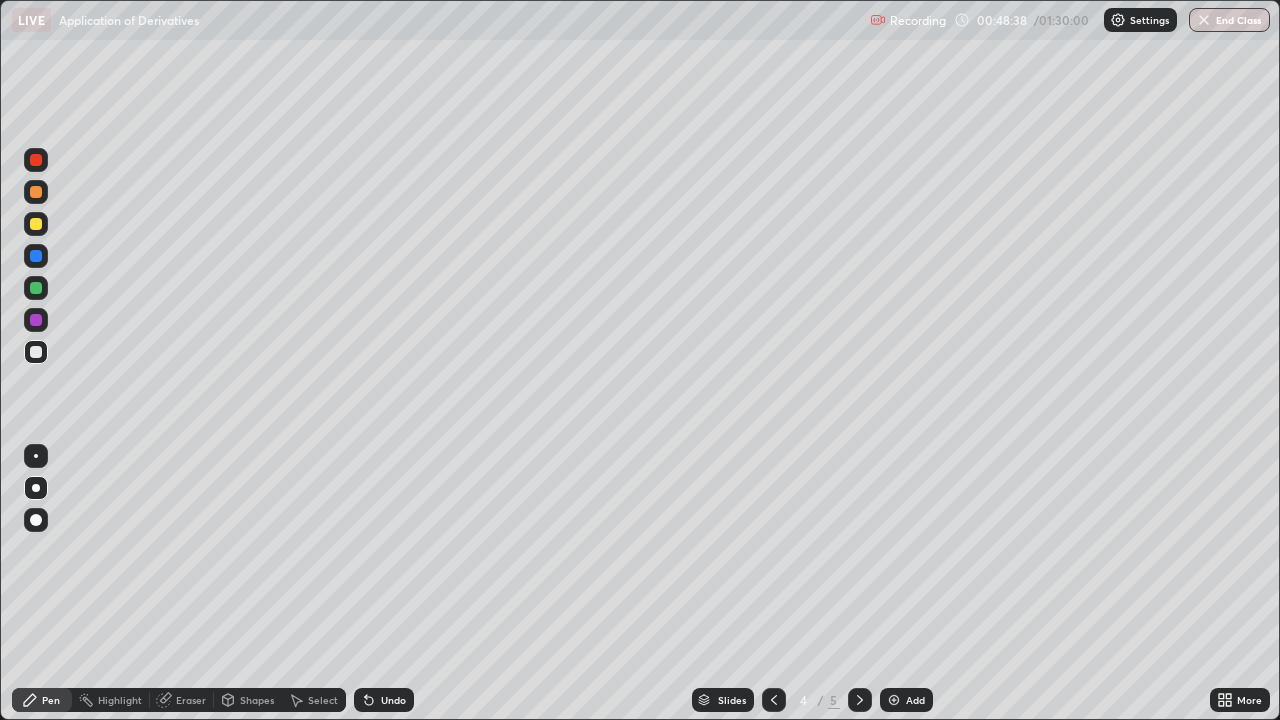click 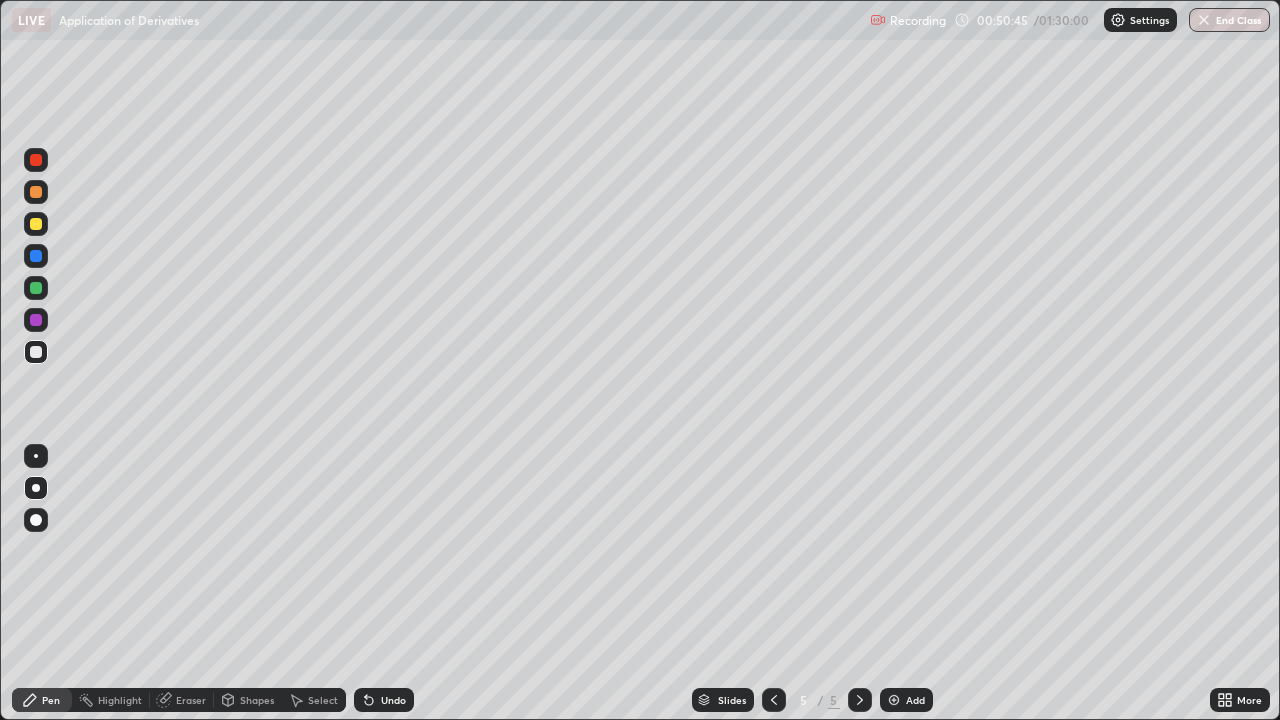 click on "Add" at bounding box center (915, 700) 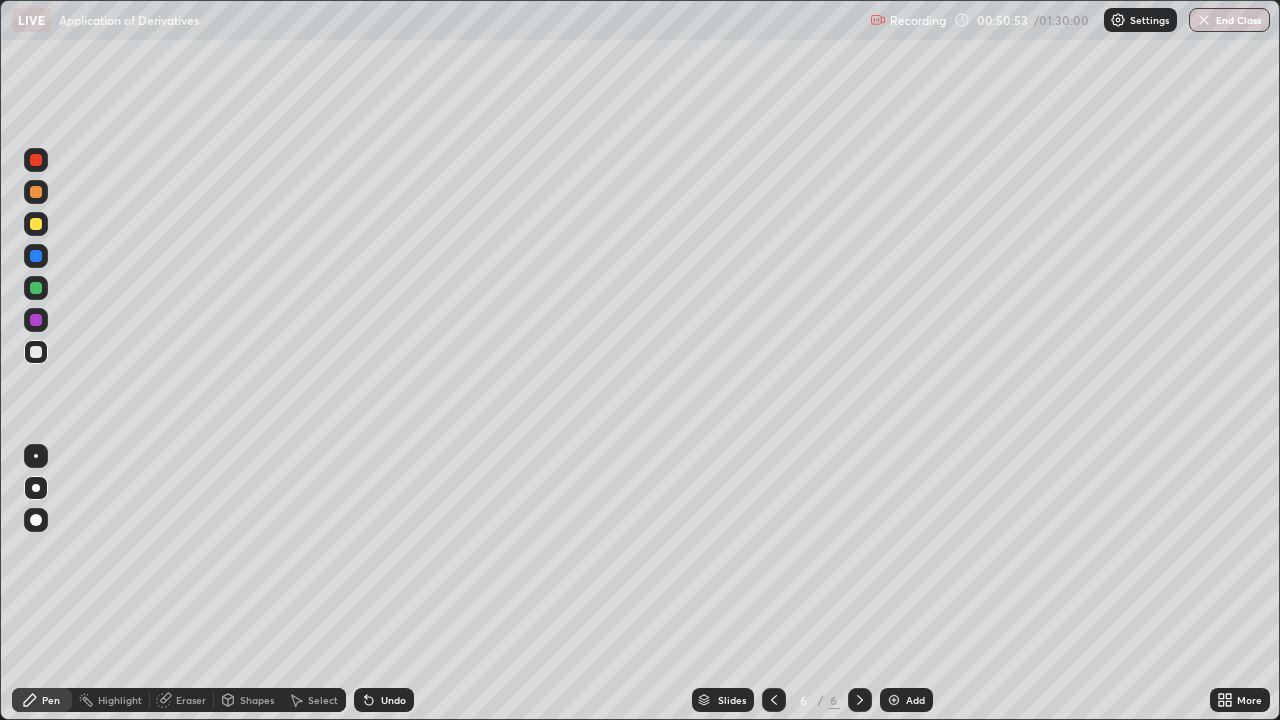 click on "Shapes" at bounding box center (257, 700) 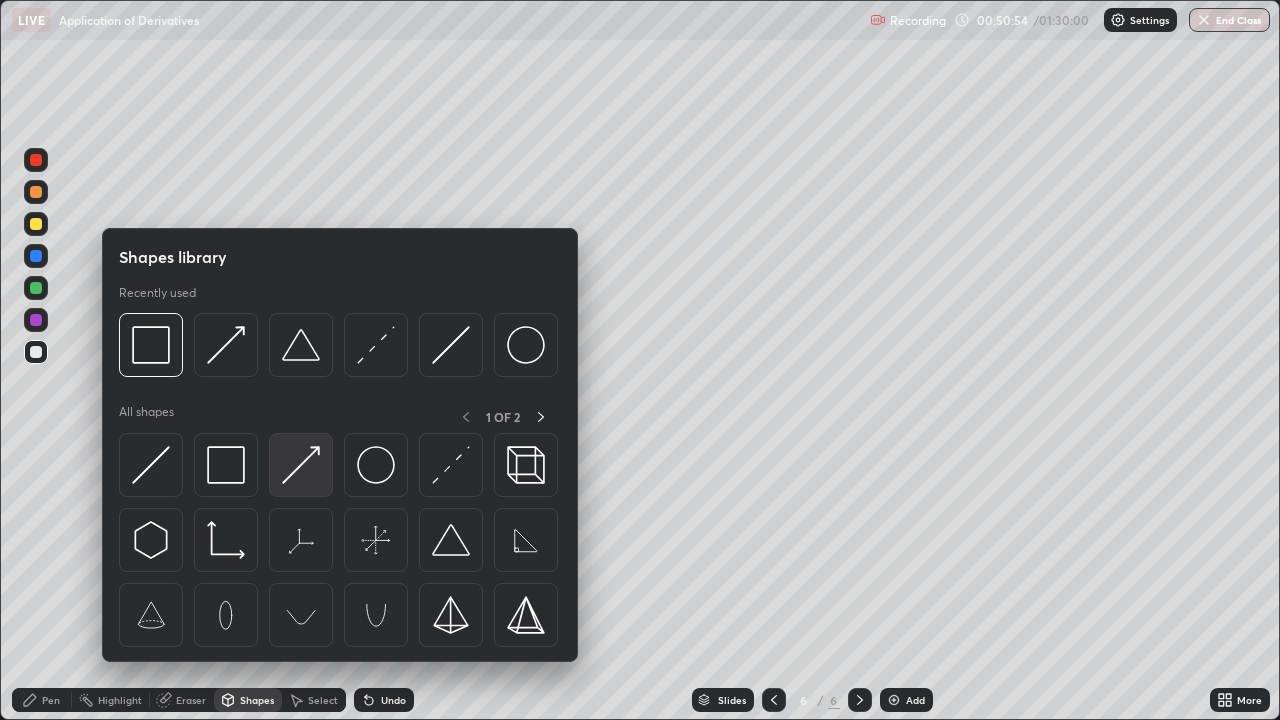 click at bounding box center (301, 465) 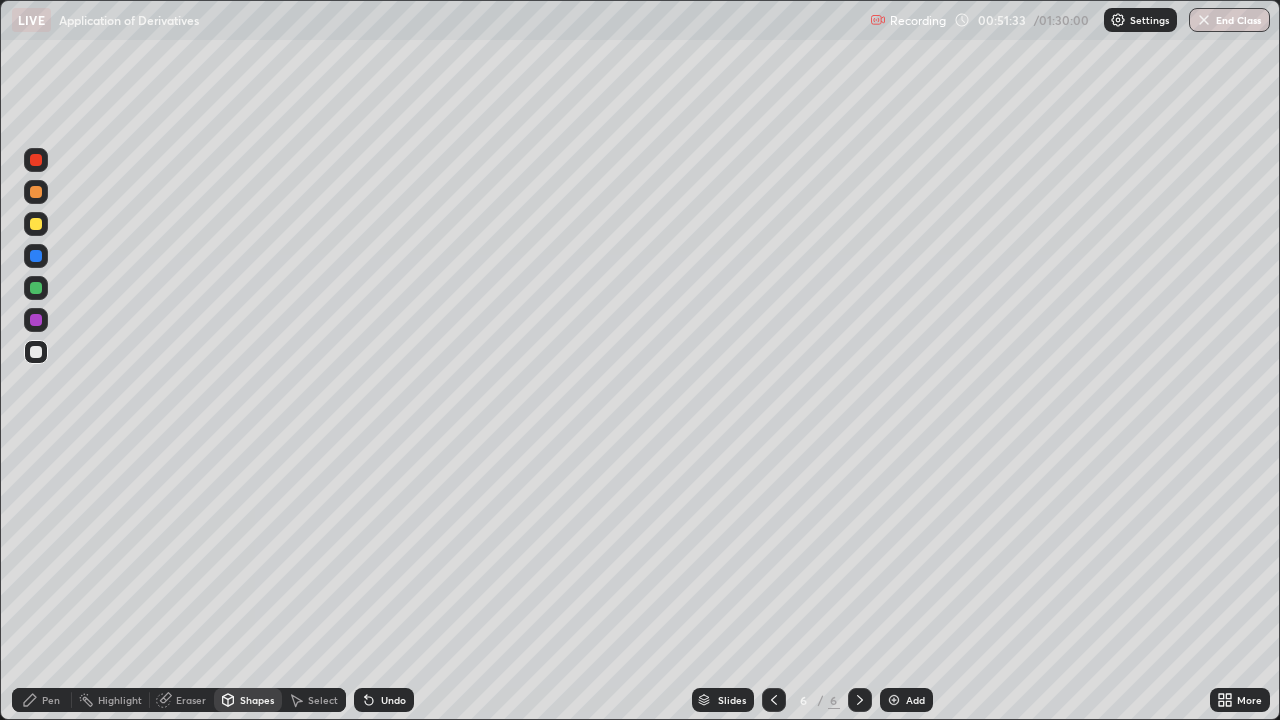 click at bounding box center [36, 224] 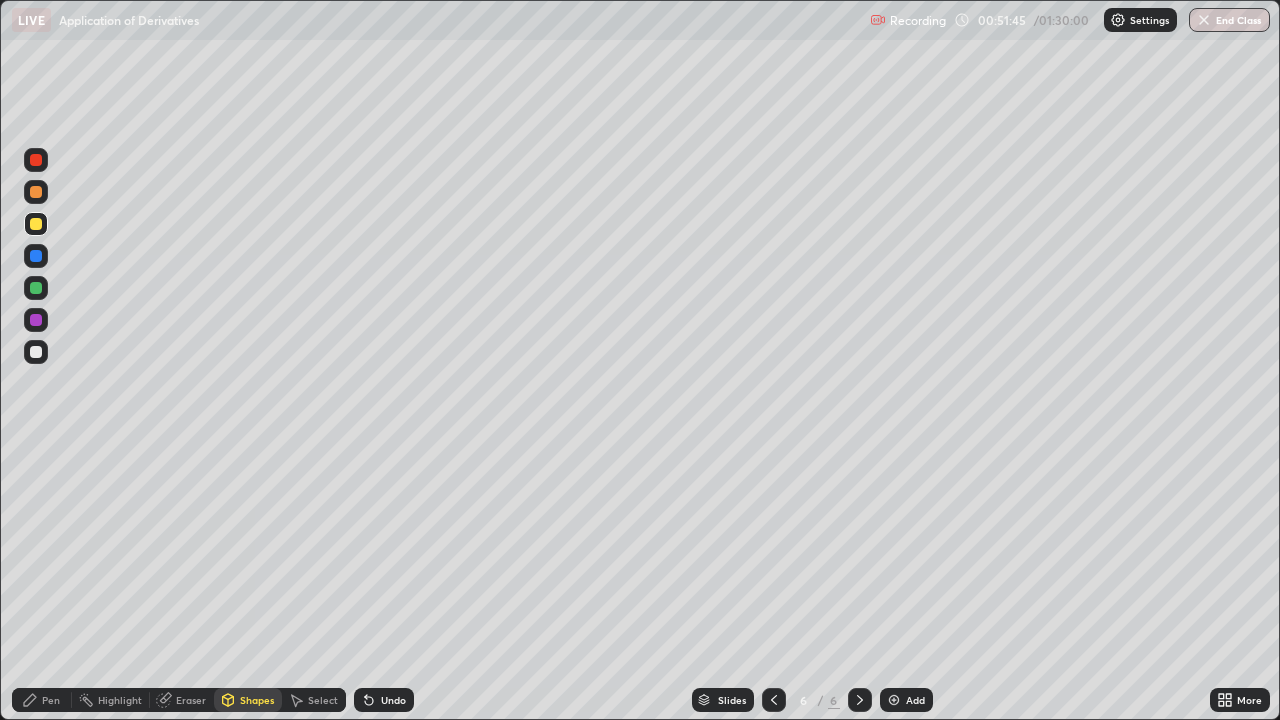 click on "Undo" at bounding box center (384, 700) 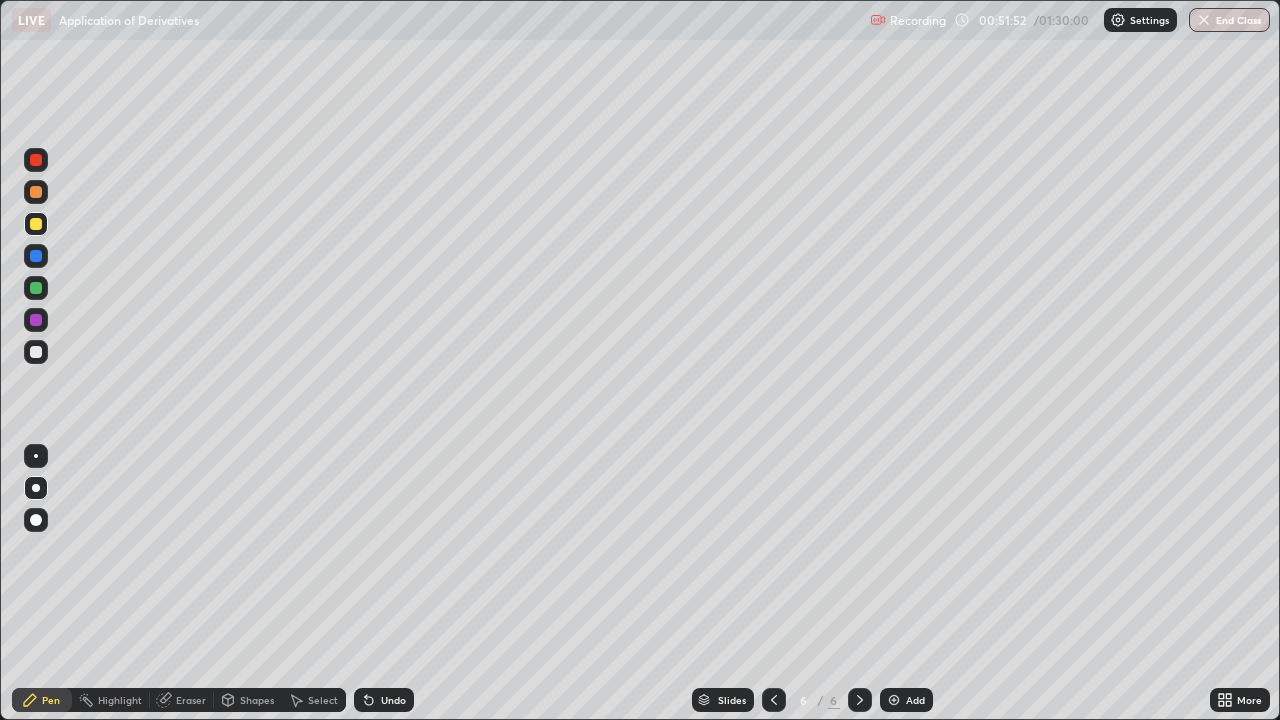 click at bounding box center [36, 256] 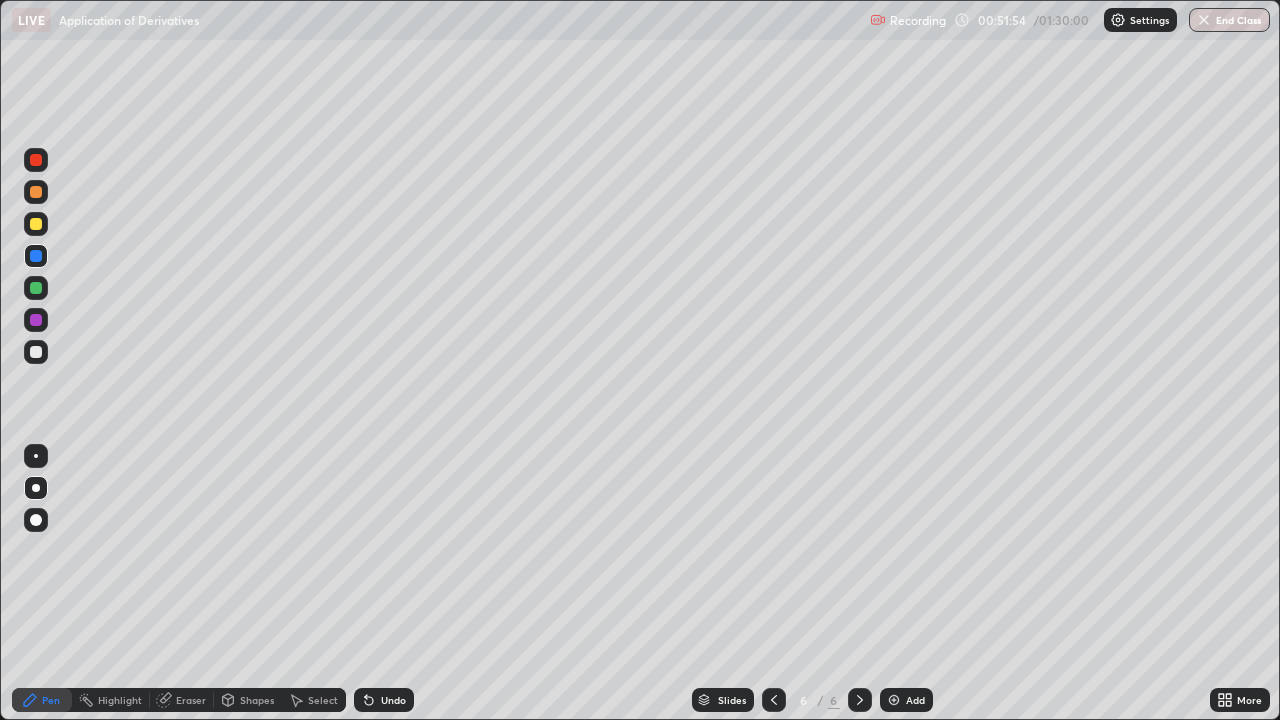 click on "Shapes" at bounding box center (257, 700) 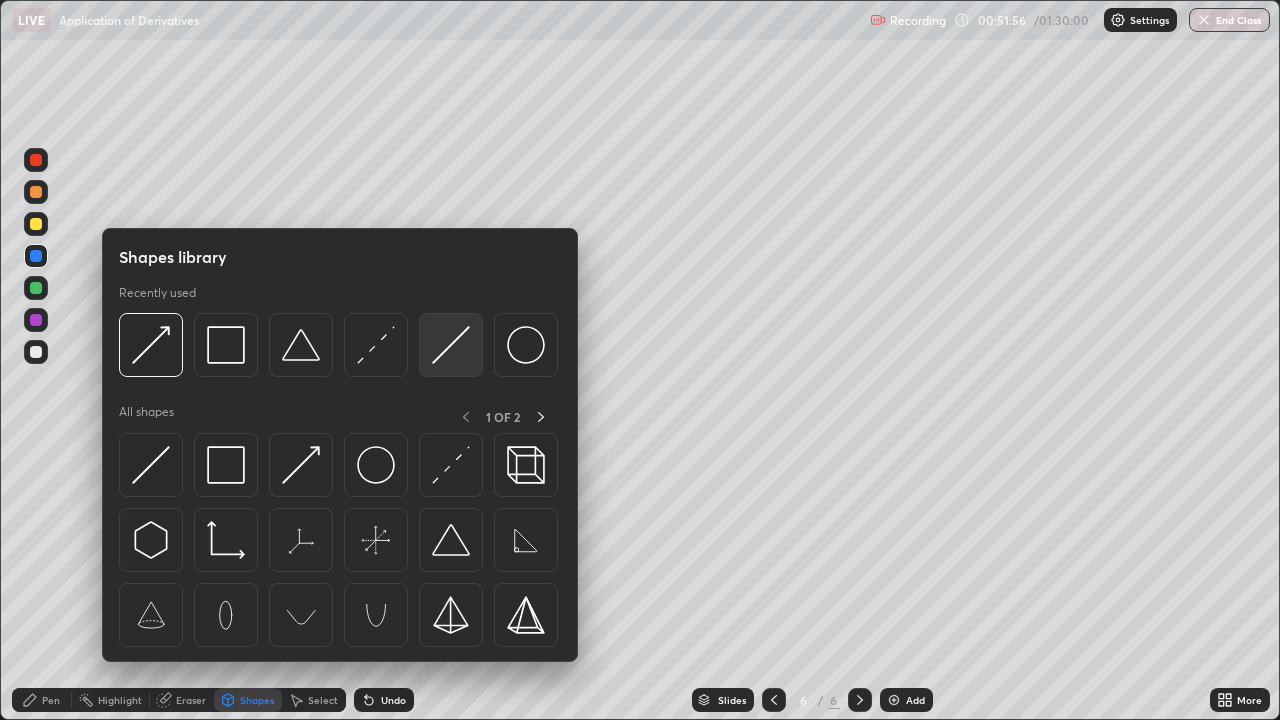 click at bounding box center [451, 345] 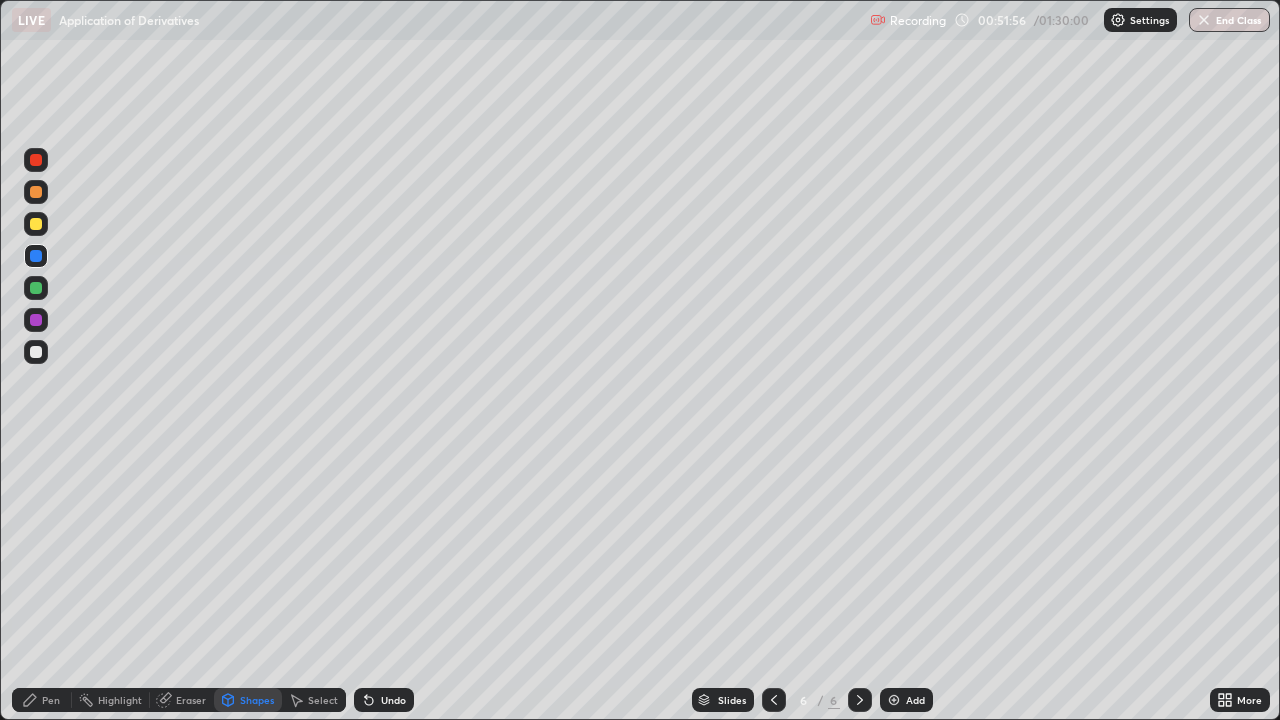 click at bounding box center (36, 256) 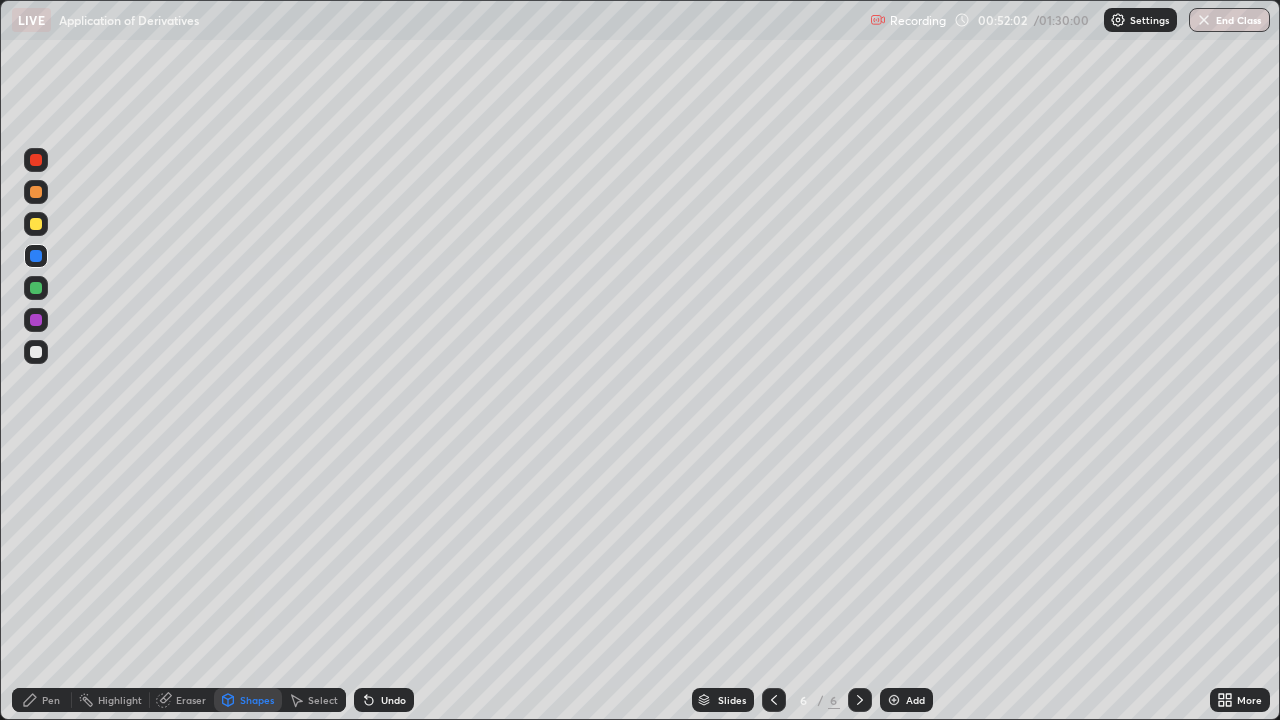click at bounding box center (36, 320) 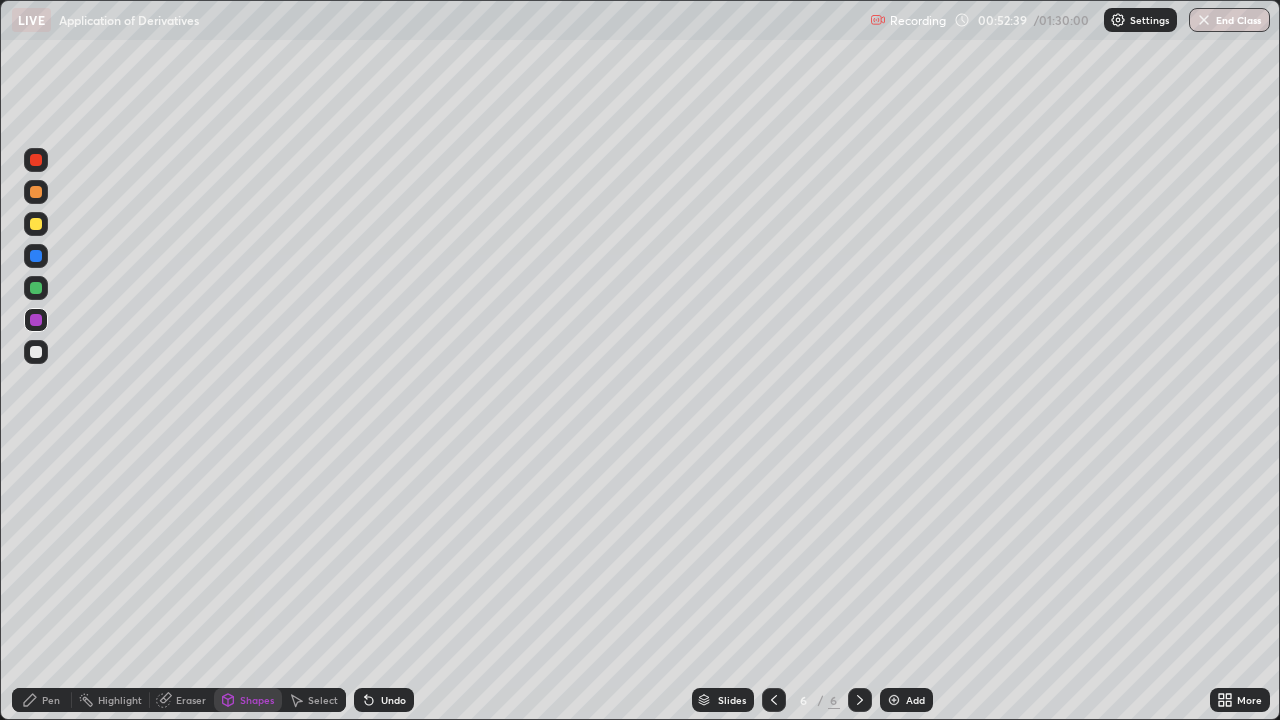 click at bounding box center (36, 224) 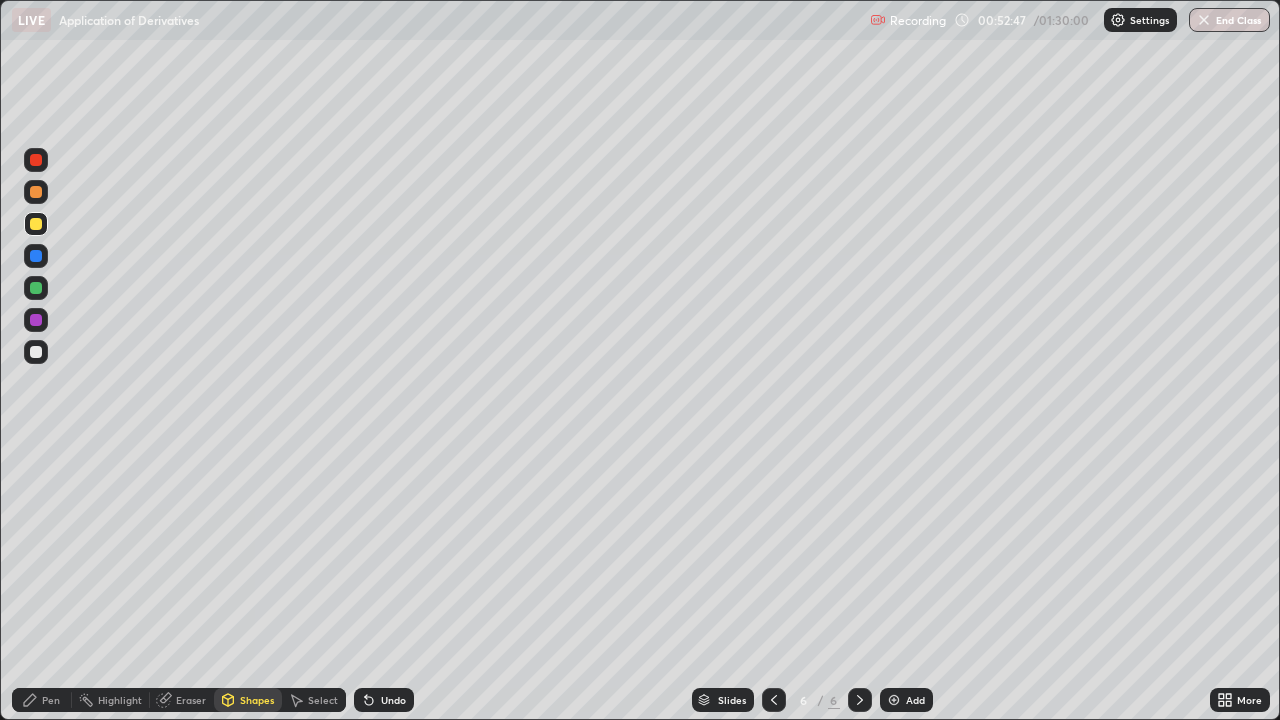 click at bounding box center [36, 256] 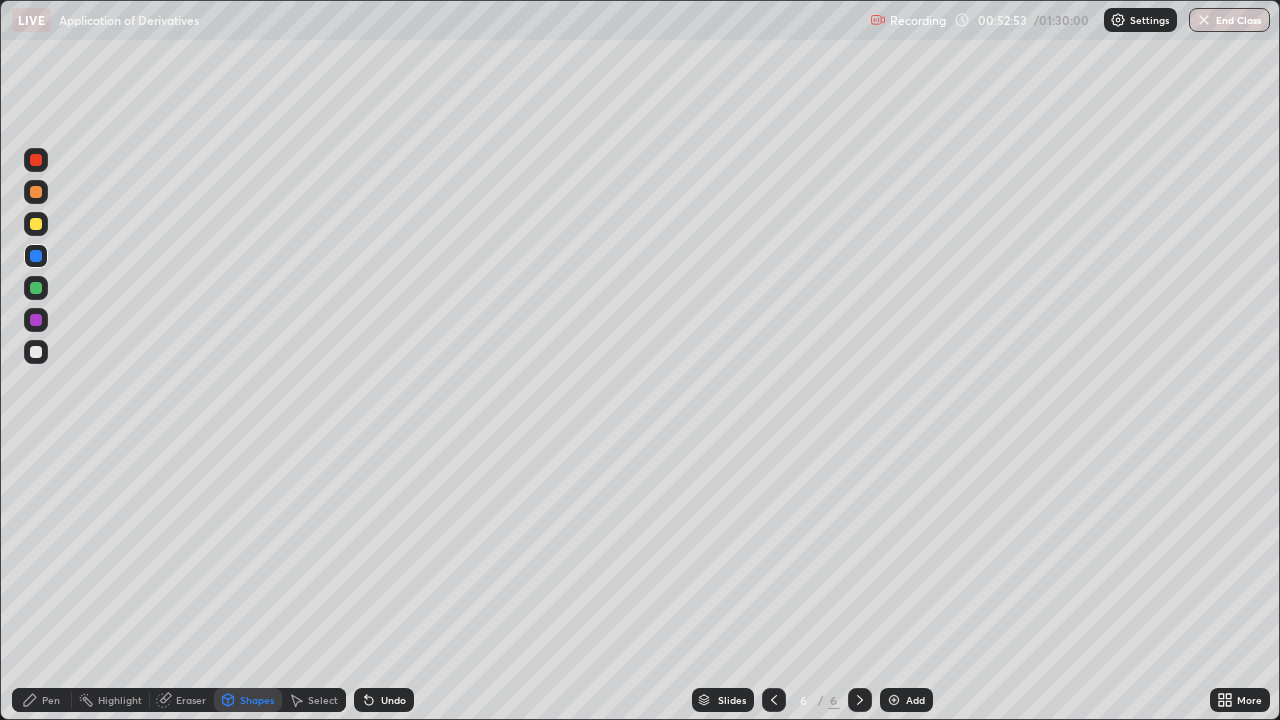 click on "Undo" at bounding box center (393, 700) 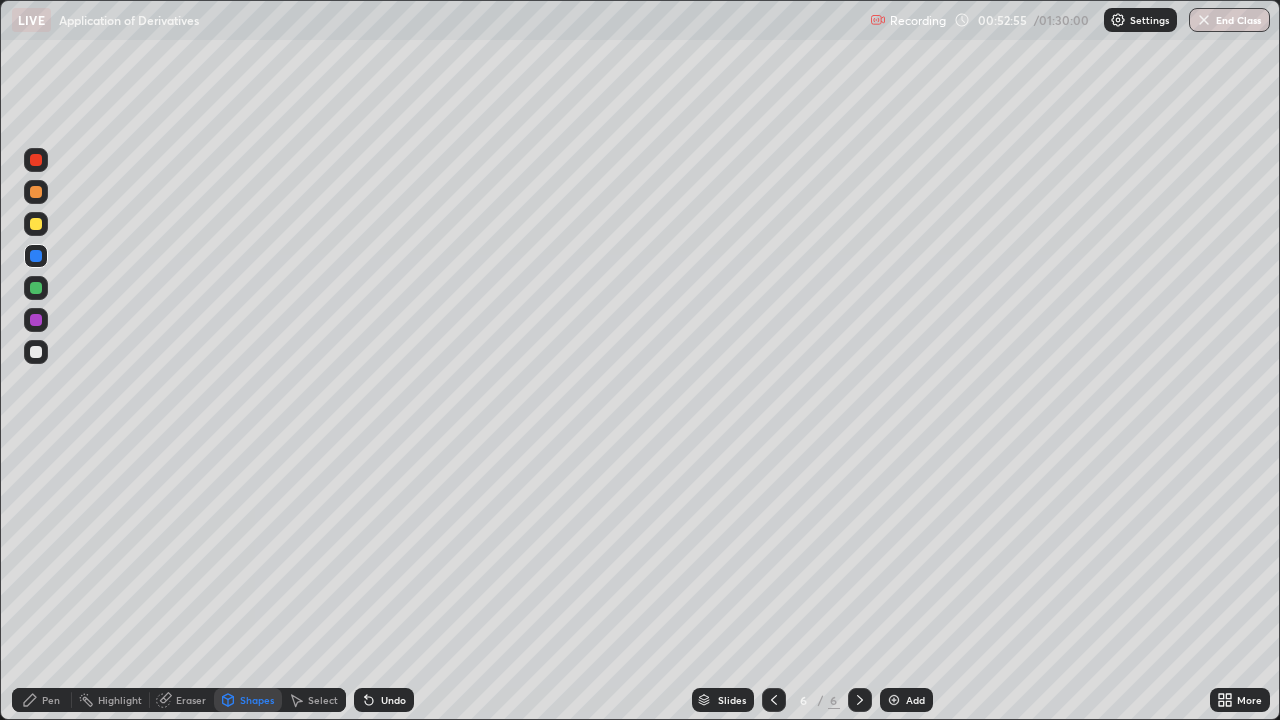 click 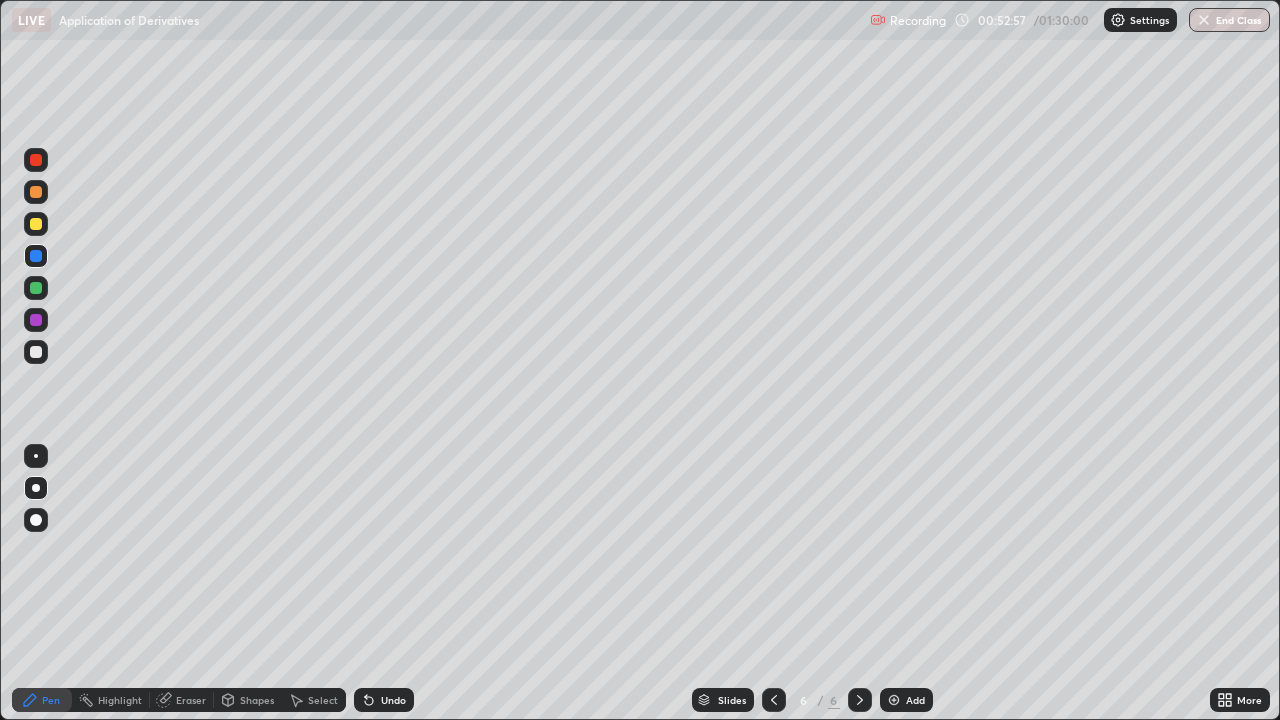 click on "Shapes" at bounding box center (257, 700) 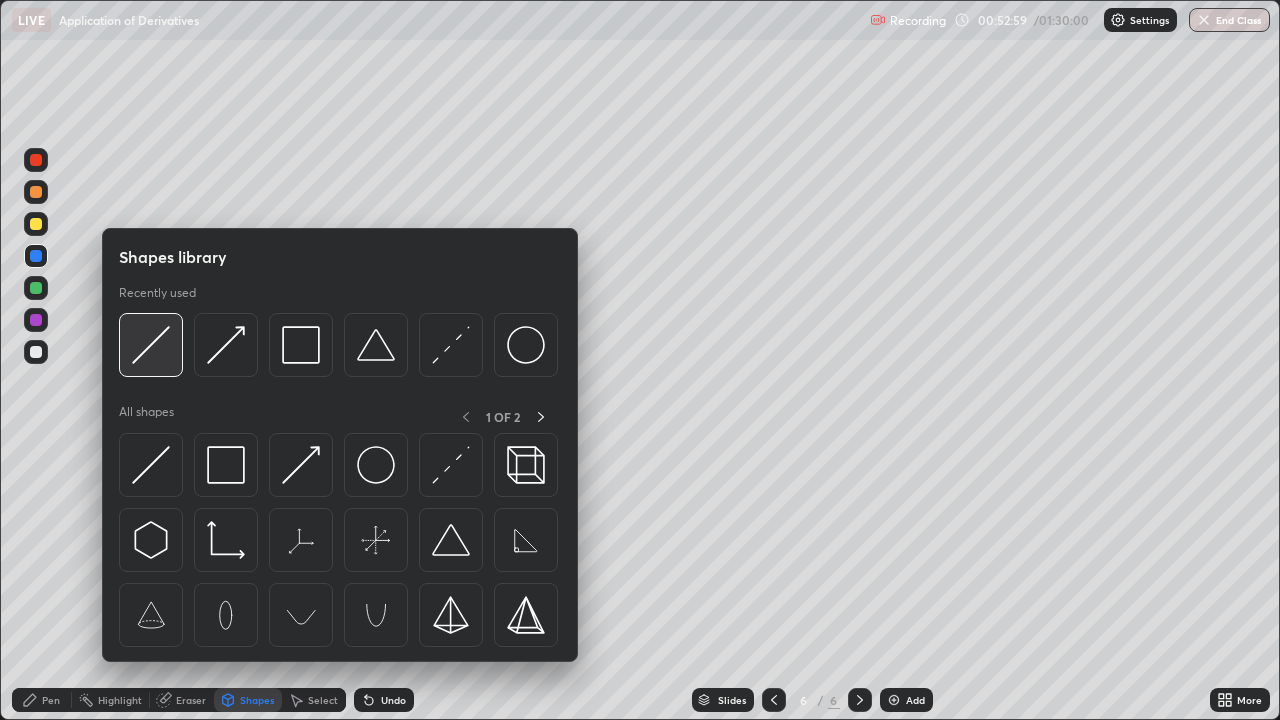 click at bounding box center (151, 345) 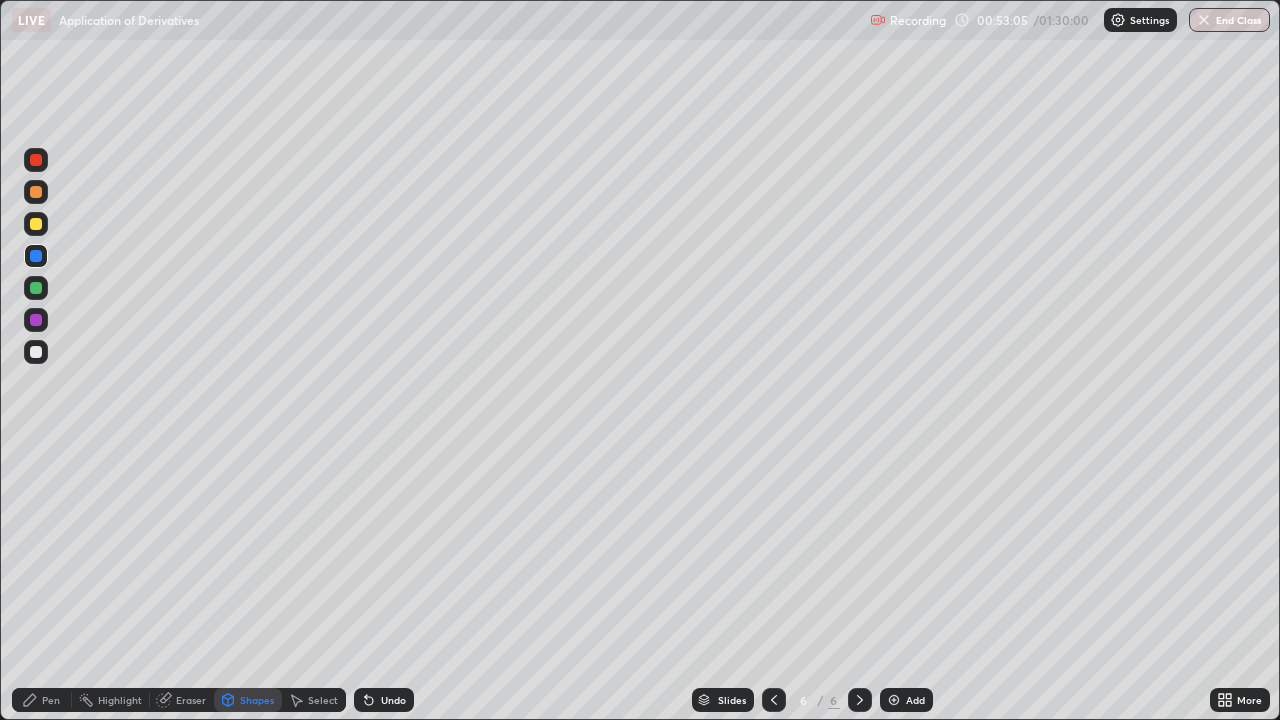 click on "Undo" at bounding box center [384, 700] 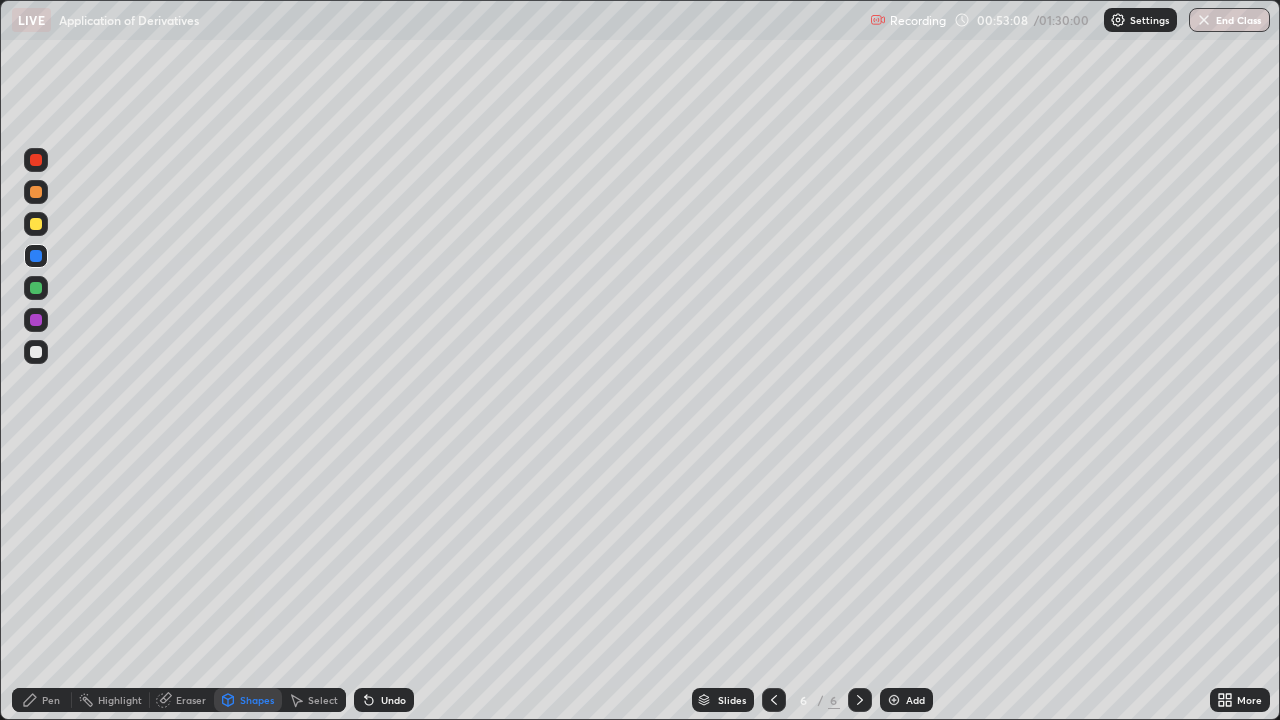 click on "Pen" at bounding box center [51, 700] 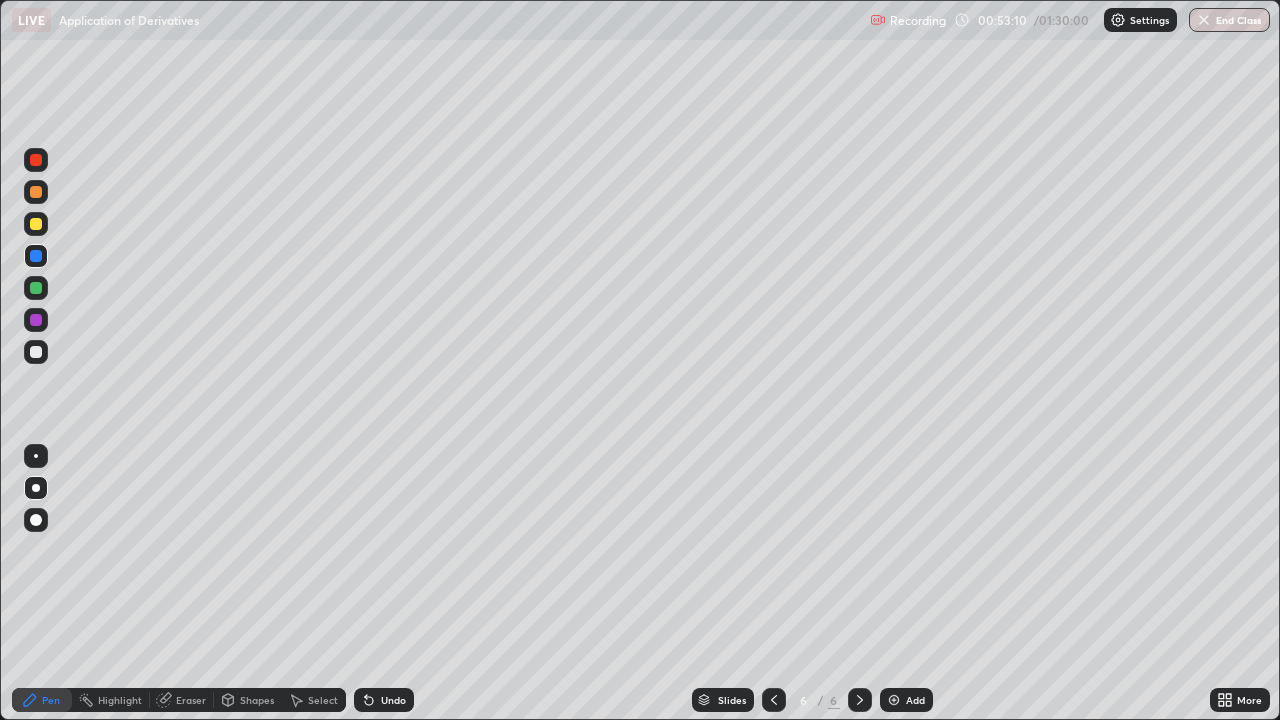 click at bounding box center (36, 288) 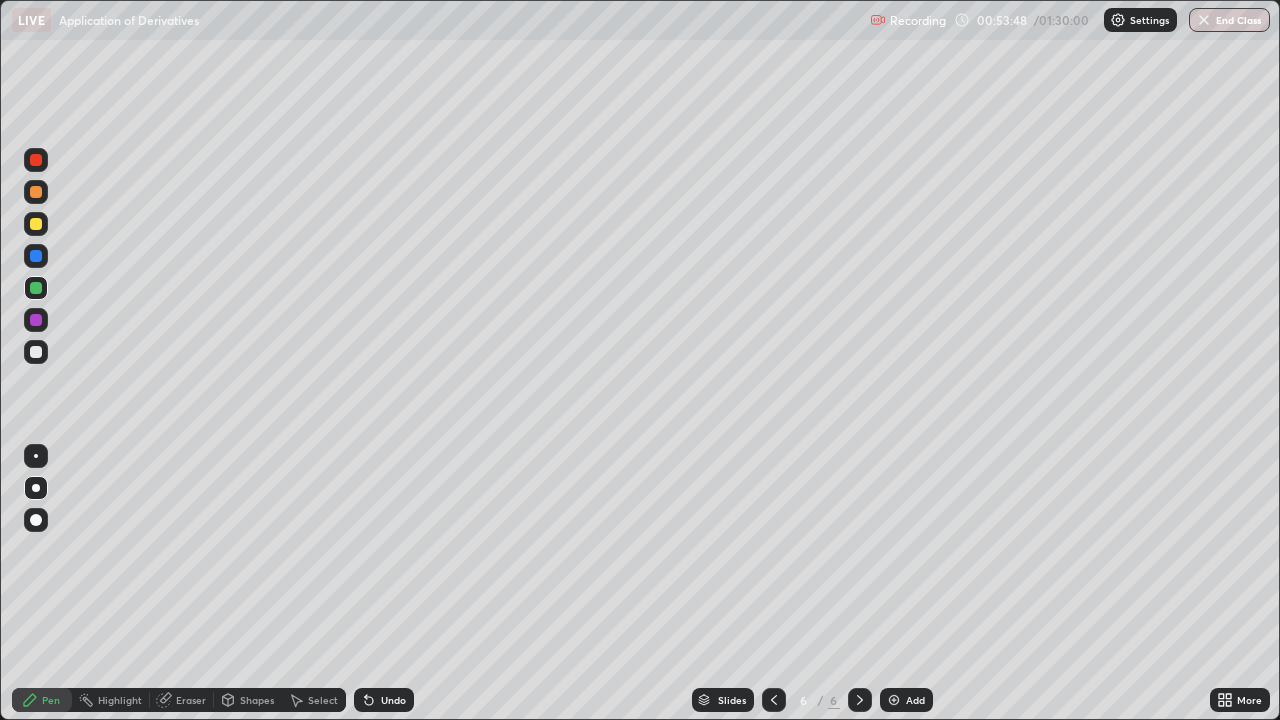 click at bounding box center (36, 320) 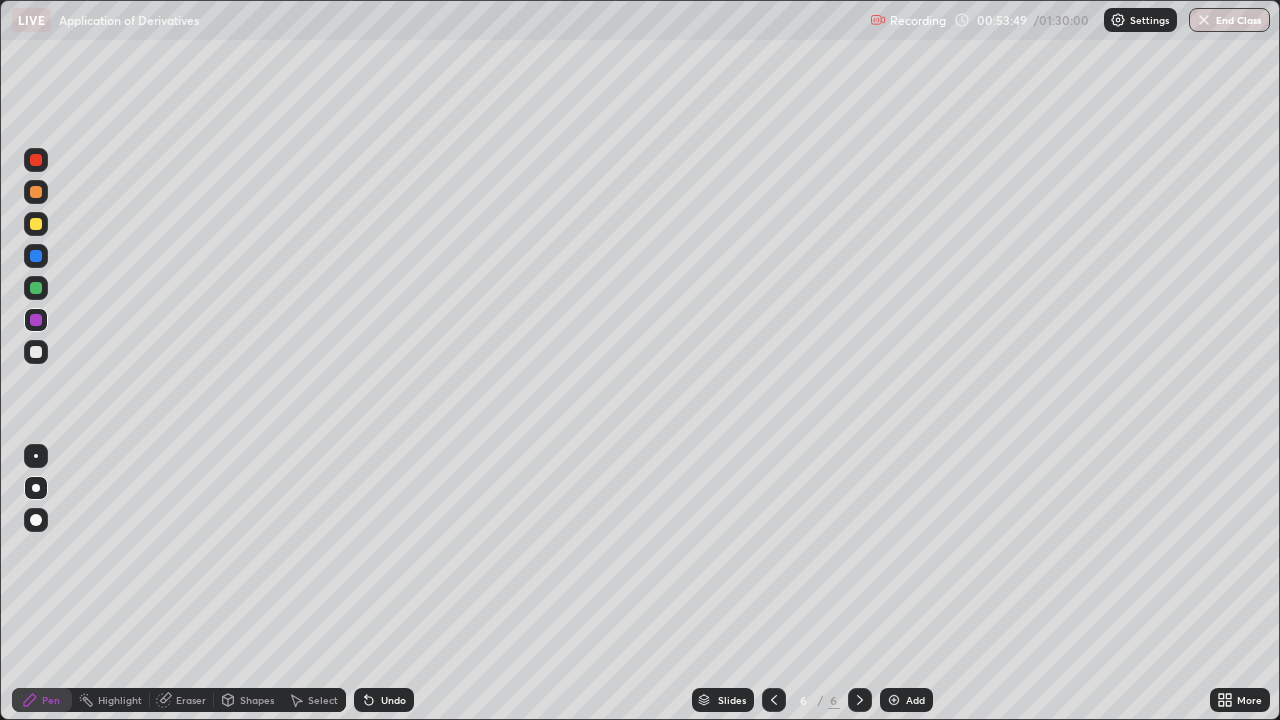 click at bounding box center [36, 288] 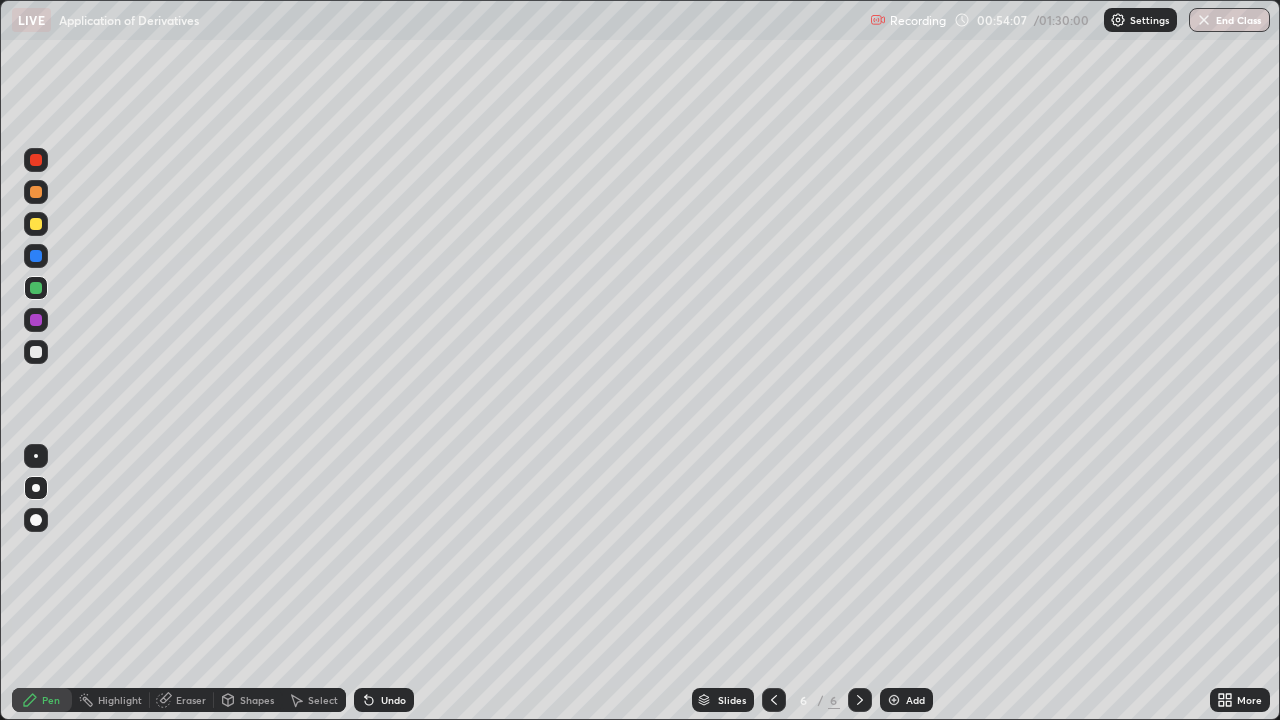 click at bounding box center (36, 352) 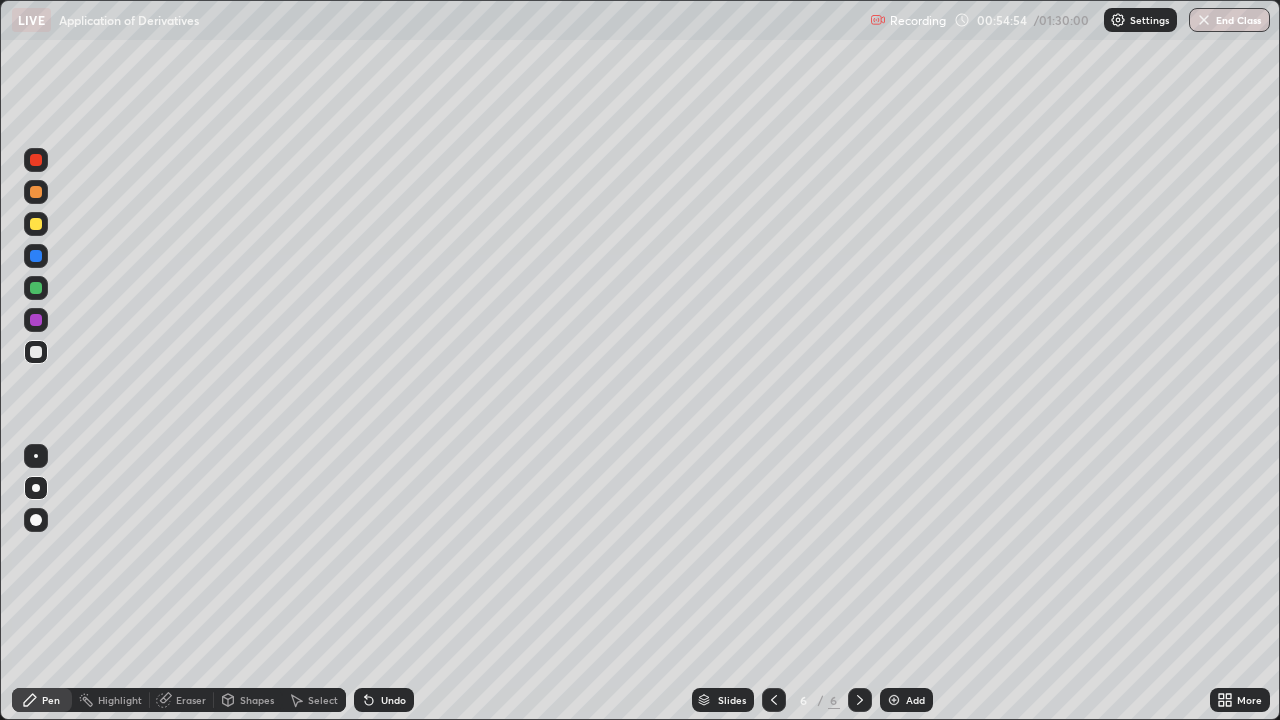 click at bounding box center [36, 320] 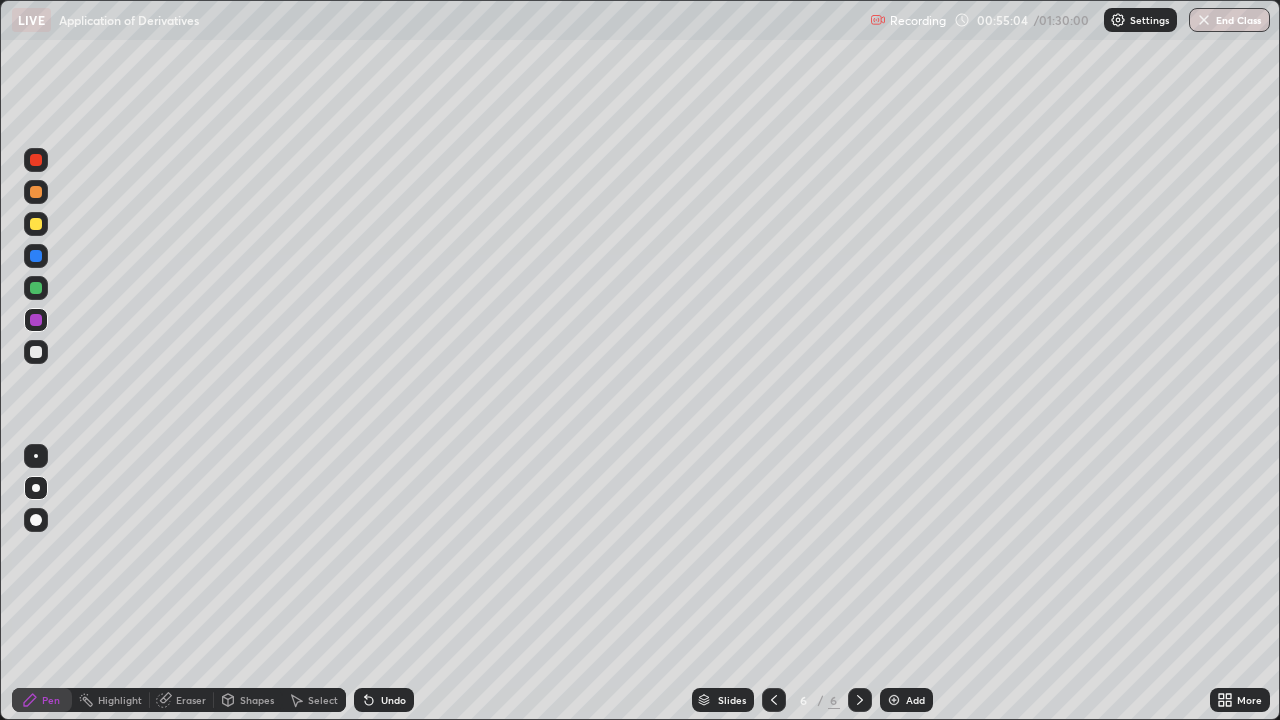 click on "Select" at bounding box center (323, 700) 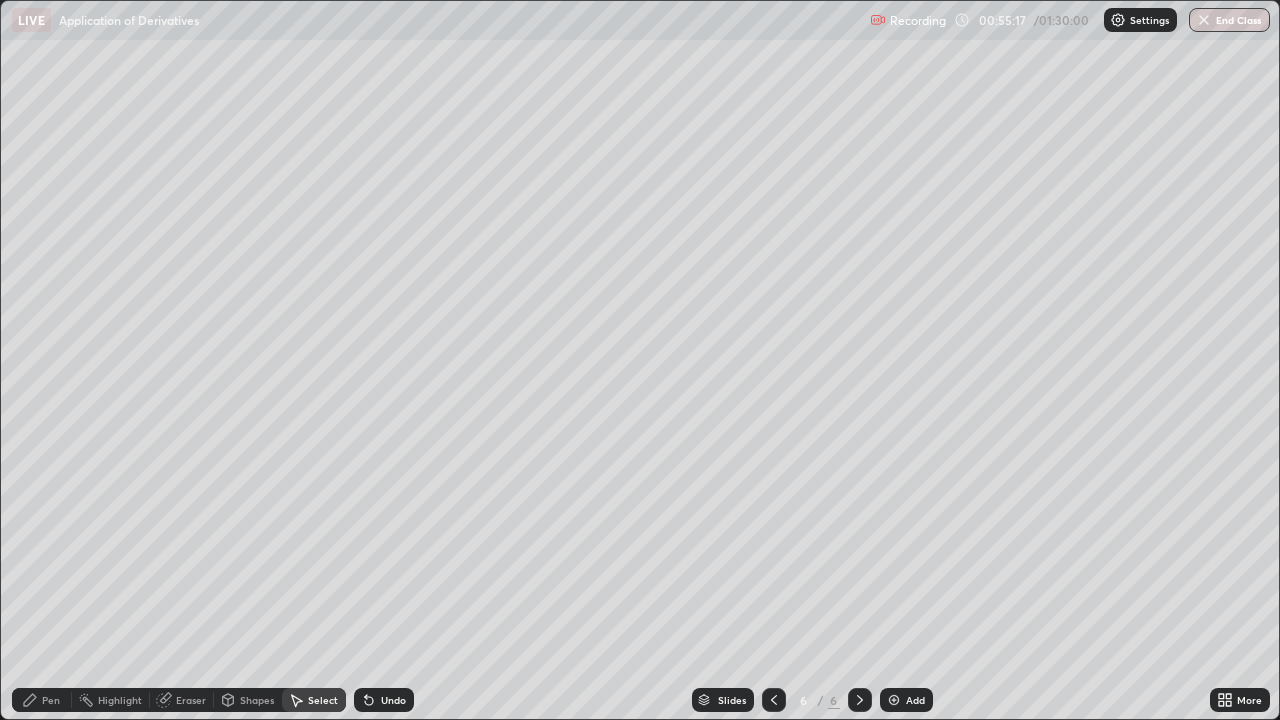 click 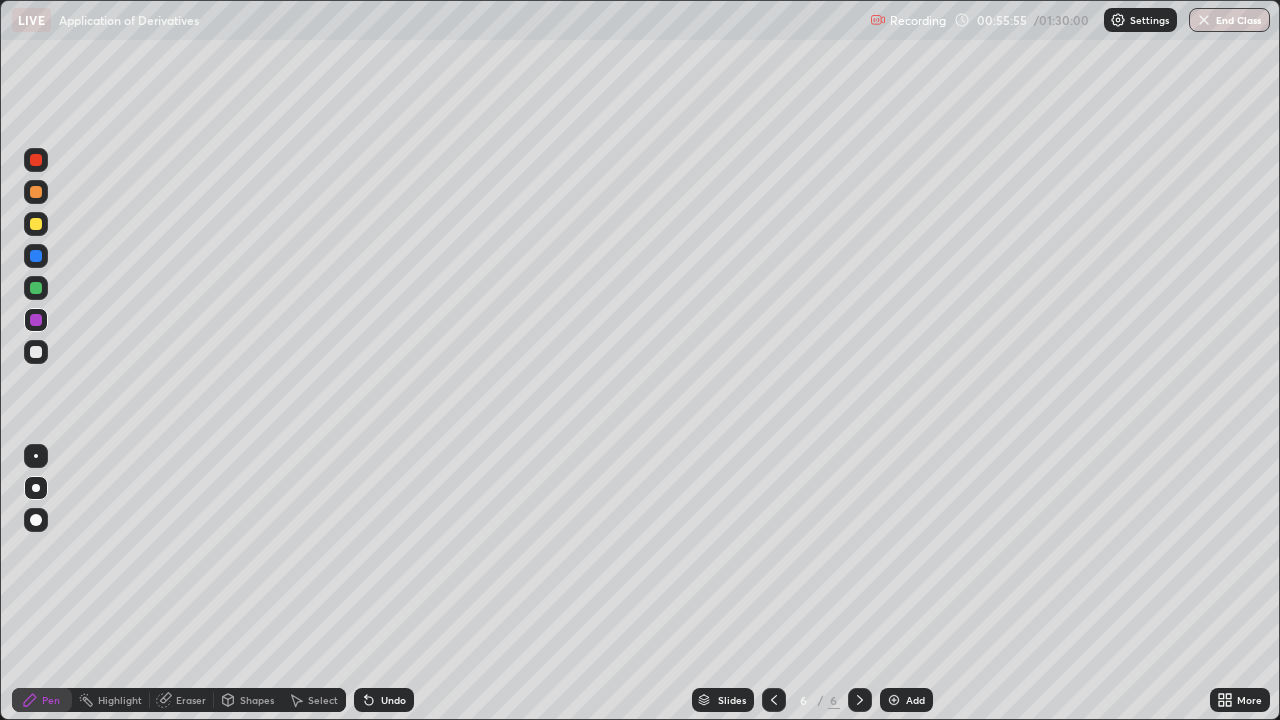 click at bounding box center (36, 352) 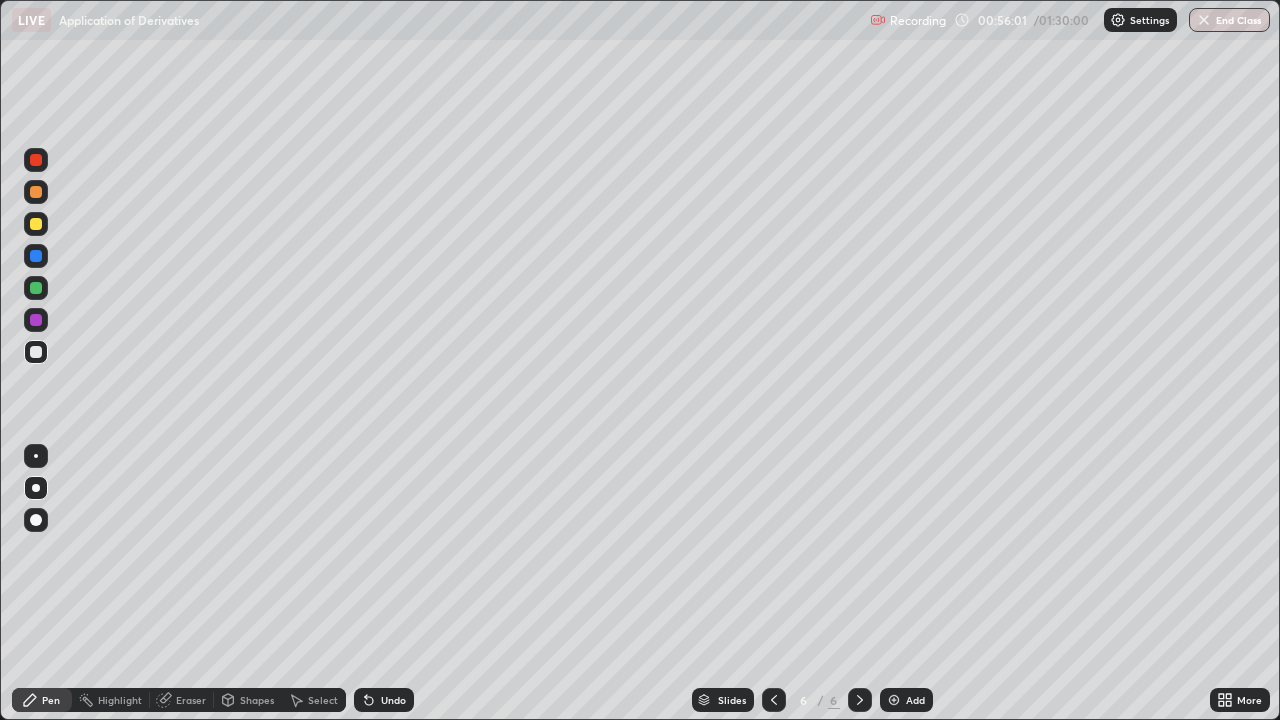 click at bounding box center (36, 352) 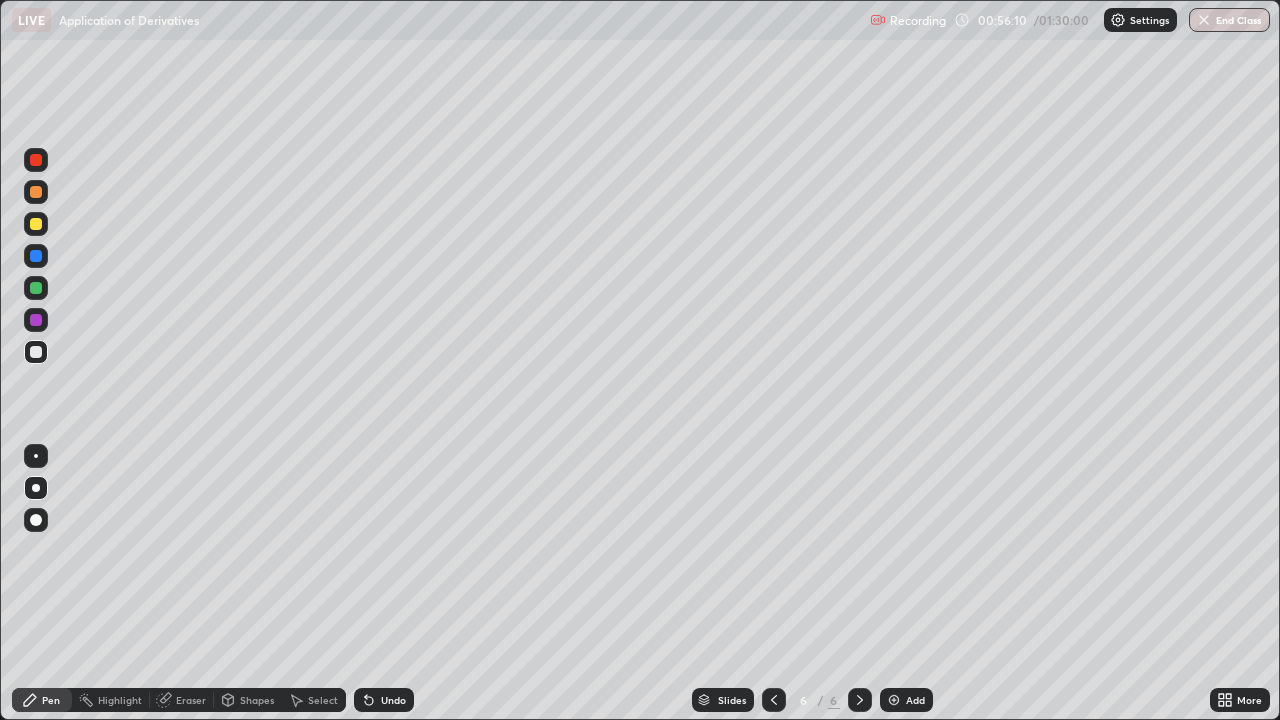 click at bounding box center (36, 352) 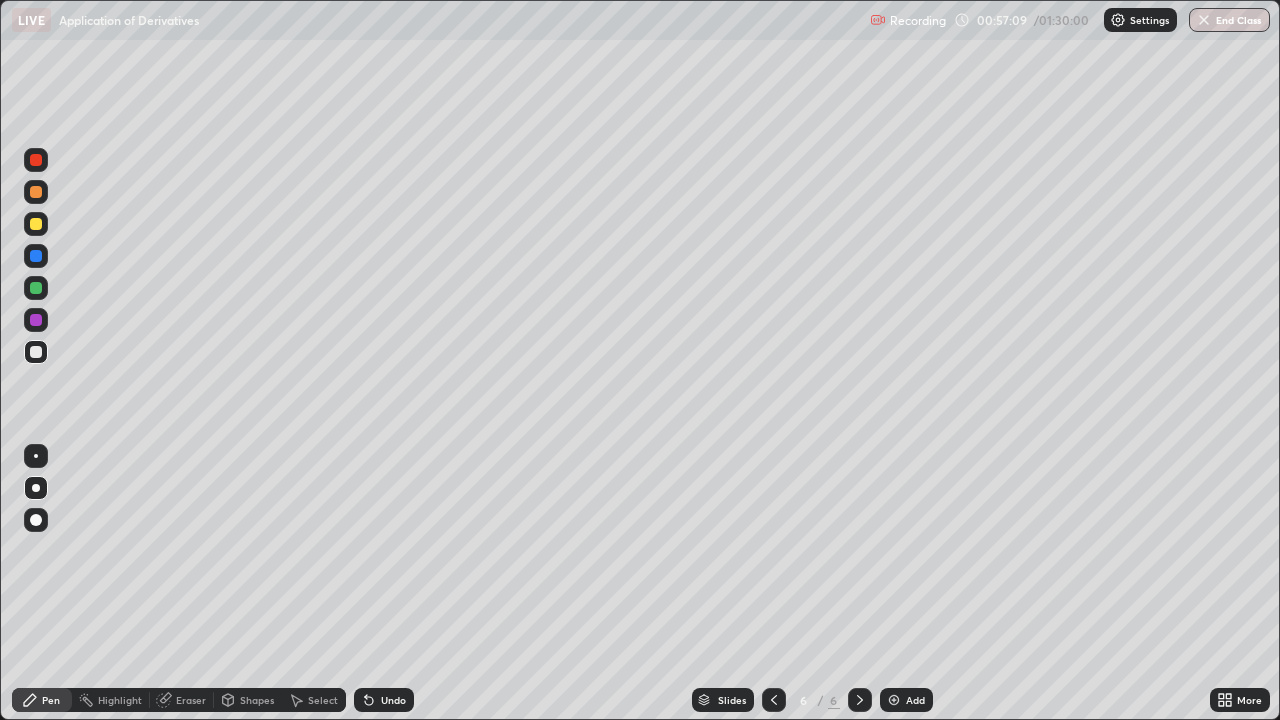 click at bounding box center [36, 256] 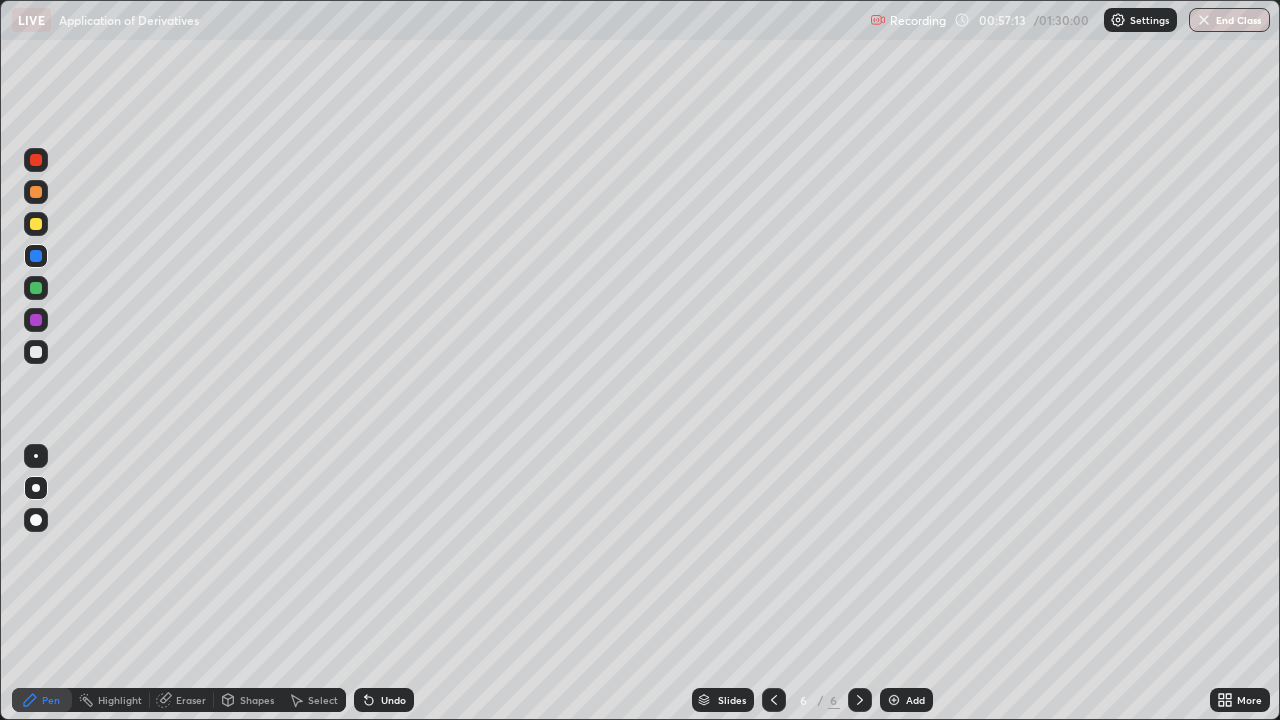 click on "Shapes" at bounding box center [257, 700] 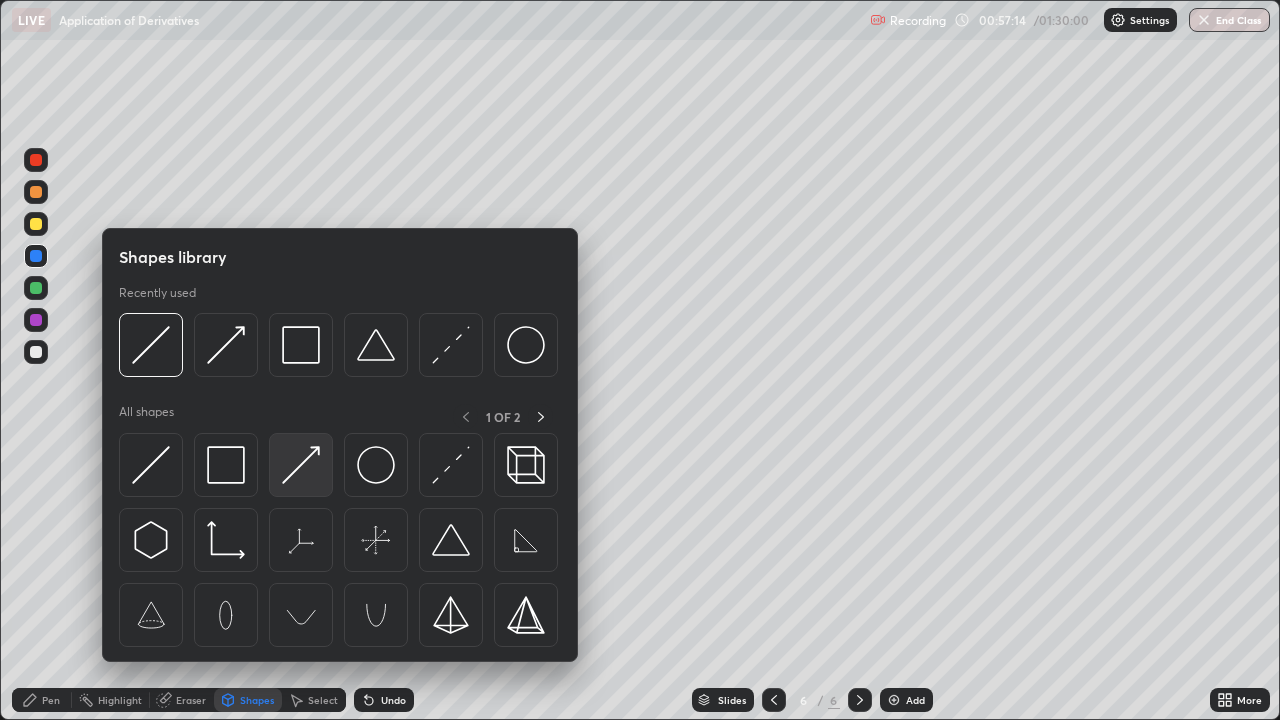 click at bounding box center [301, 465] 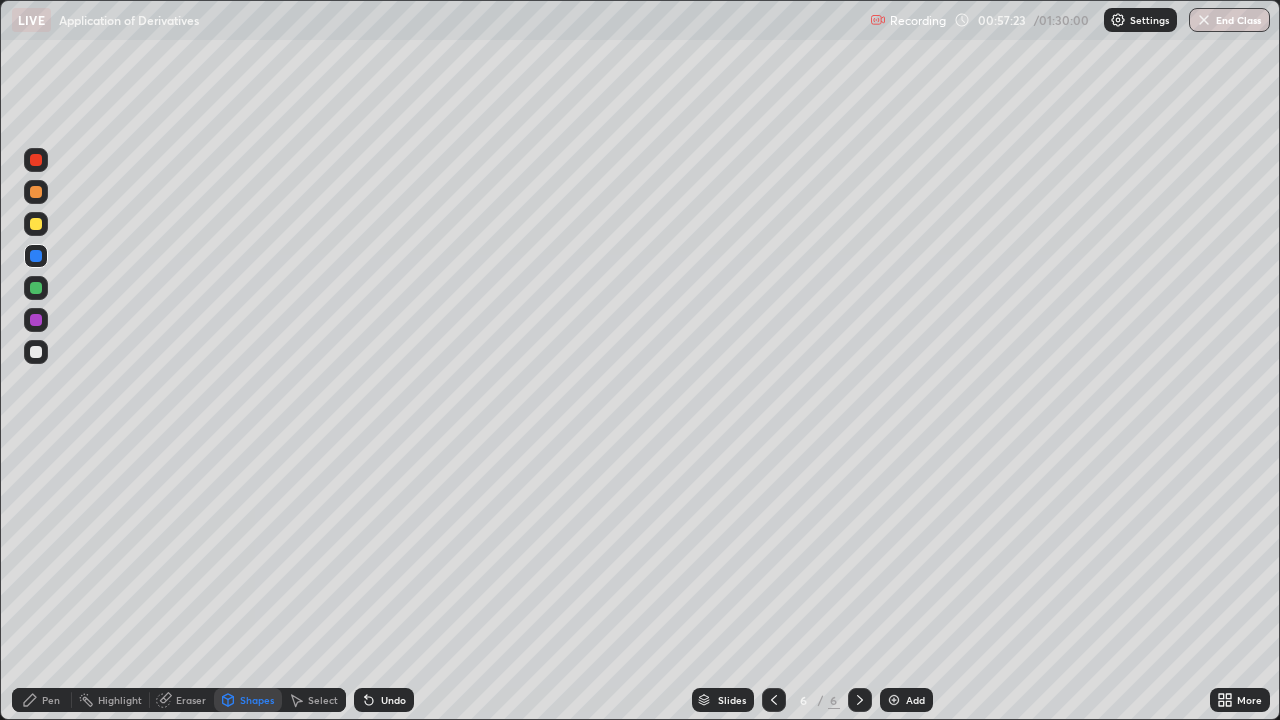click on "Undo" at bounding box center [384, 700] 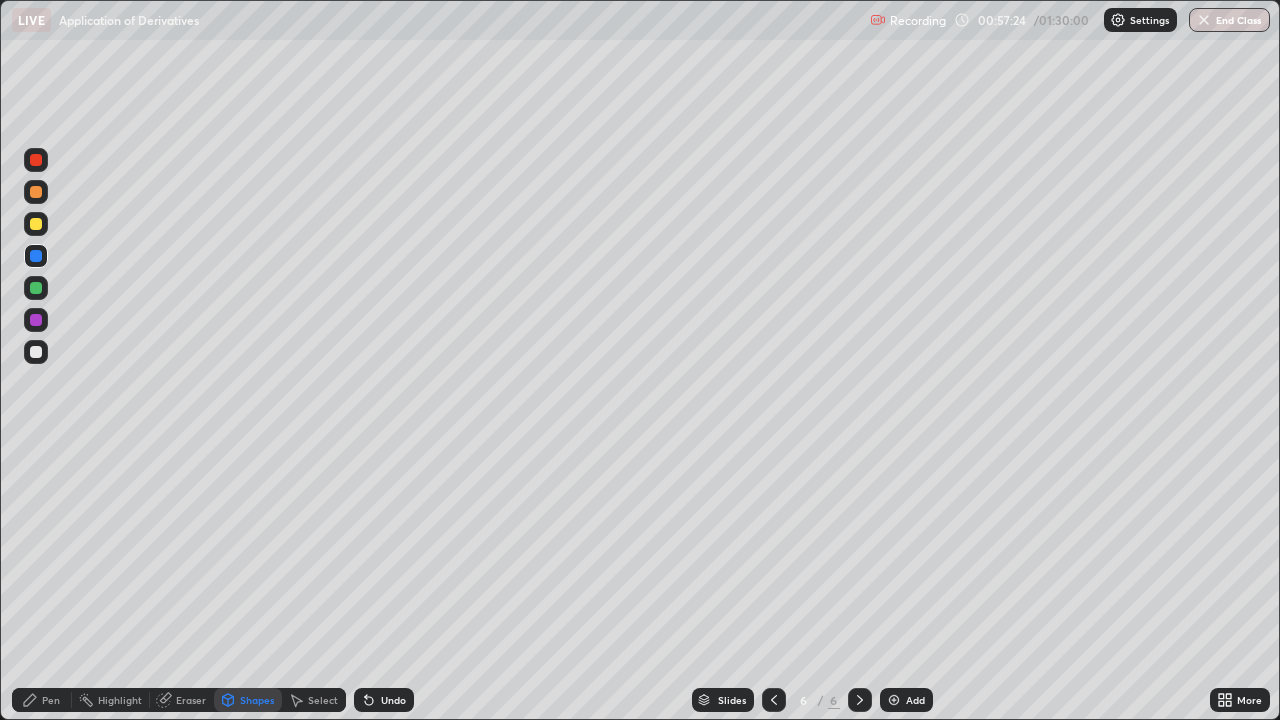 click on "Pen" at bounding box center (42, 700) 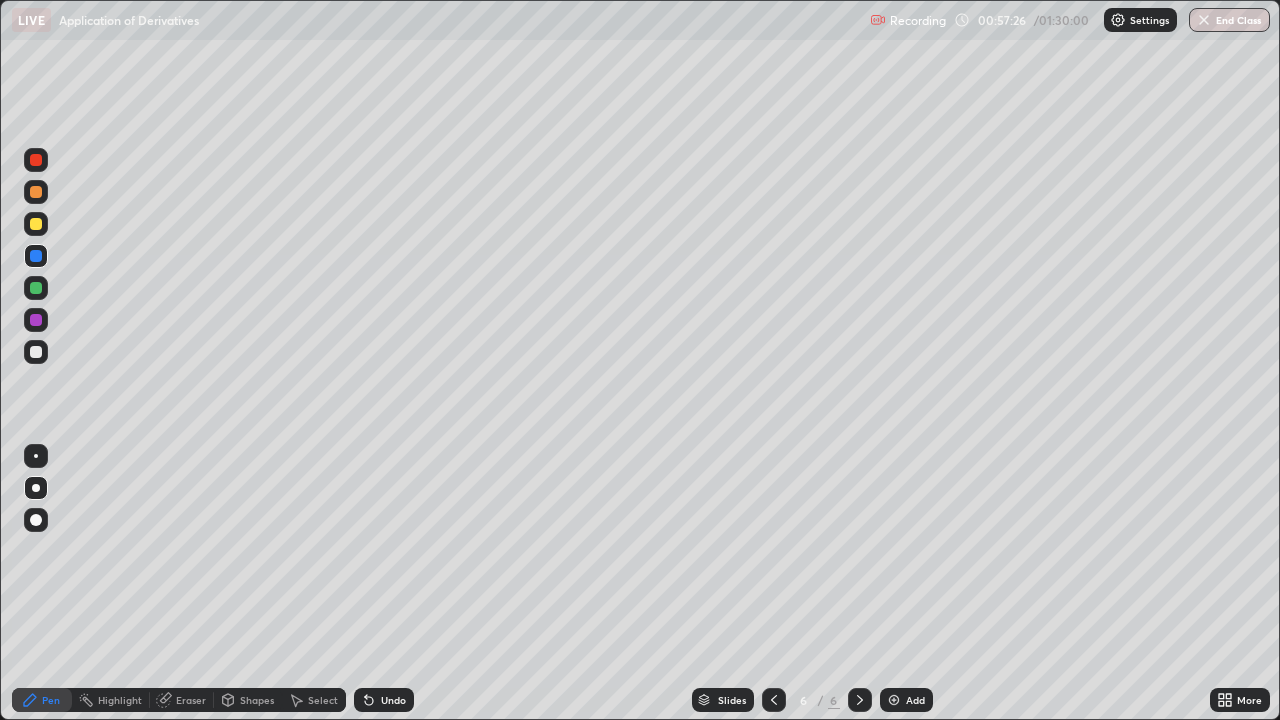 click on "Shapes" at bounding box center (257, 700) 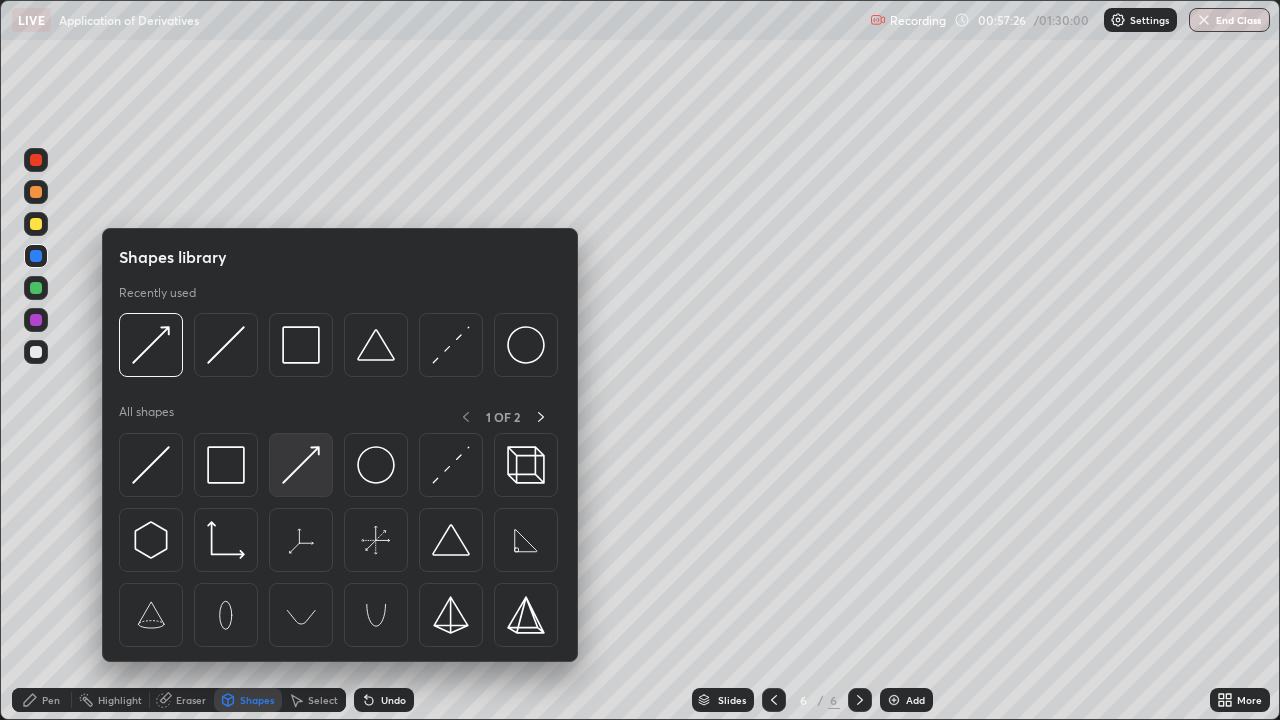 click at bounding box center [301, 465] 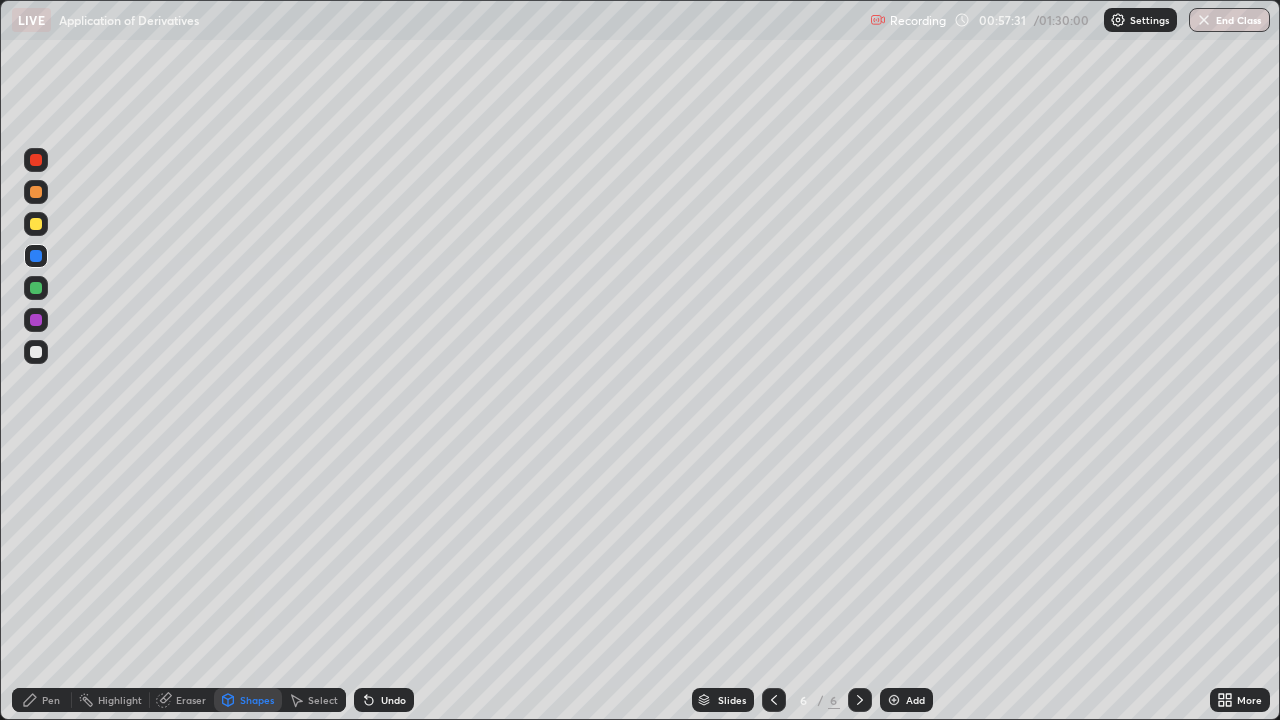 click 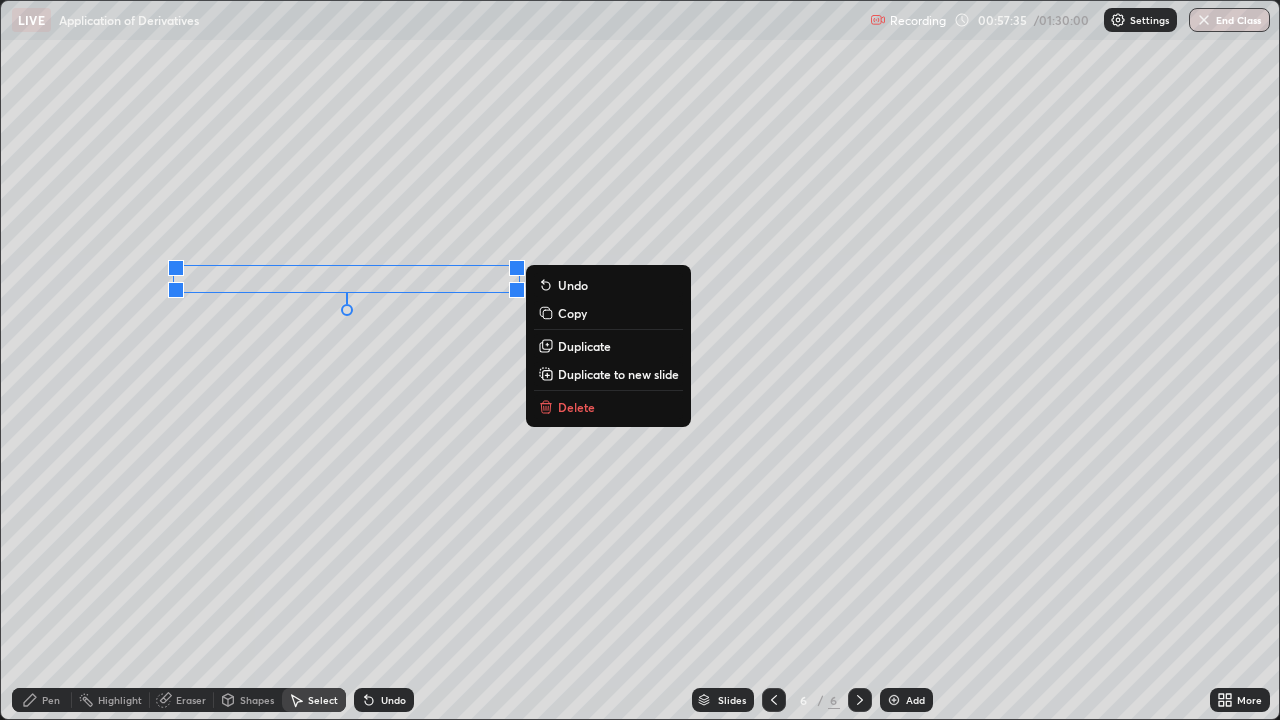 click on "Delete" at bounding box center [576, 407] 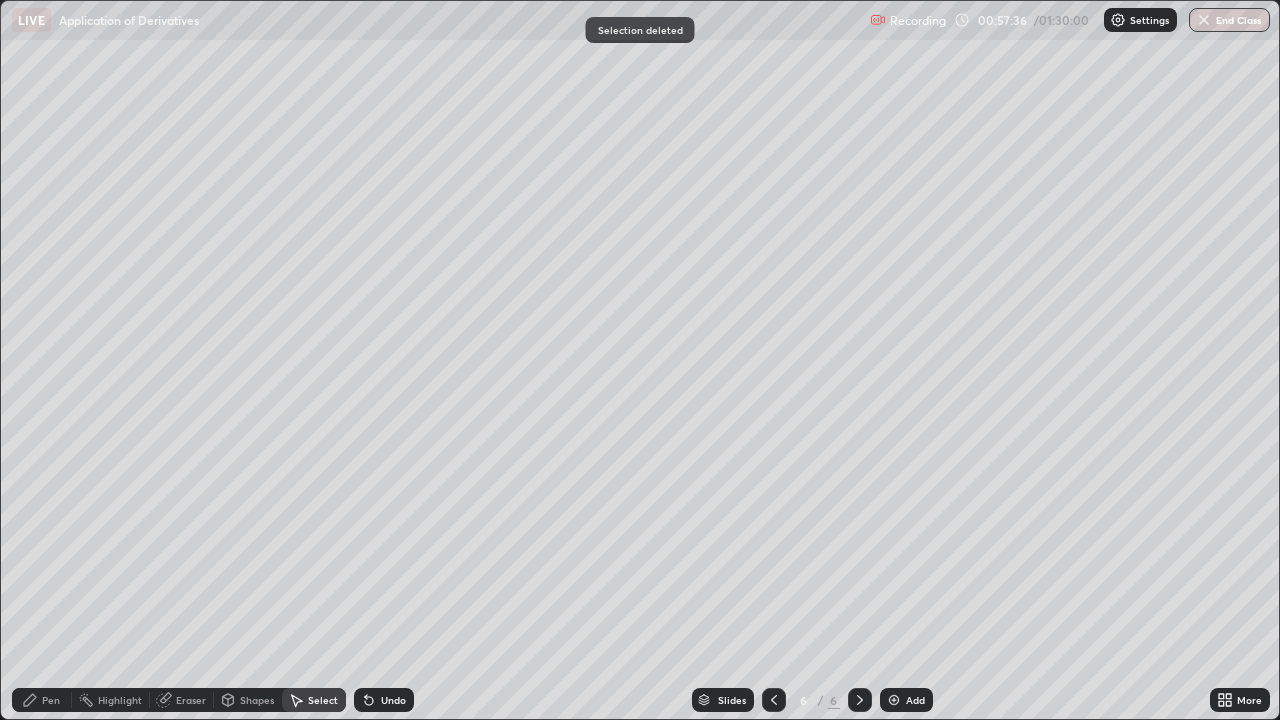 click 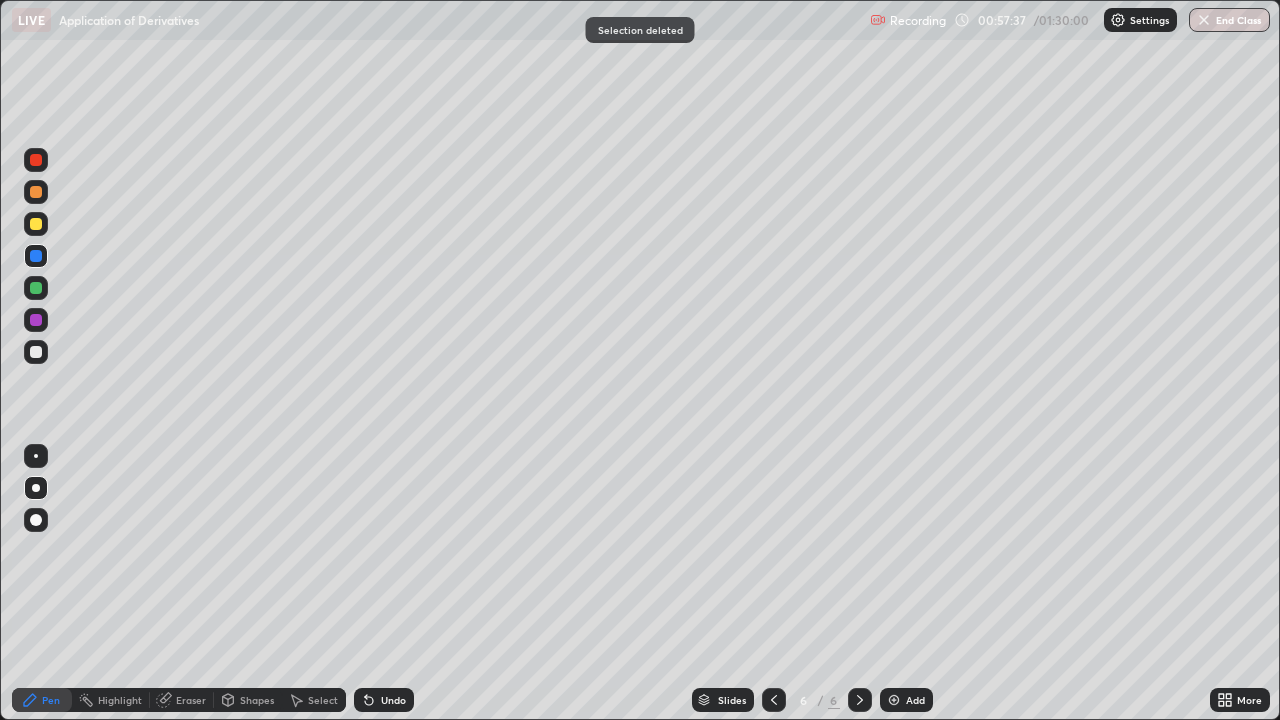 click on "Shapes" at bounding box center (248, 700) 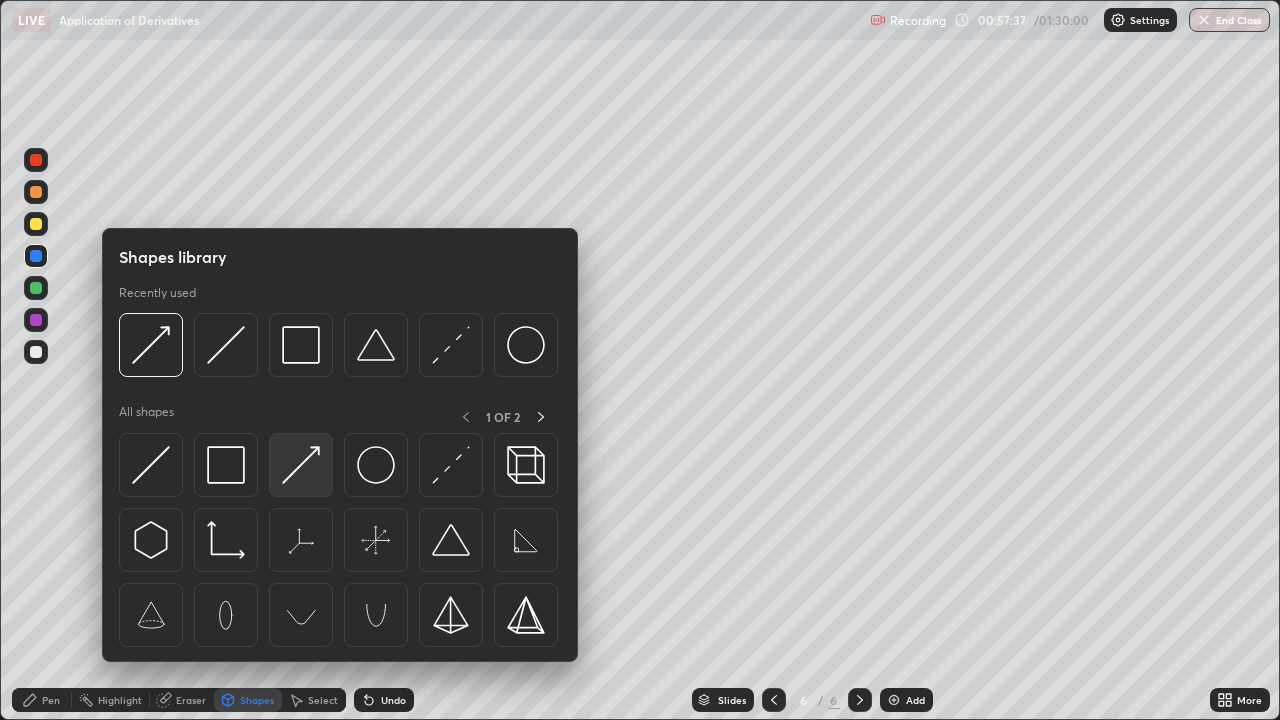 click at bounding box center [301, 465] 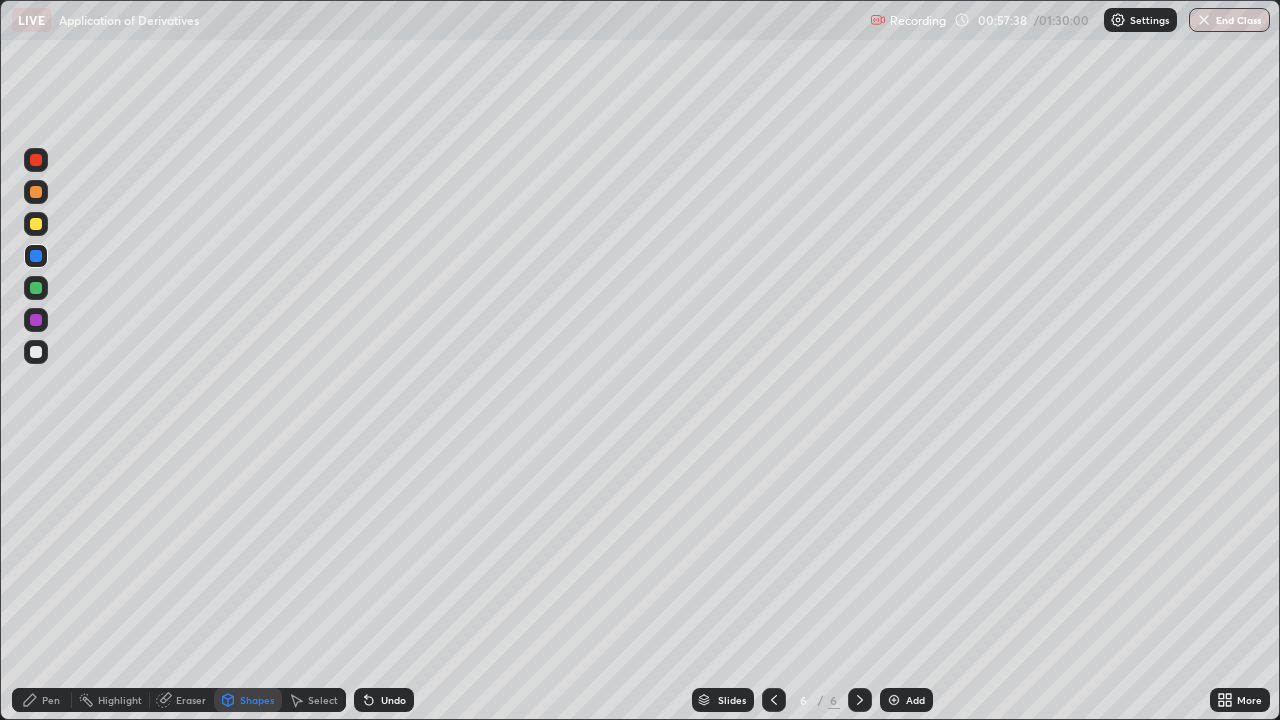 click at bounding box center (36, 160) 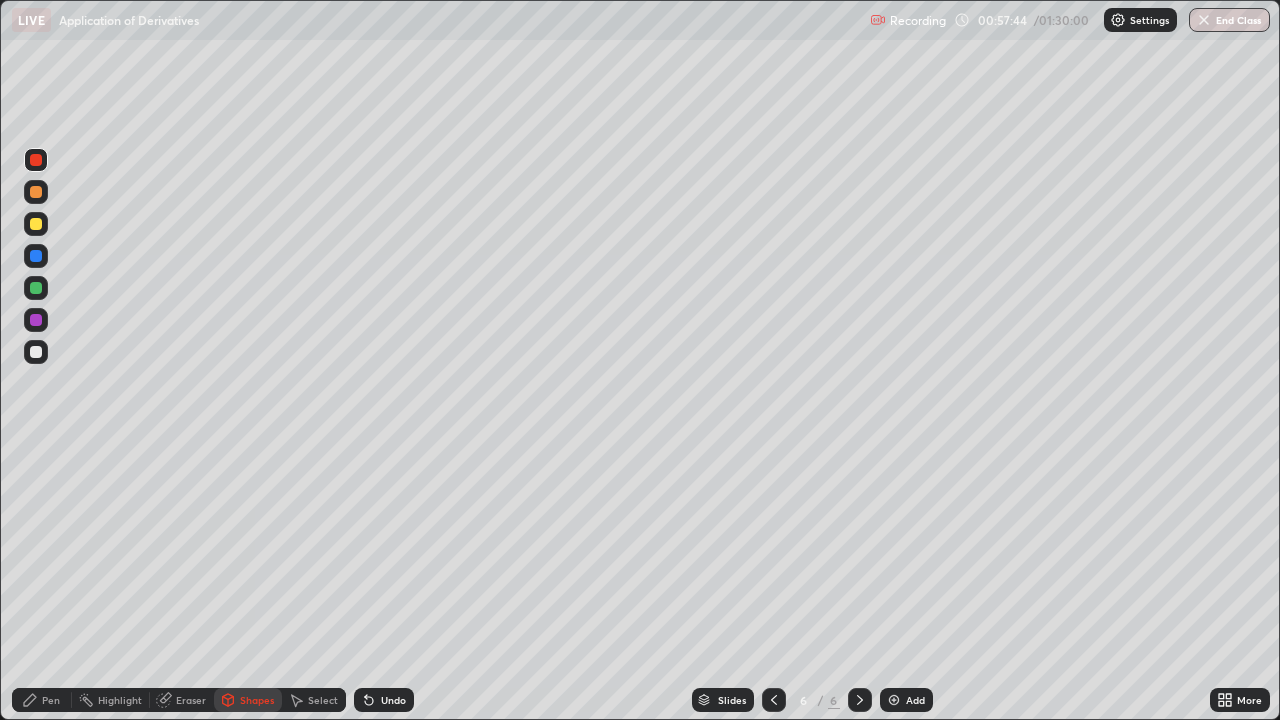 click on "Pen" at bounding box center (42, 700) 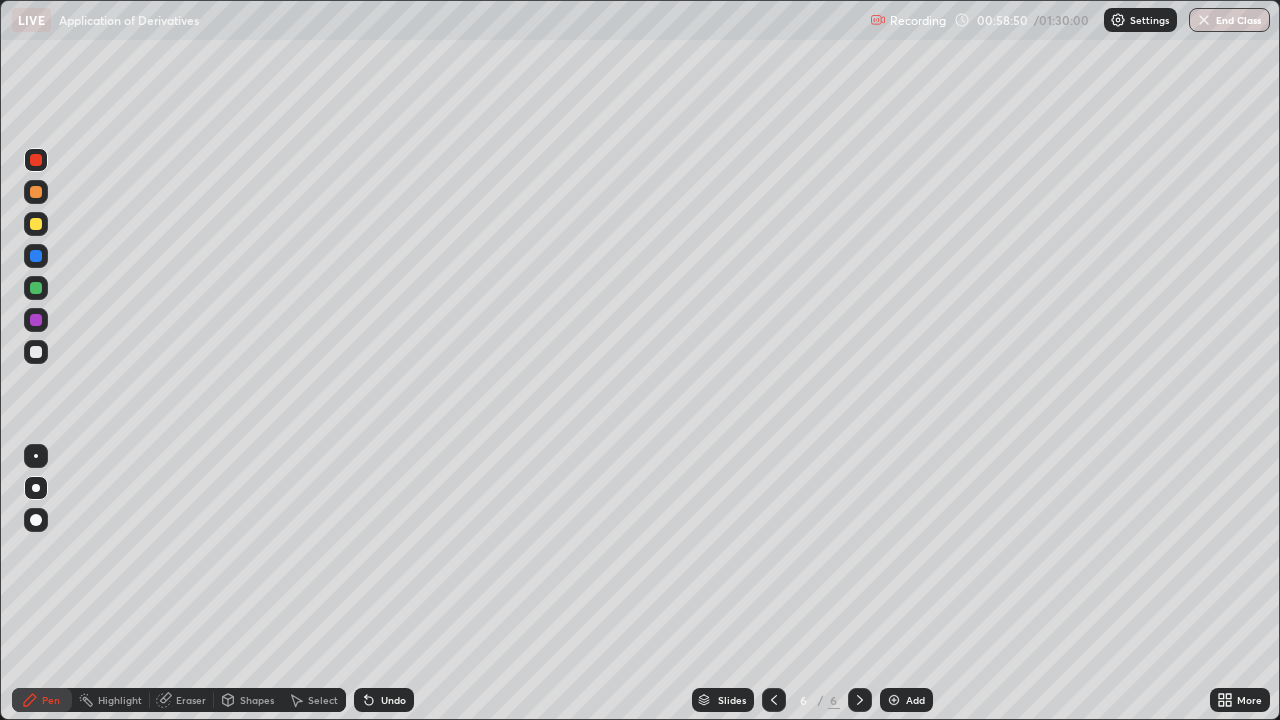 click at bounding box center [36, 352] 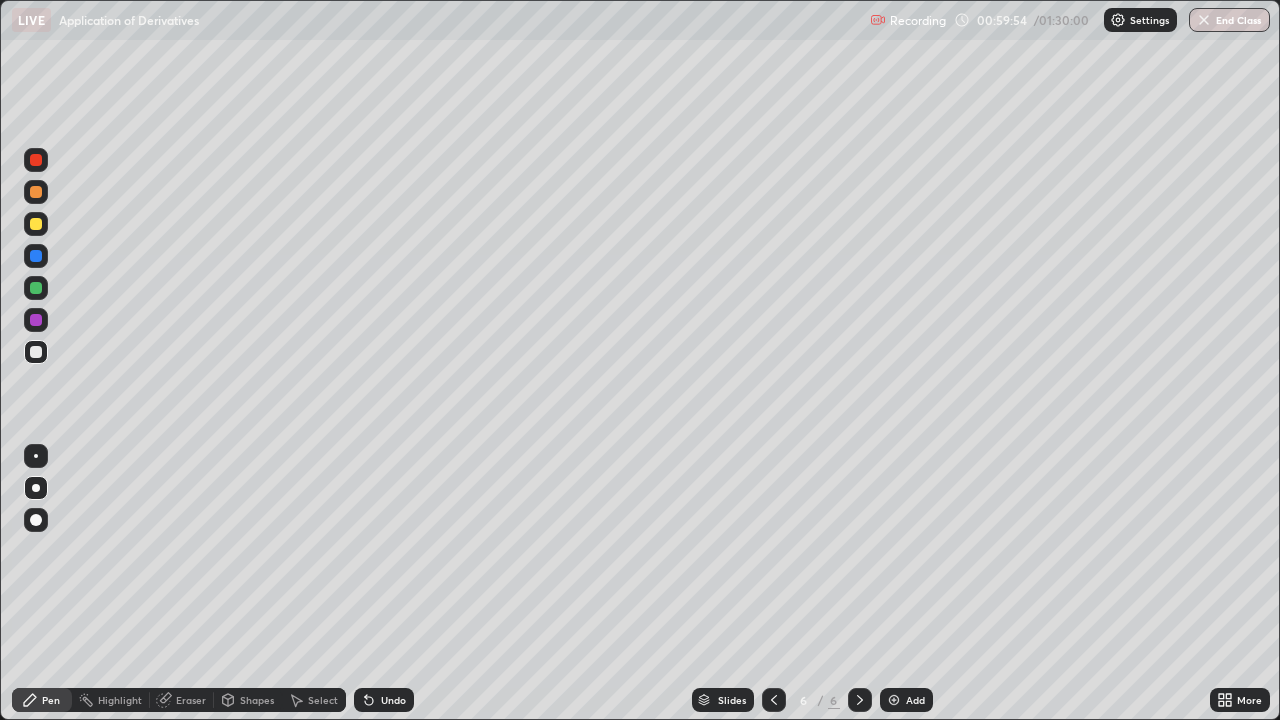 click at bounding box center (894, 700) 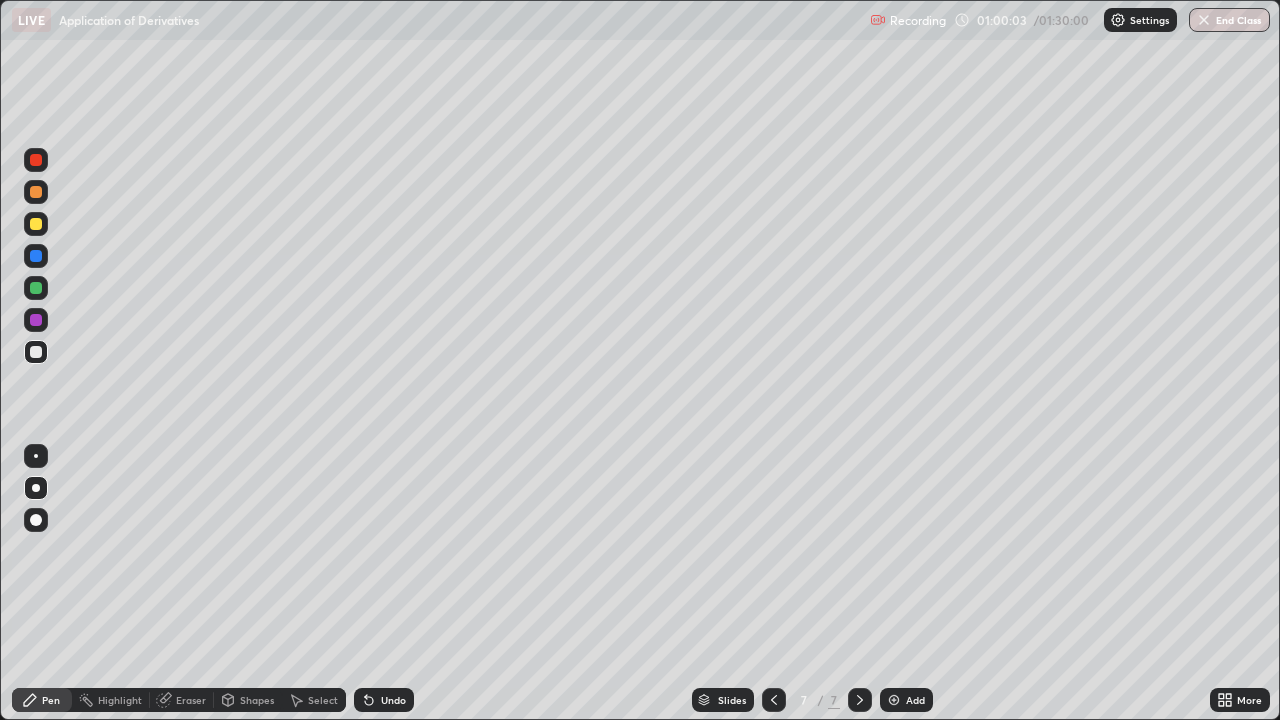 click at bounding box center (36, 256) 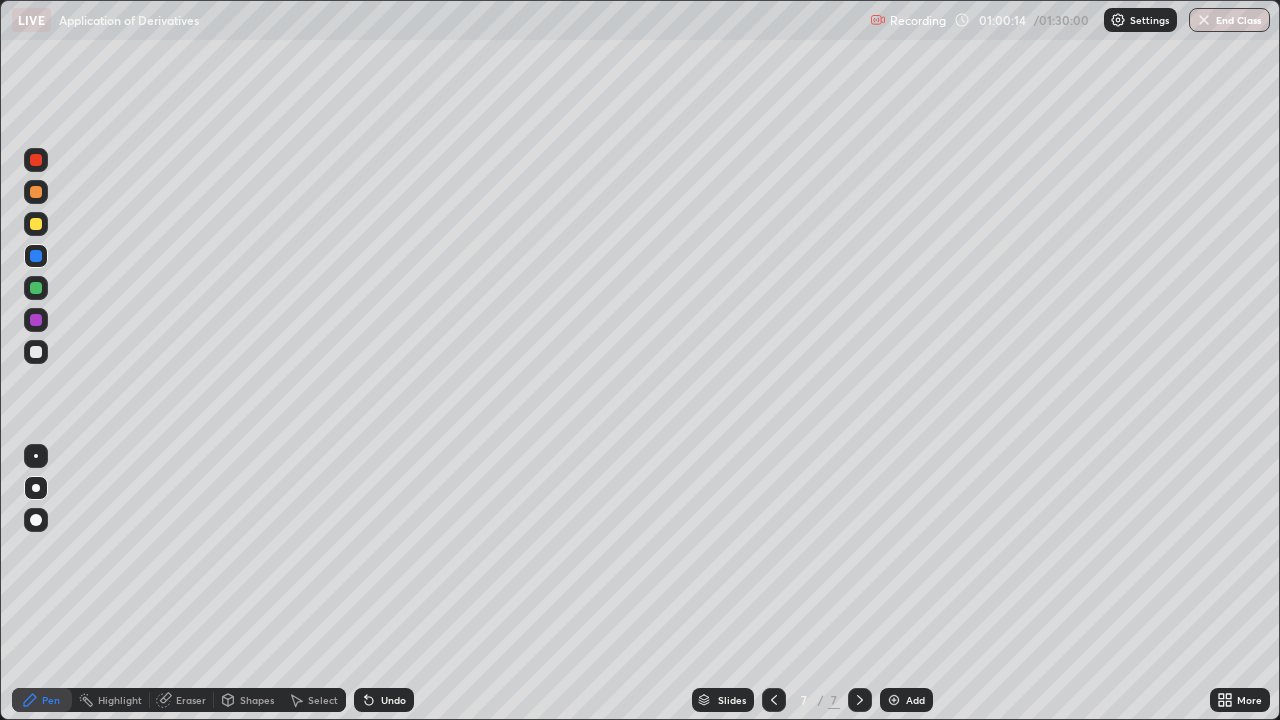 click on "Undo" at bounding box center [384, 700] 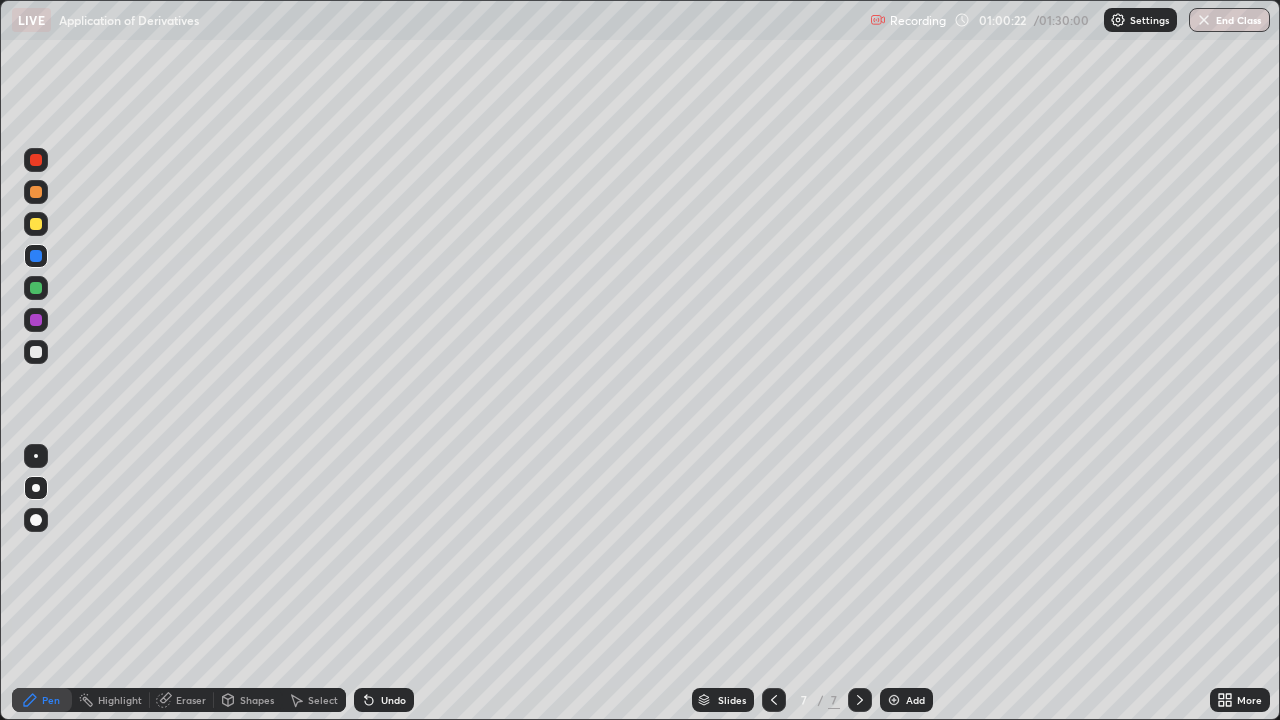 click at bounding box center [36, 256] 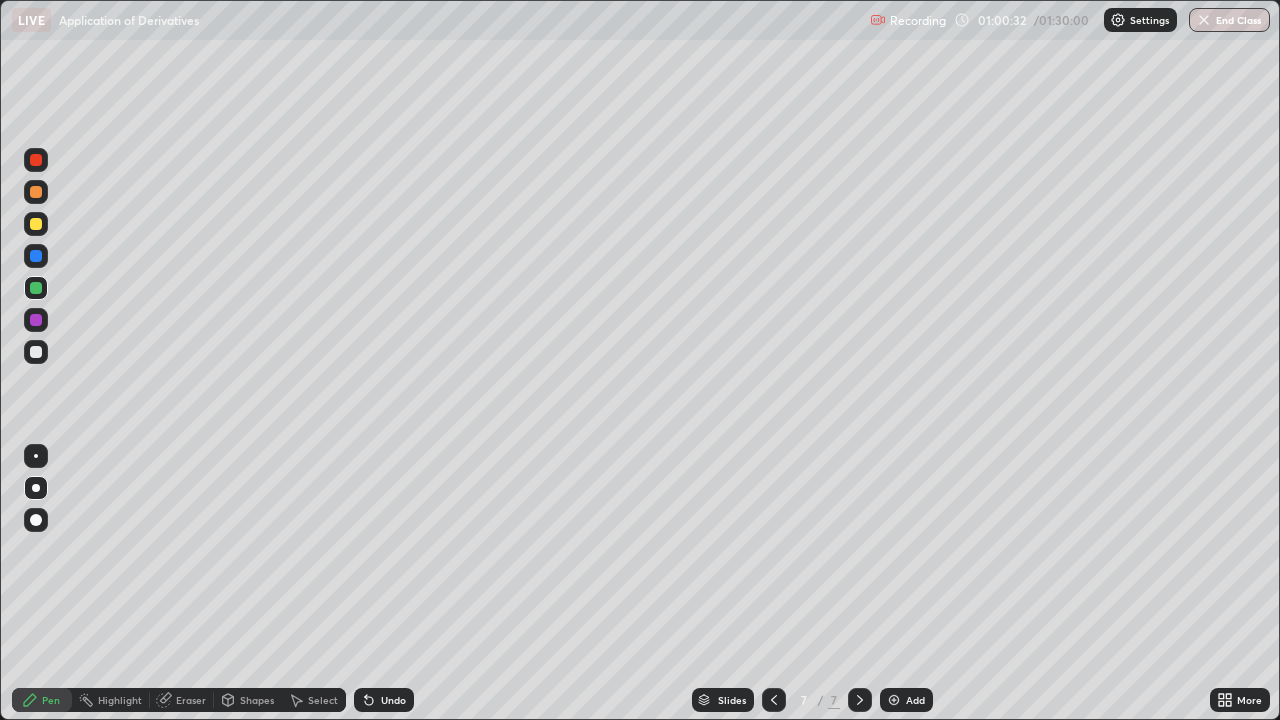 click on "Undo" at bounding box center [393, 700] 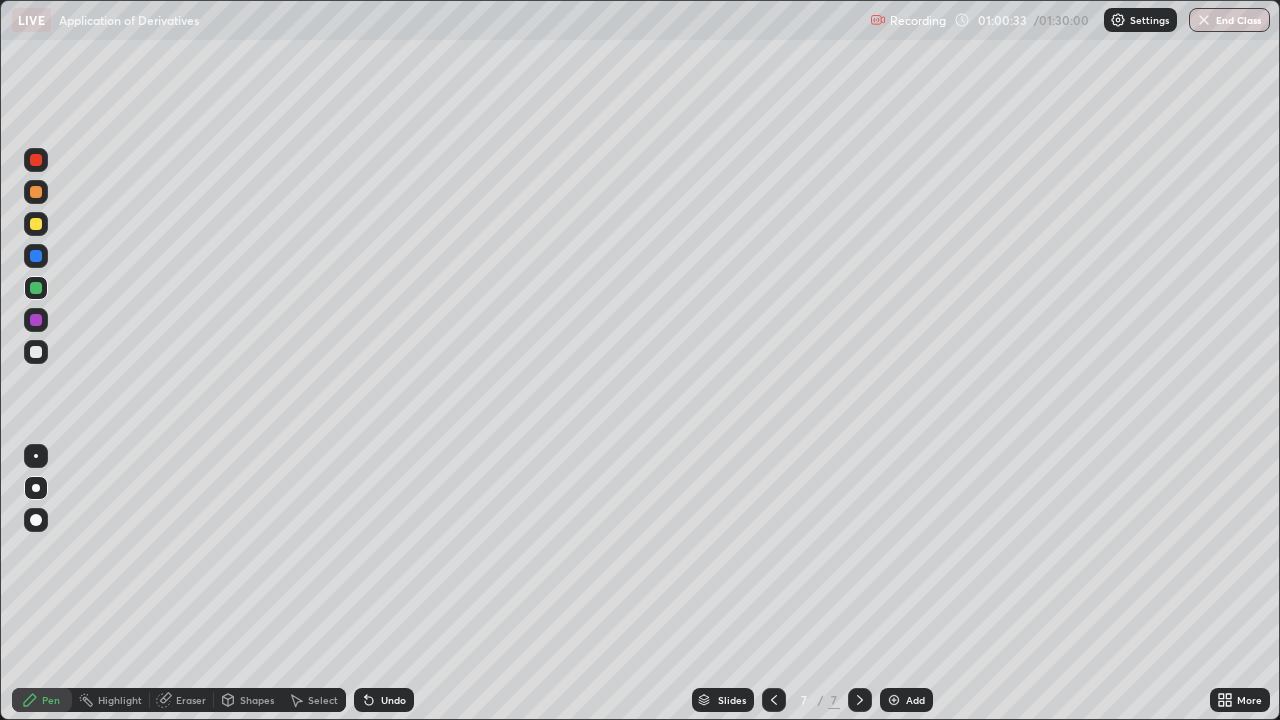 click on "Undo" at bounding box center [384, 700] 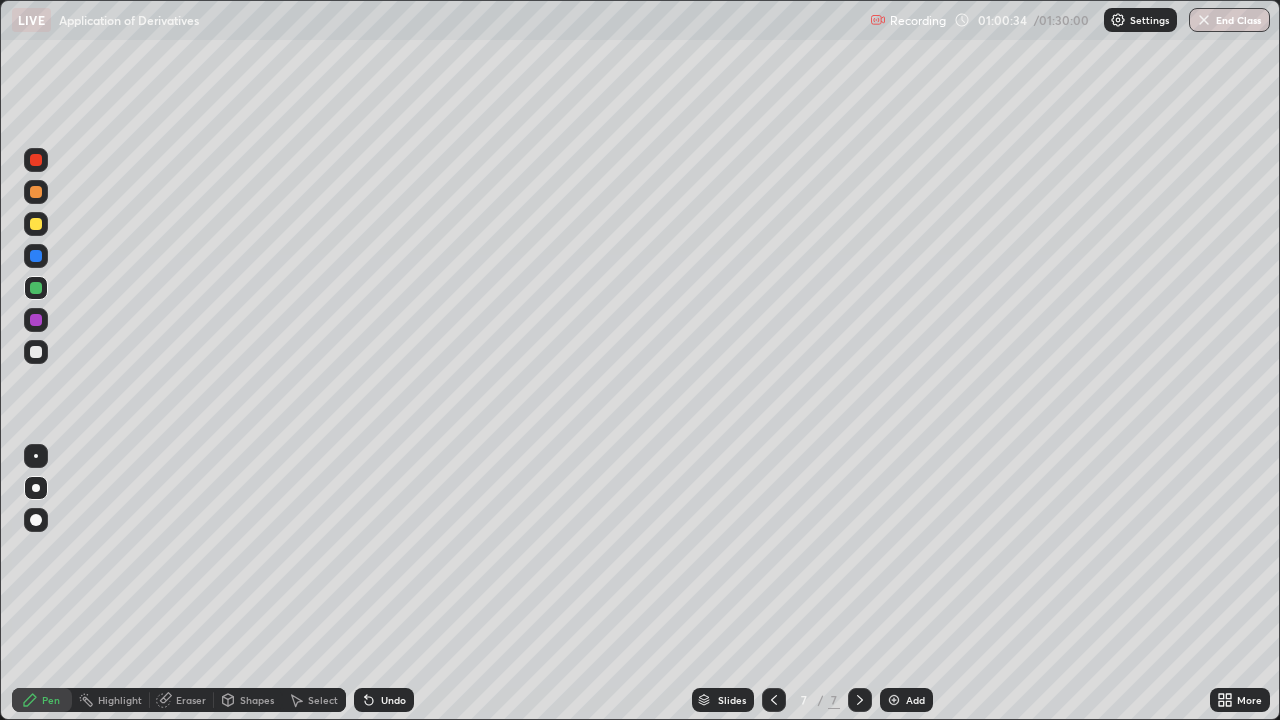 click on "Undo" at bounding box center [384, 700] 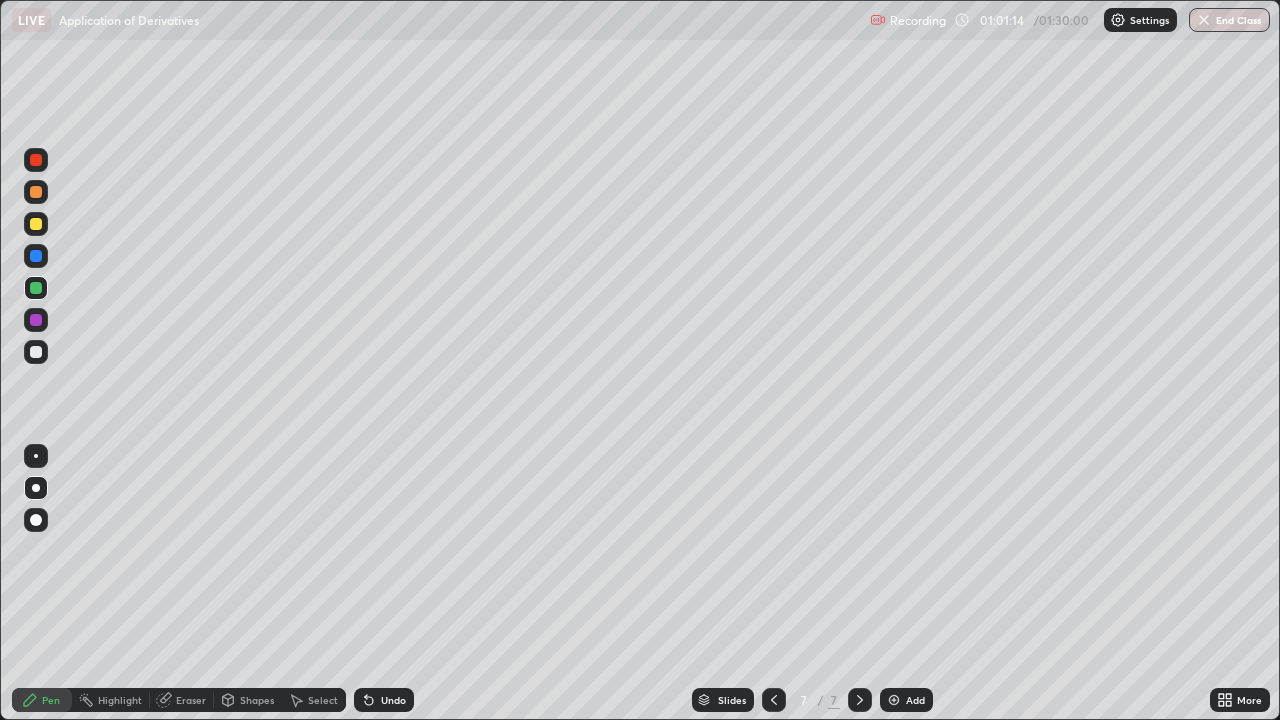 click at bounding box center (36, 320) 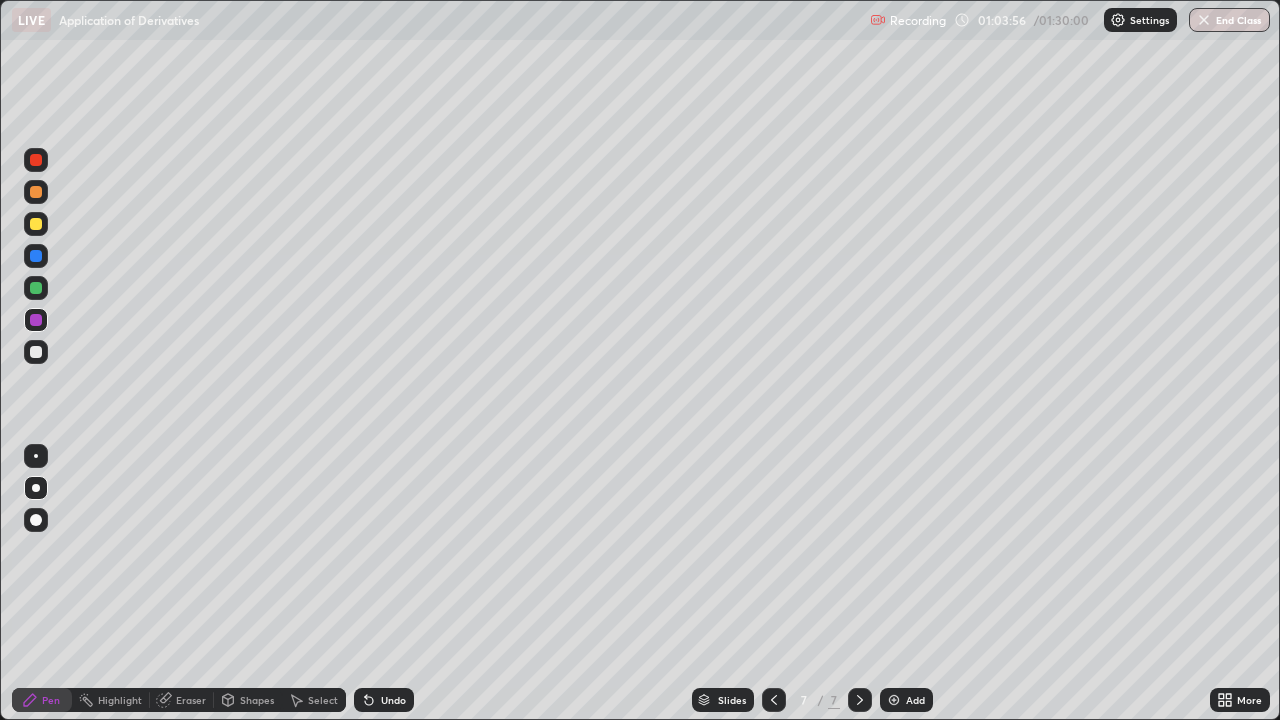 click on "Undo" at bounding box center (384, 700) 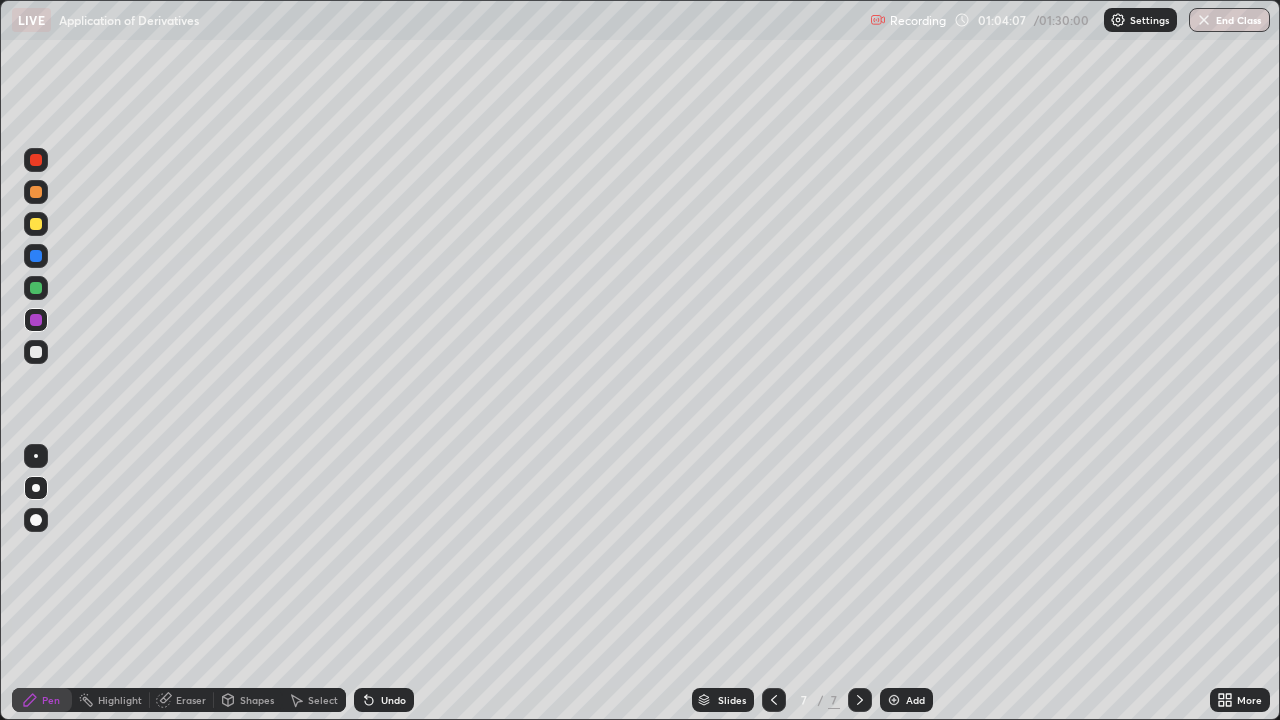 click at bounding box center [36, 288] 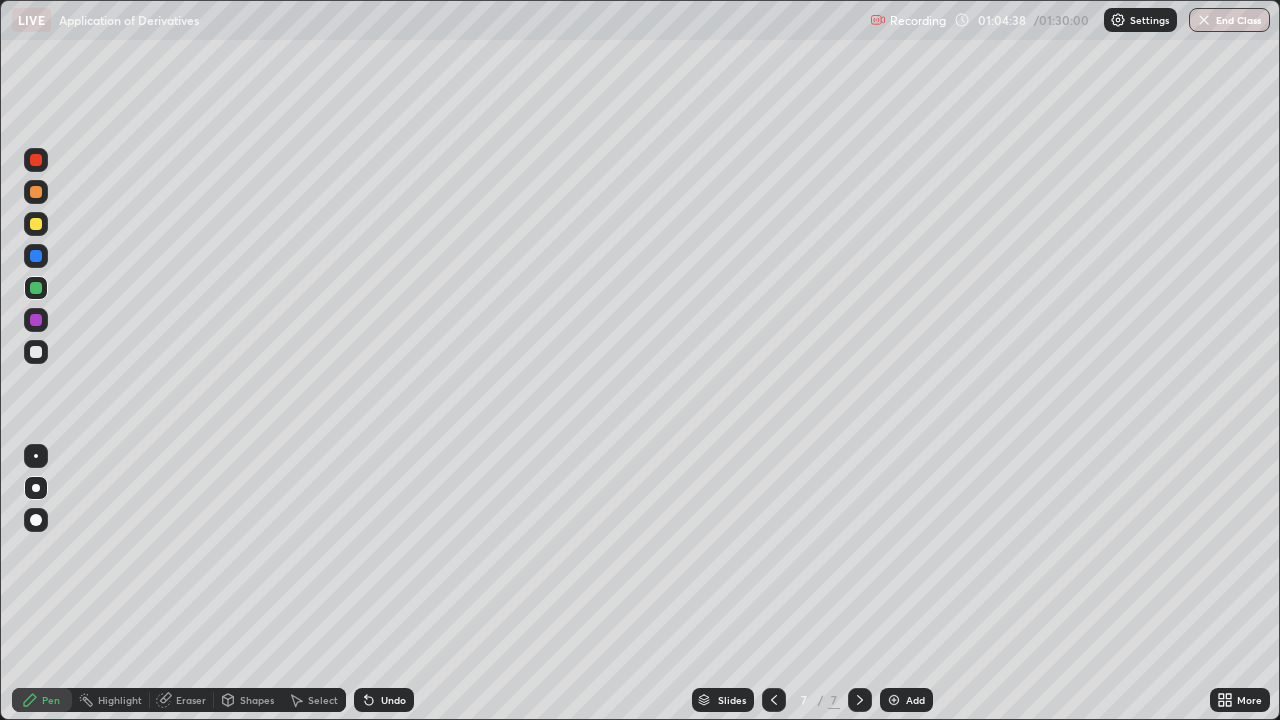 click on "Undo" at bounding box center (393, 700) 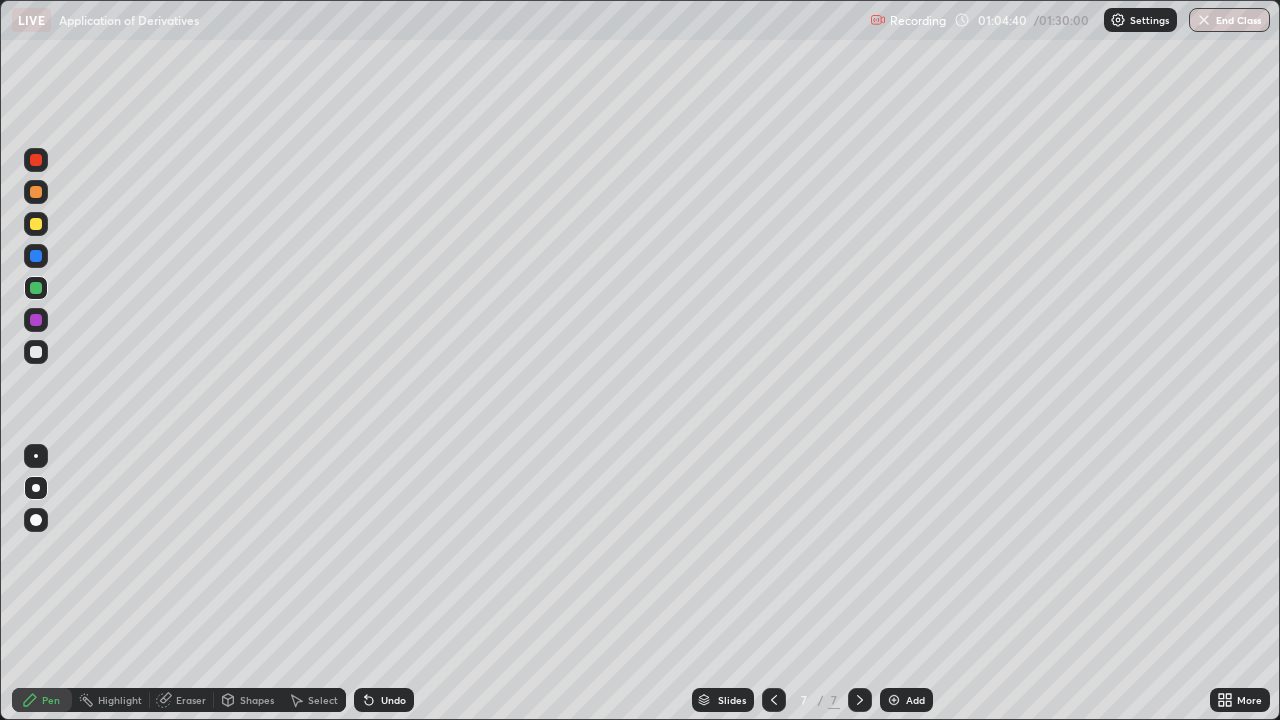 click on "Undo" at bounding box center [393, 700] 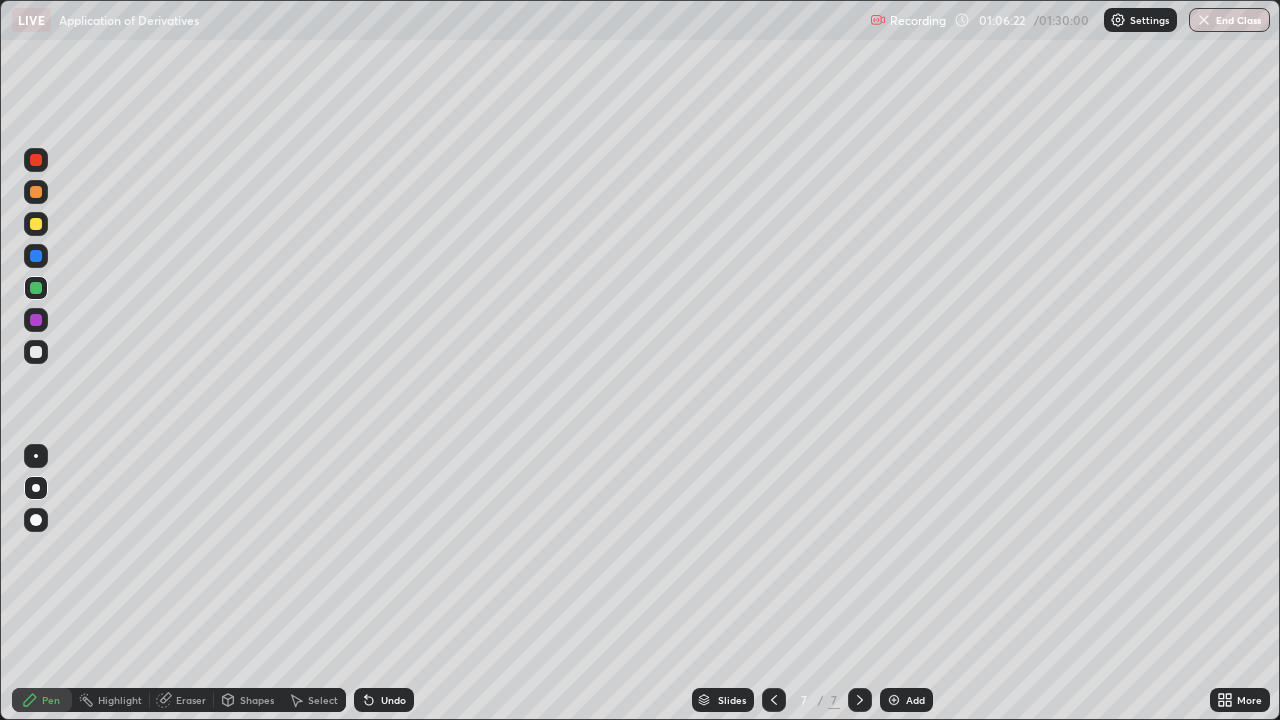click 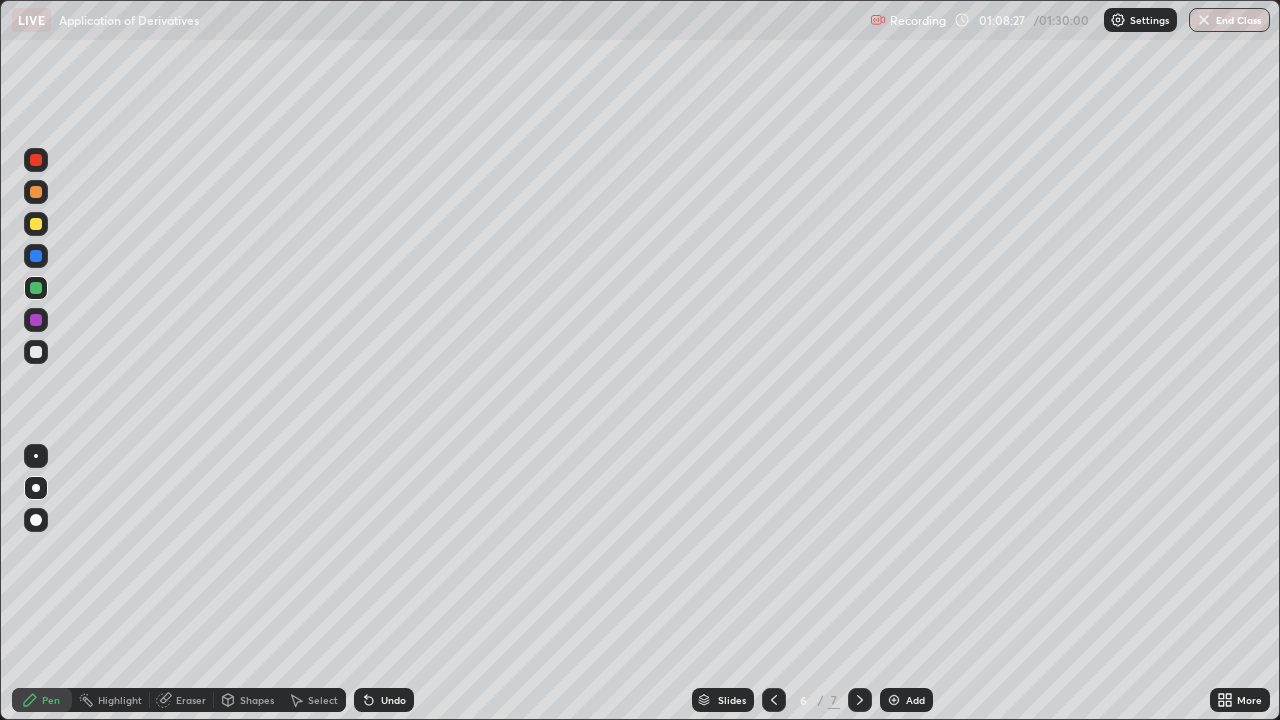 click on "Shapes" at bounding box center [257, 700] 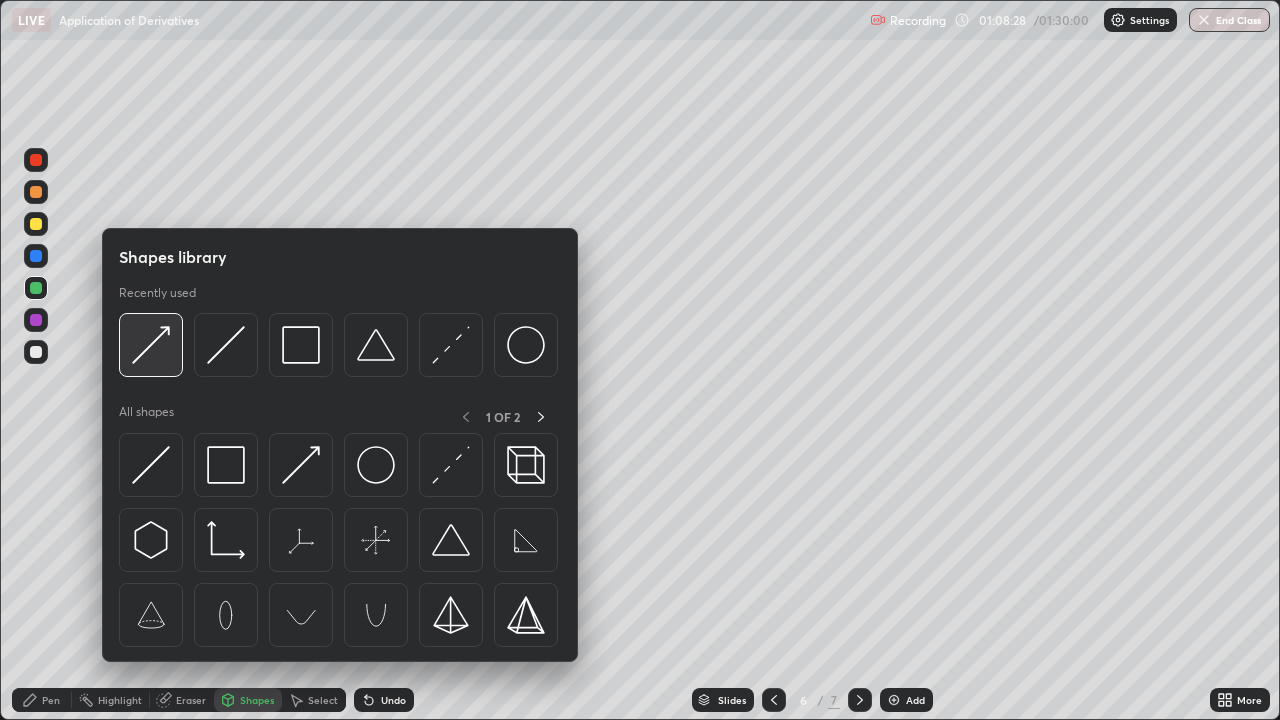 click at bounding box center [151, 345] 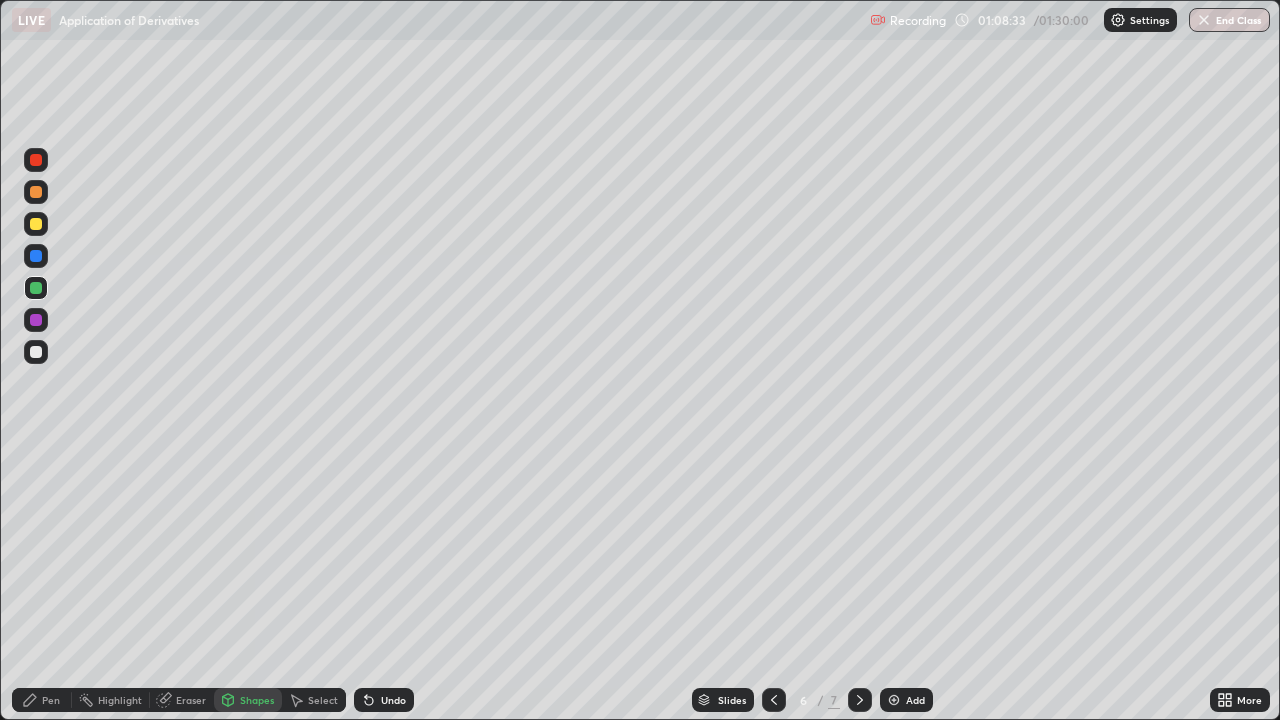 click 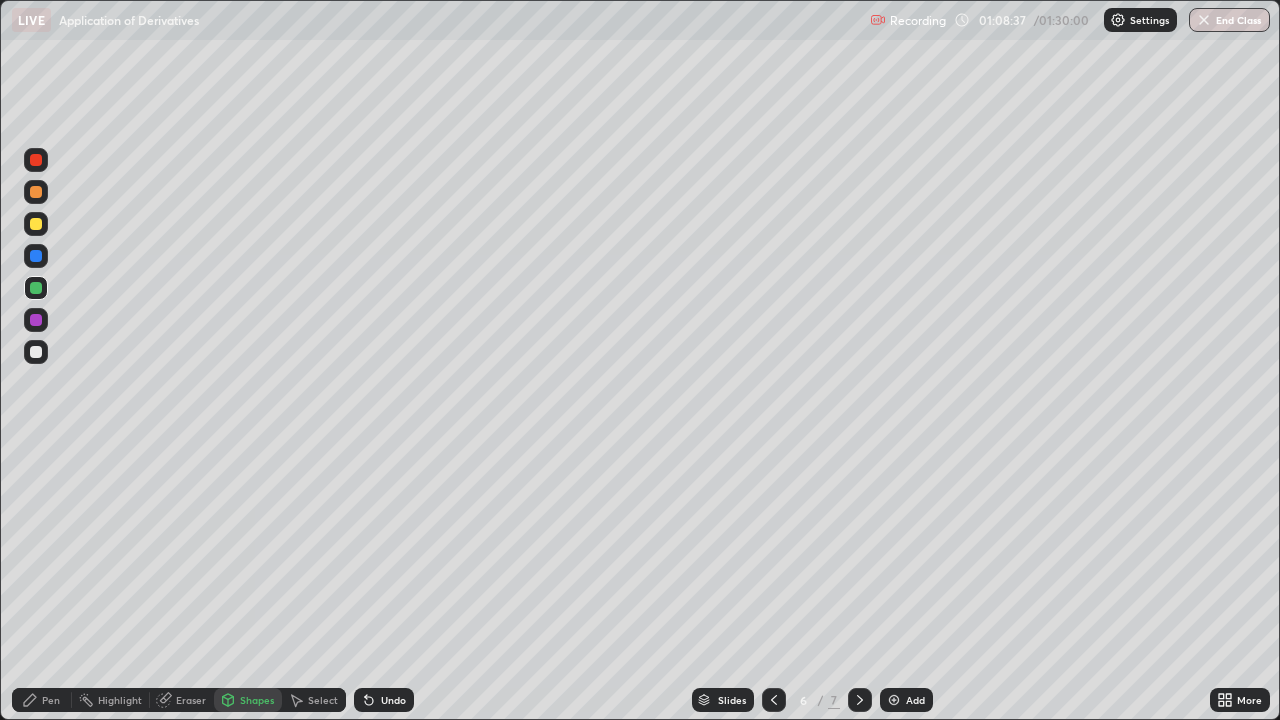 click on "Pen" at bounding box center [51, 700] 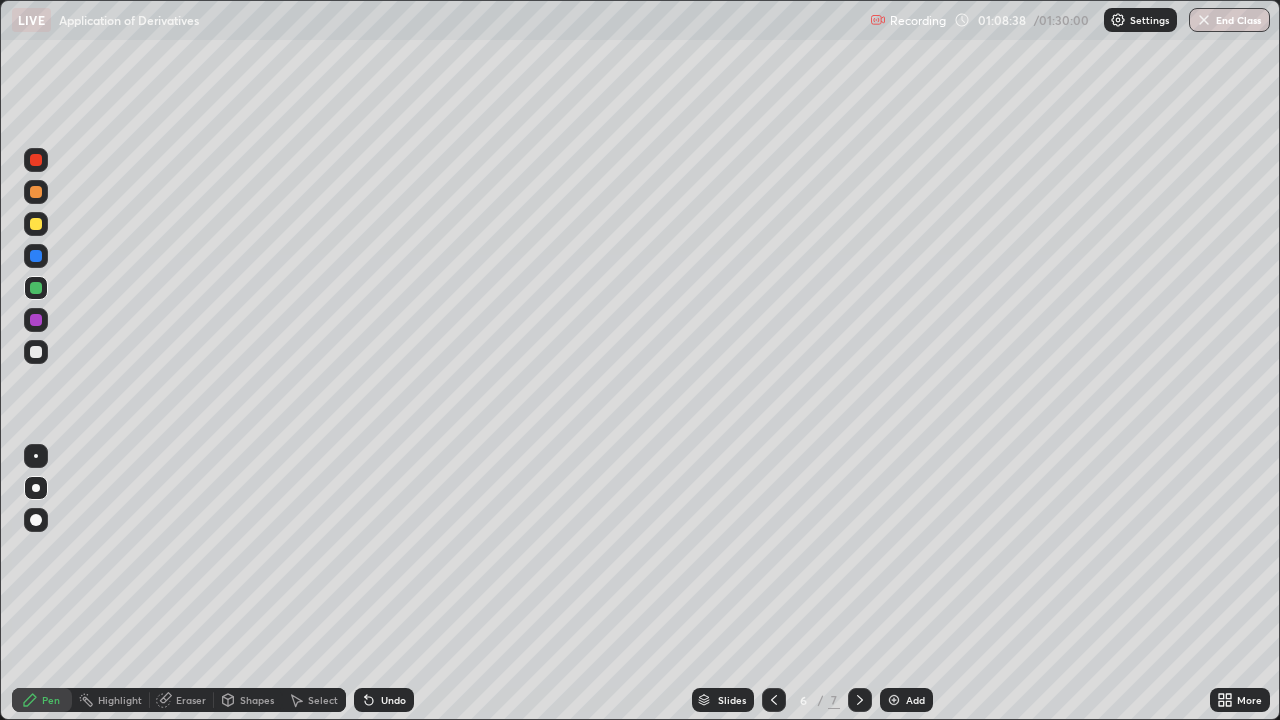 click at bounding box center (36, 352) 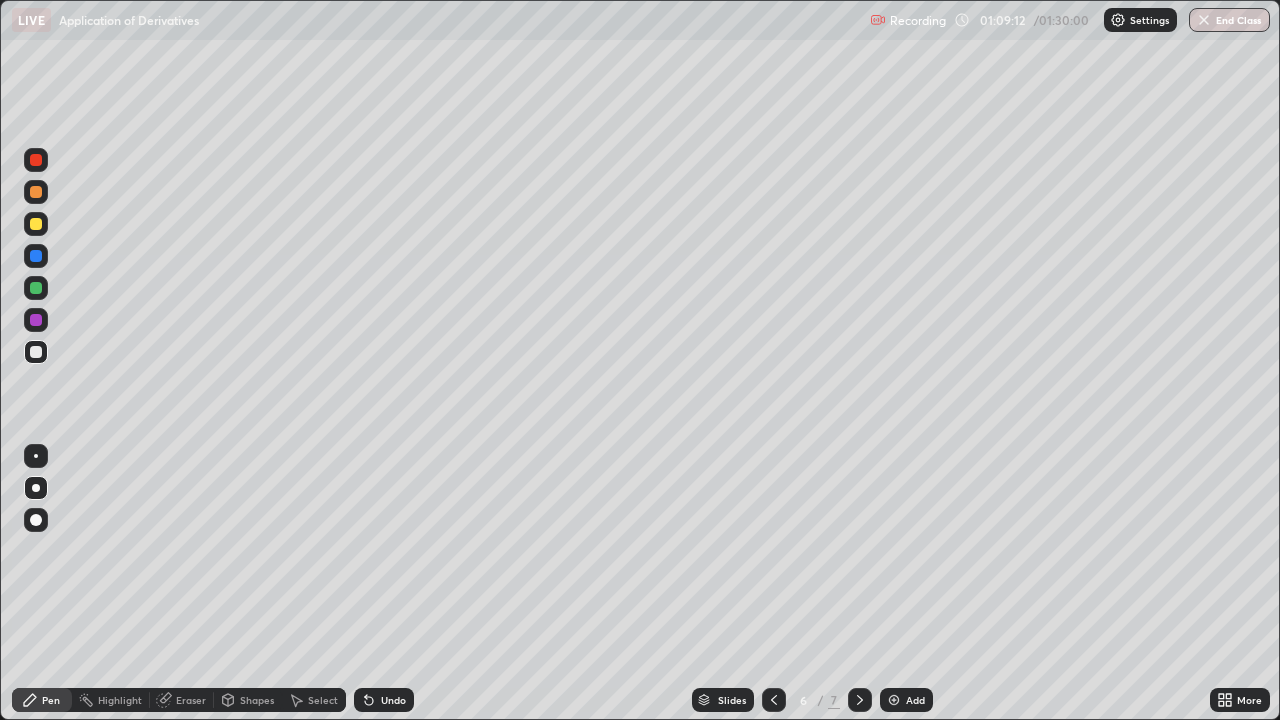 click 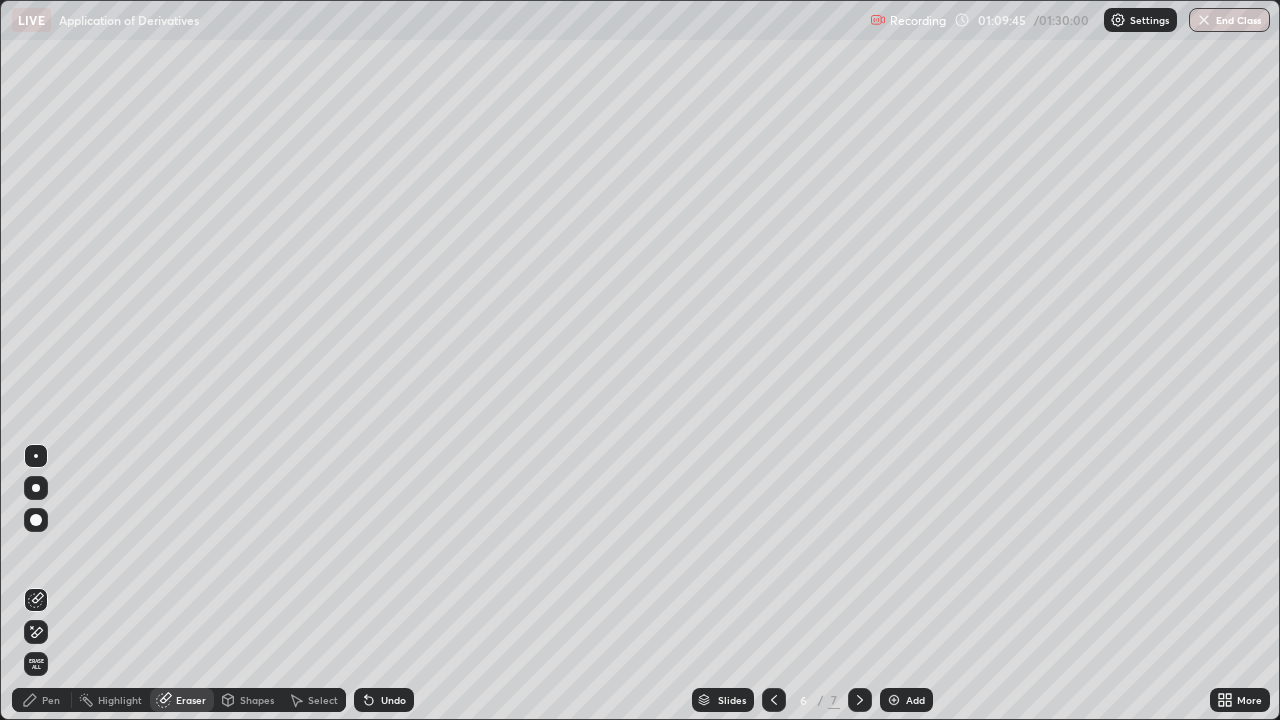 click 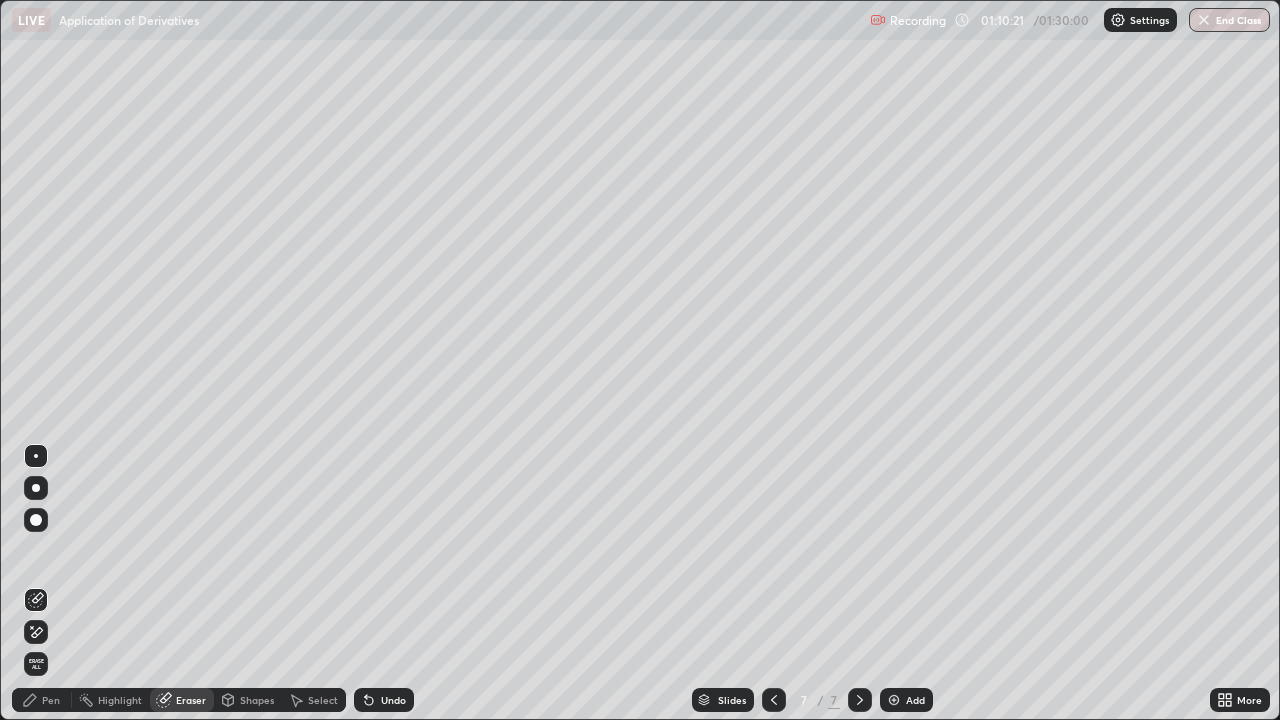 click on "Shapes" at bounding box center [248, 700] 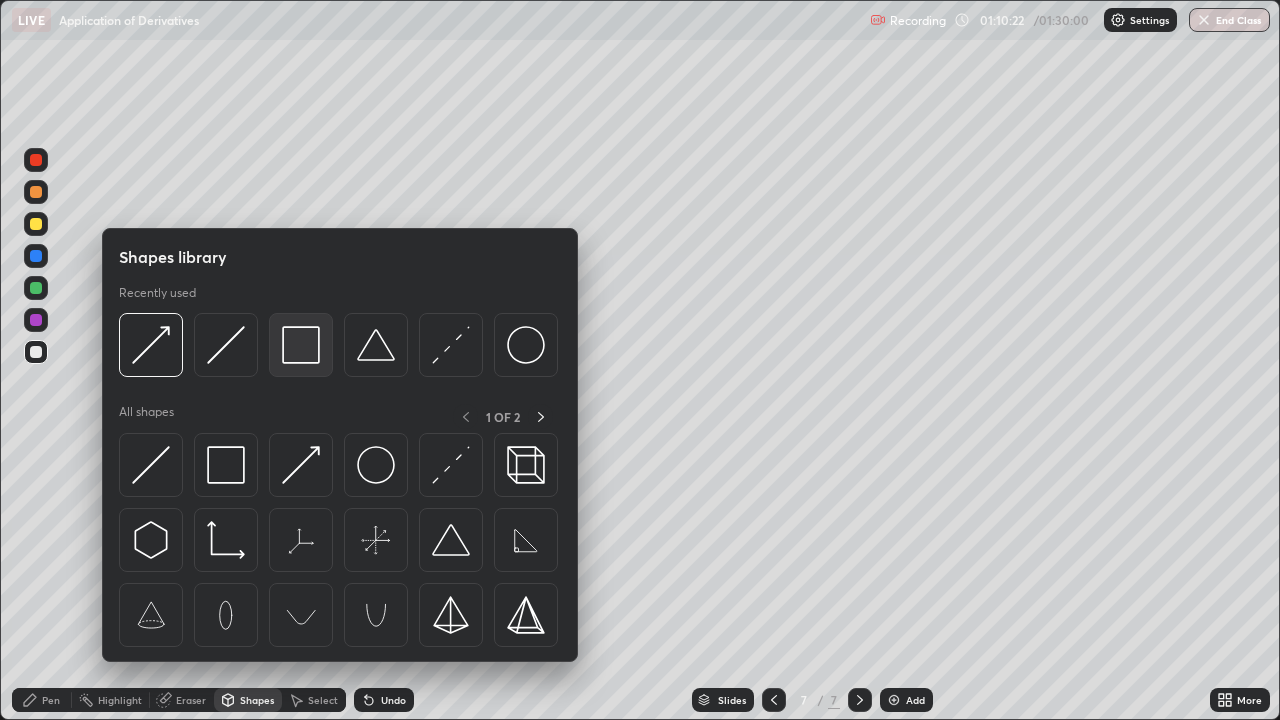 click at bounding box center [301, 345] 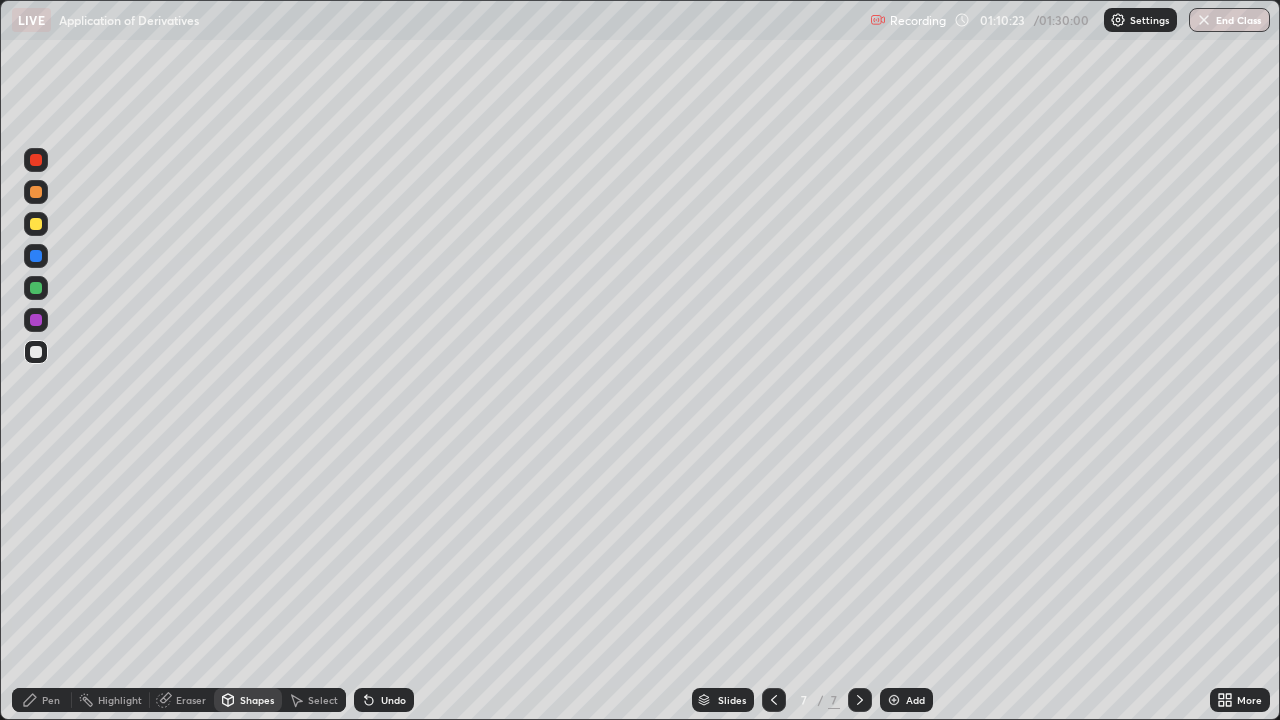 click at bounding box center [36, 352] 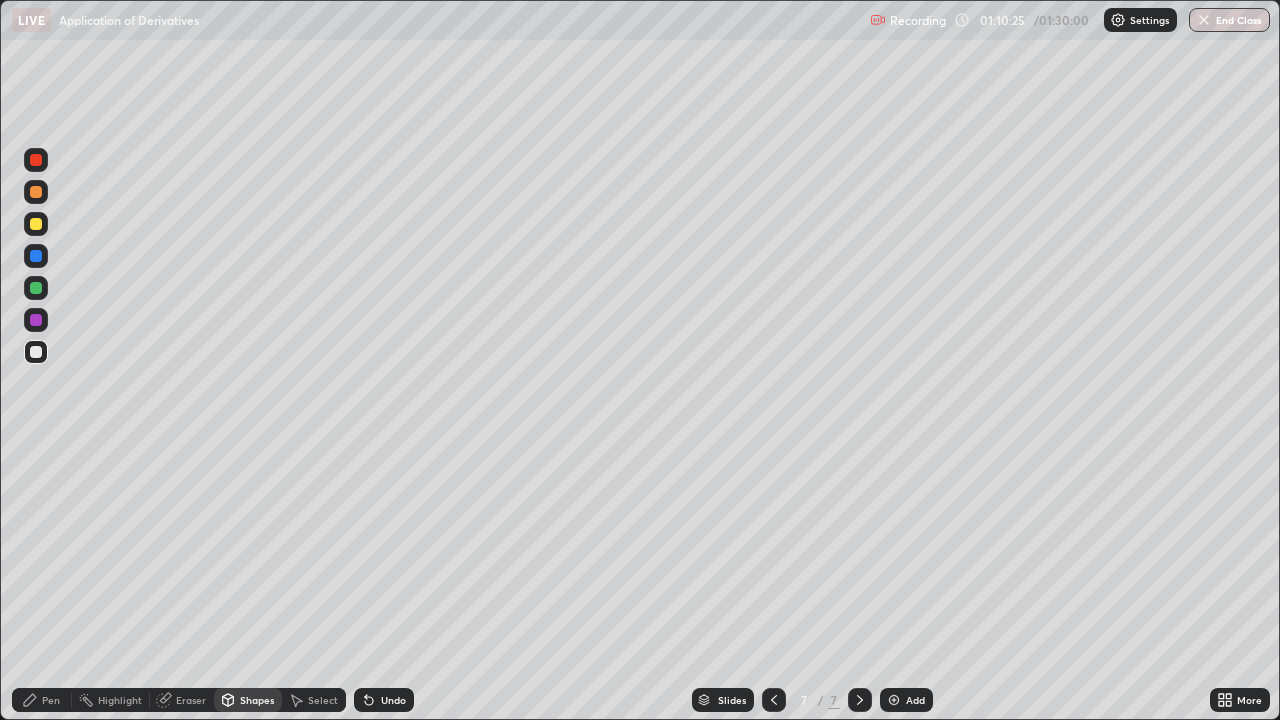 click on "Undo" at bounding box center [384, 700] 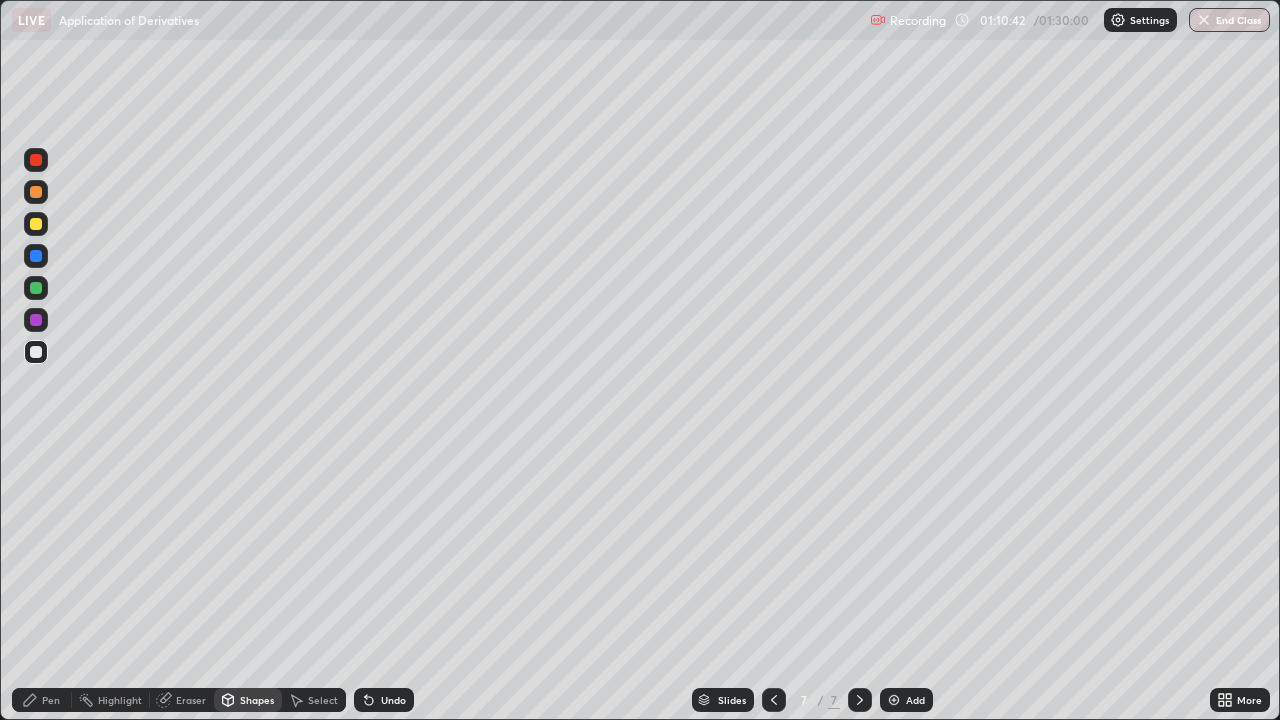 click at bounding box center [36, 352] 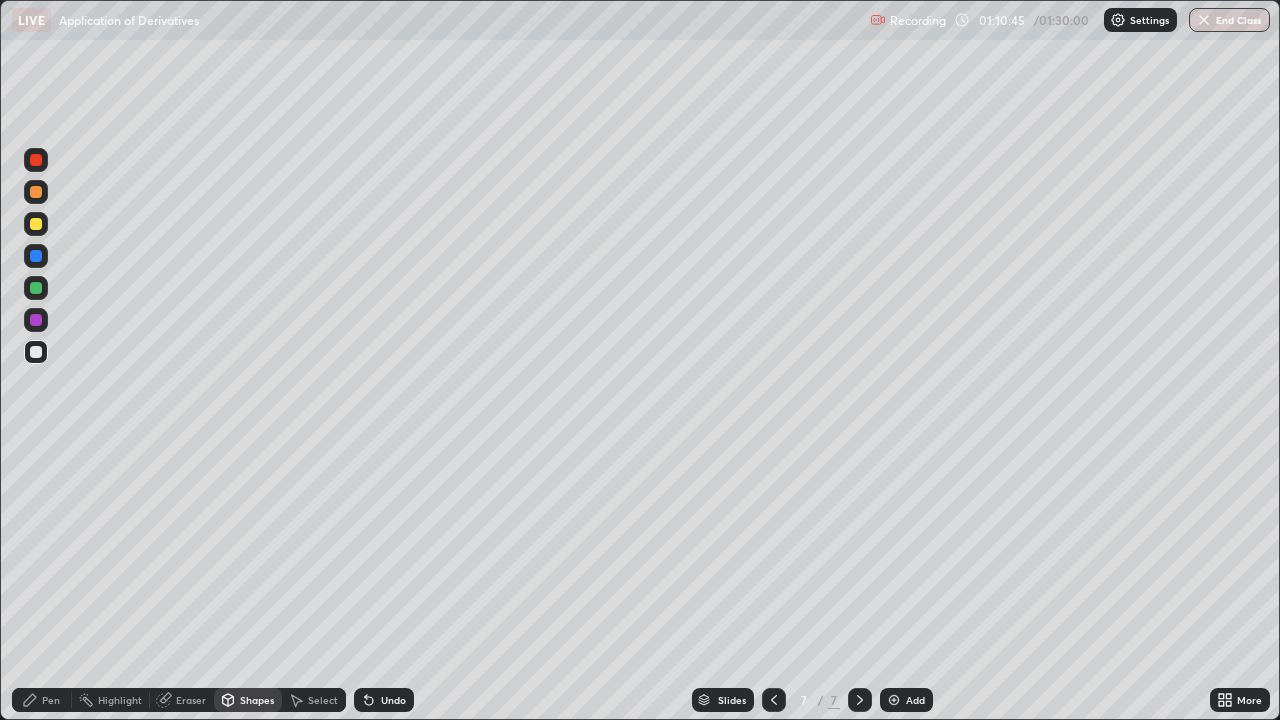 click on "Undo" at bounding box center (393, 700) 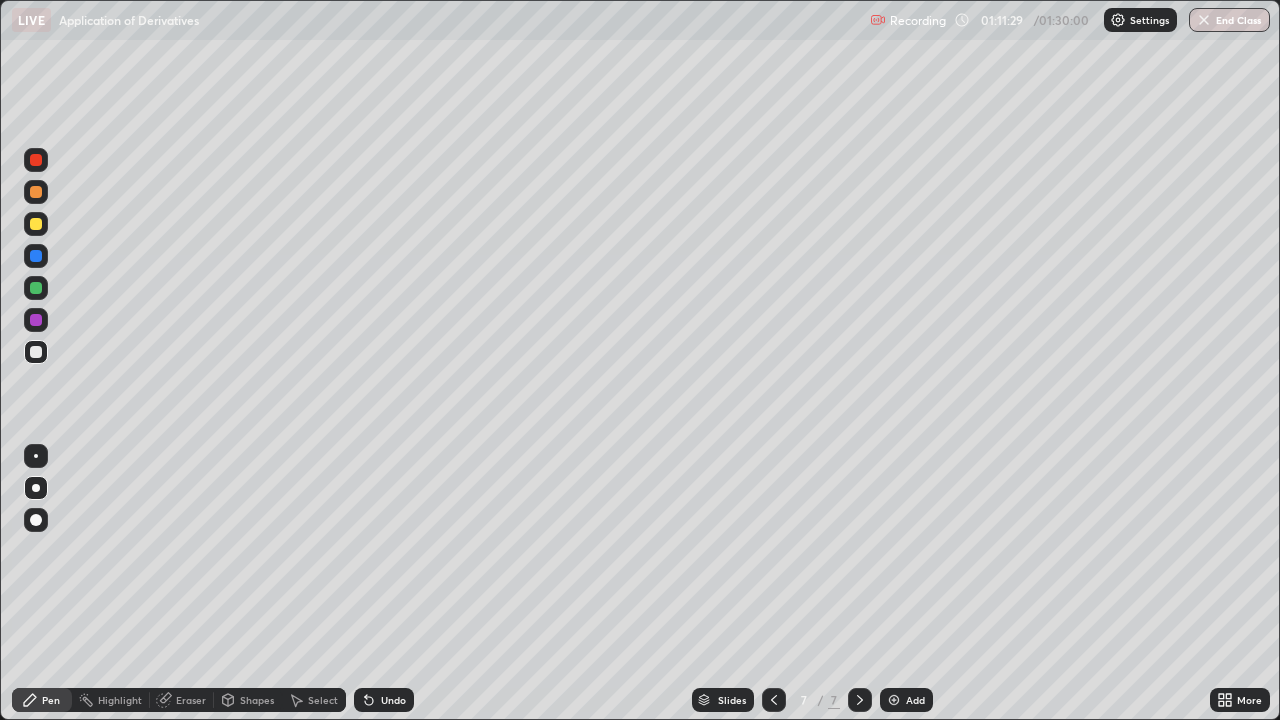 click on "Add" at bounding box center (915, 700) 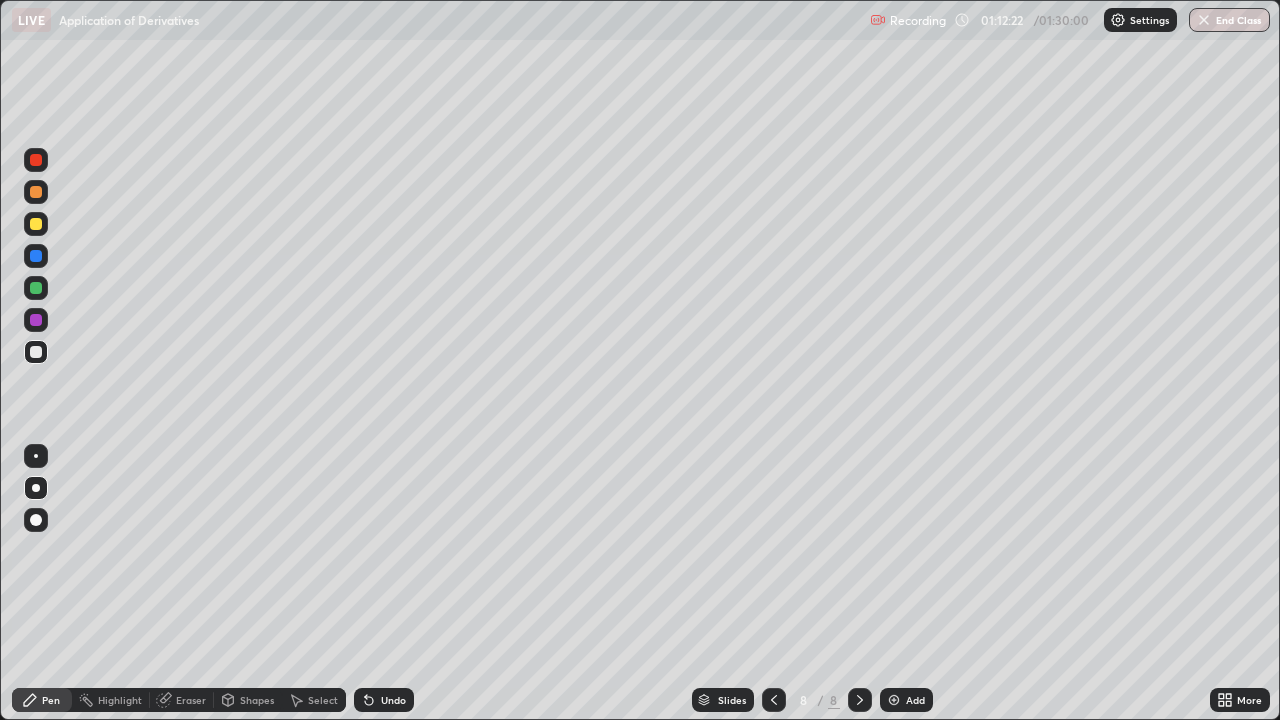 click on "Undo" at bounding box center (393, 700) 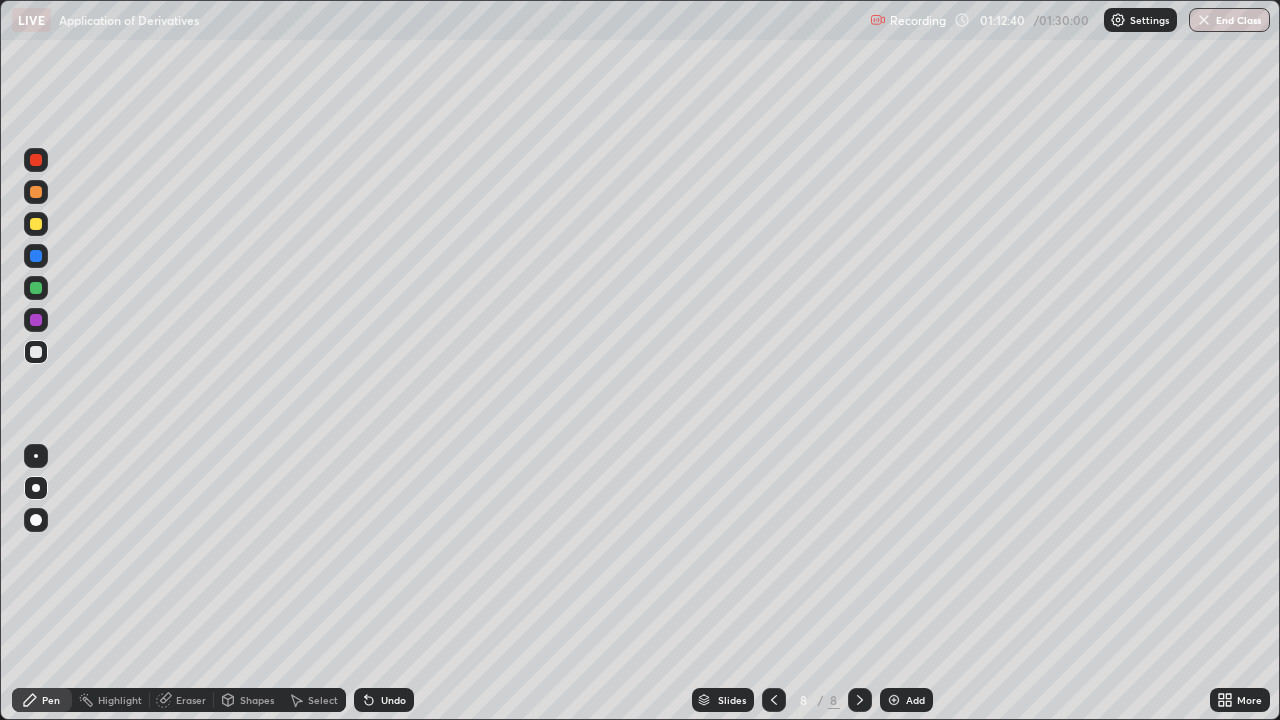 click at bounding box center [36, 224] 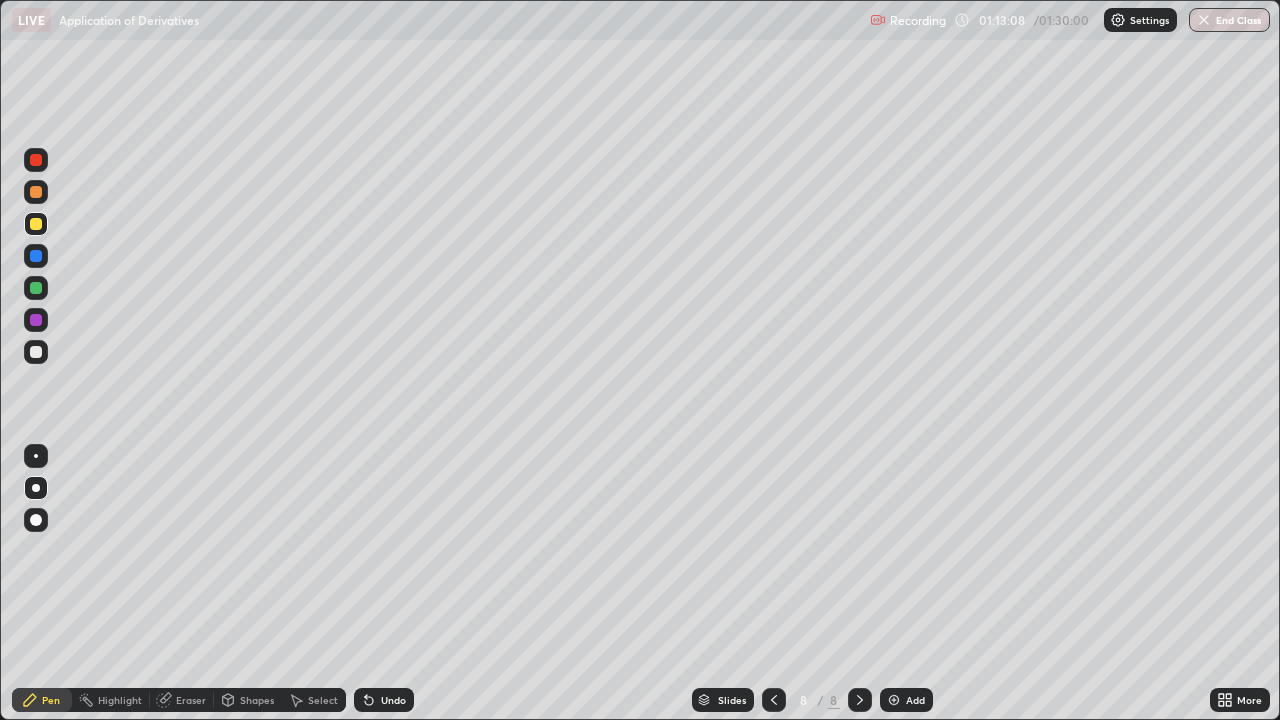 click at bounding box center [36, 352] 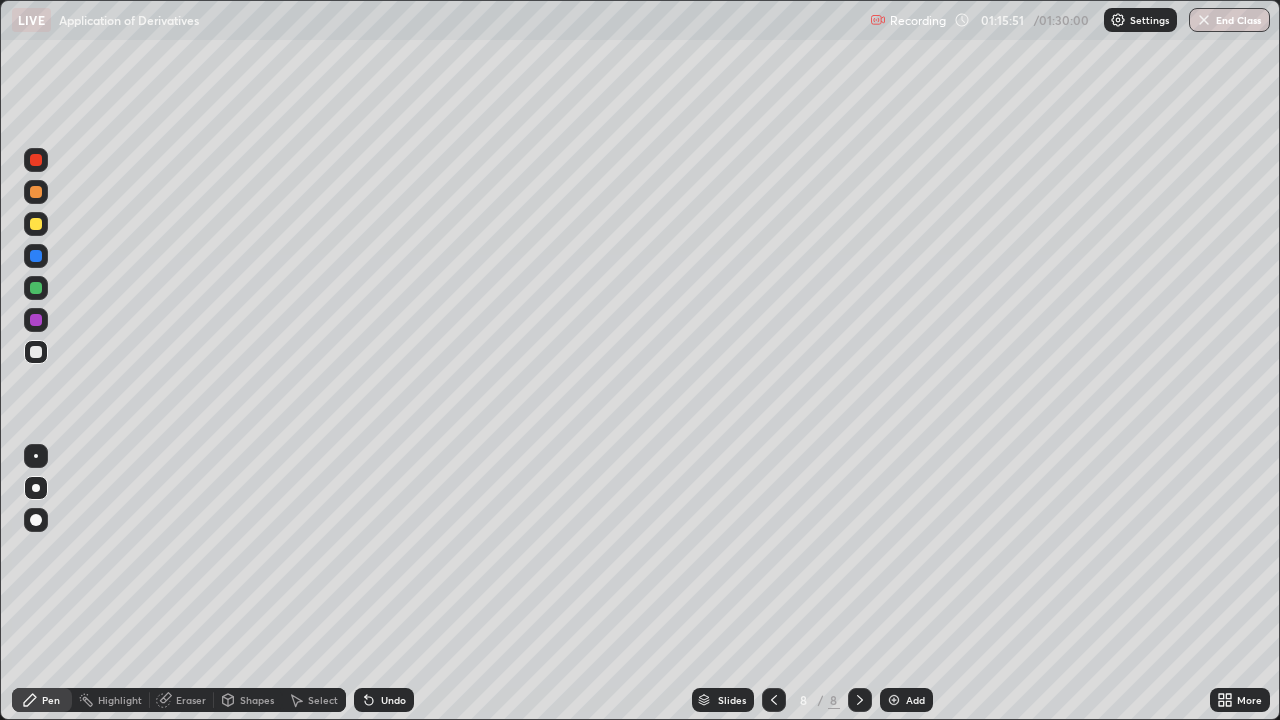 click on "Add" at bounding box center (915, 700) 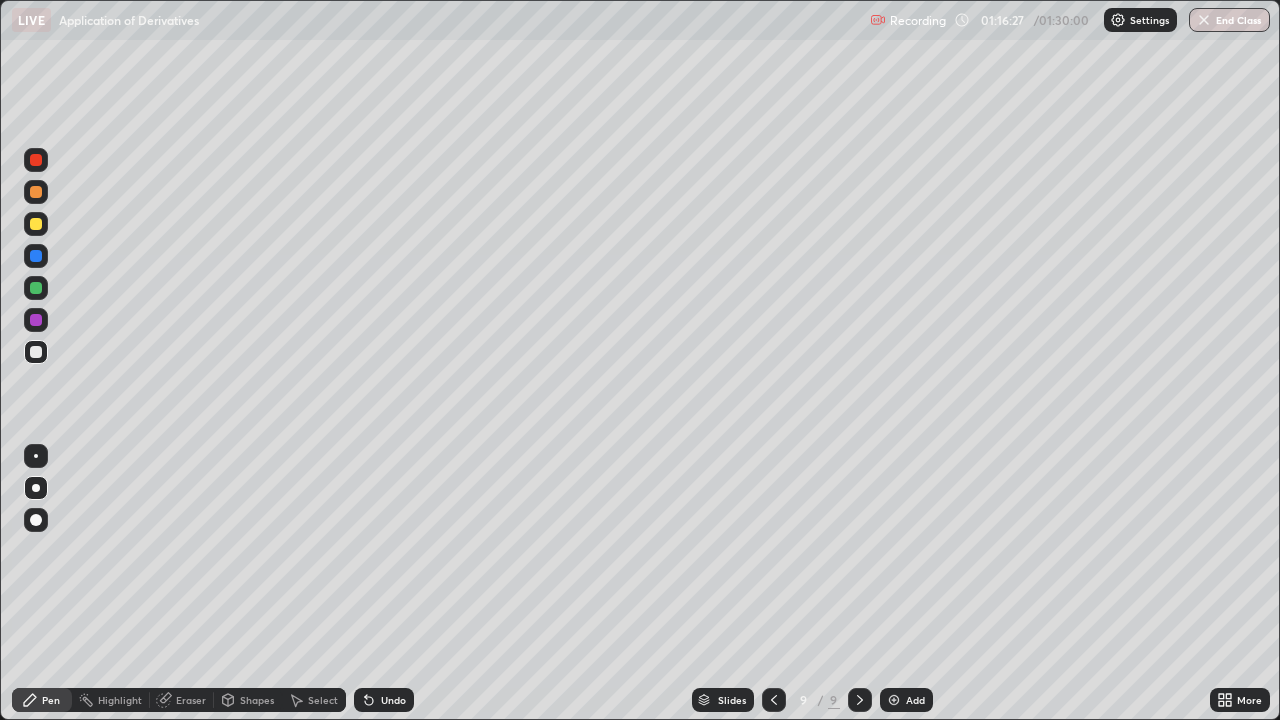 click at bounding box center [36, 224] 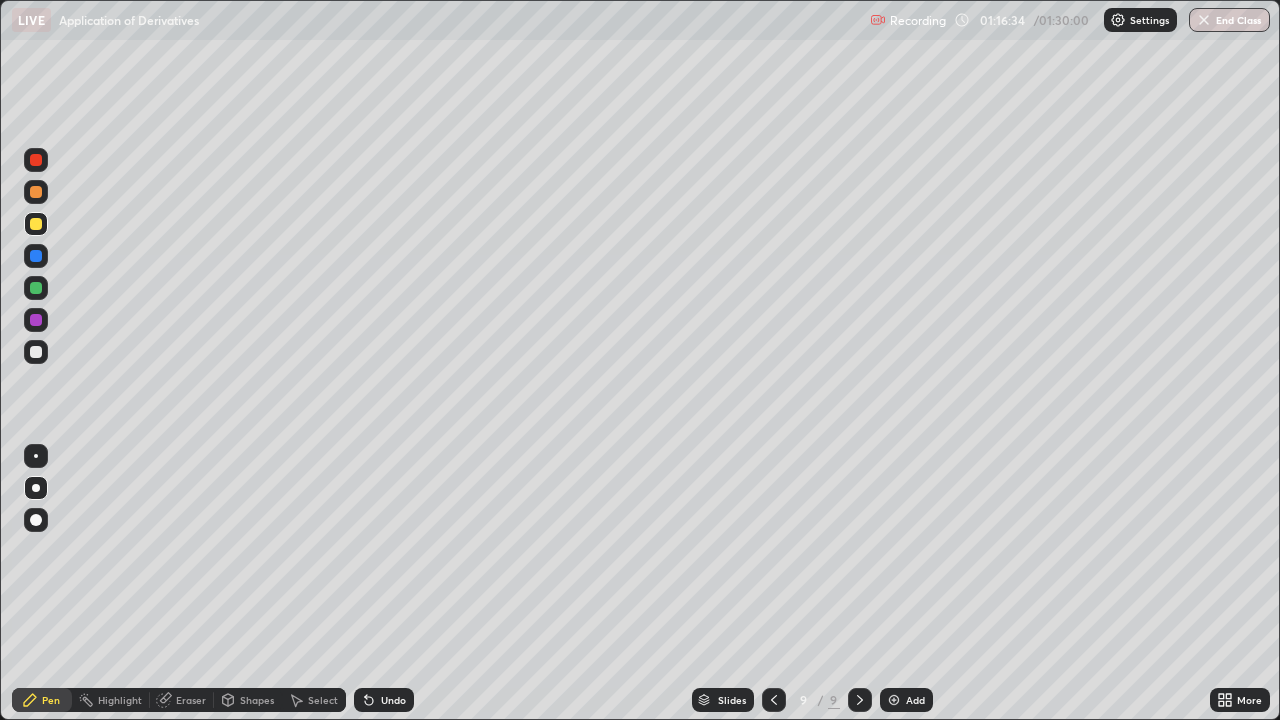 click on "Undo" at bounding box center (393, 700) 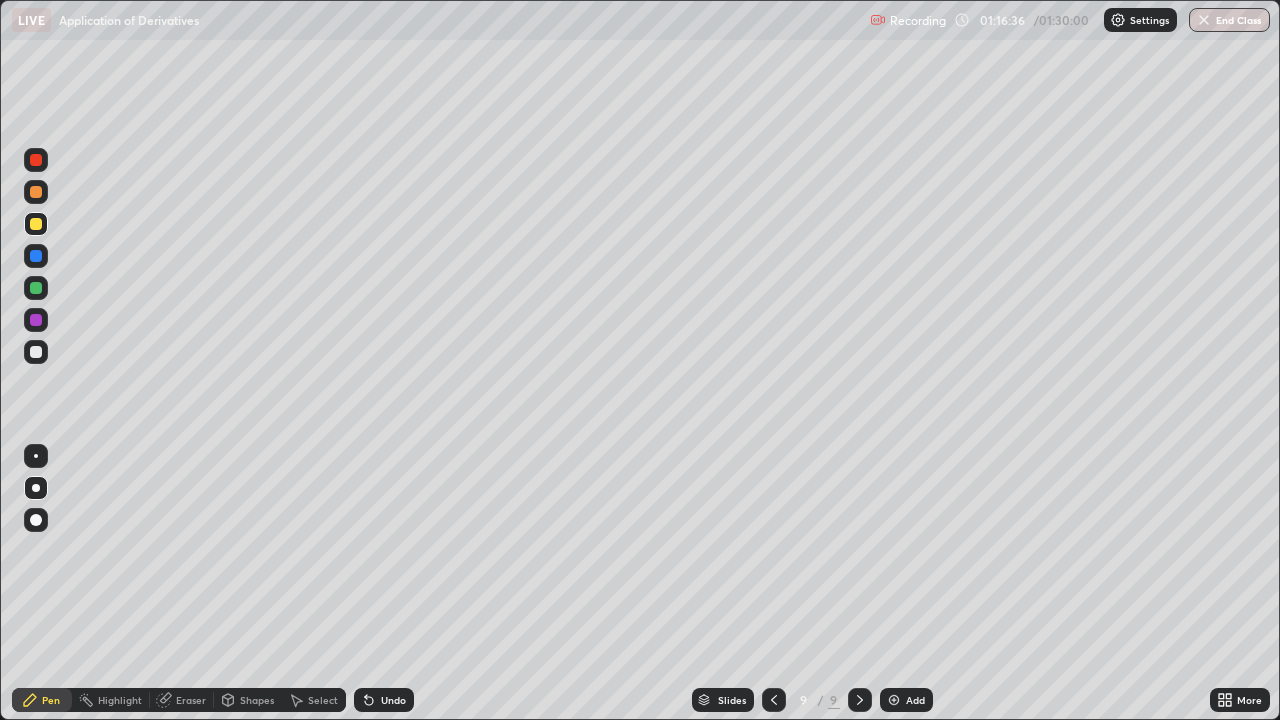 click on "Undo" at bounding box center [384, 700] 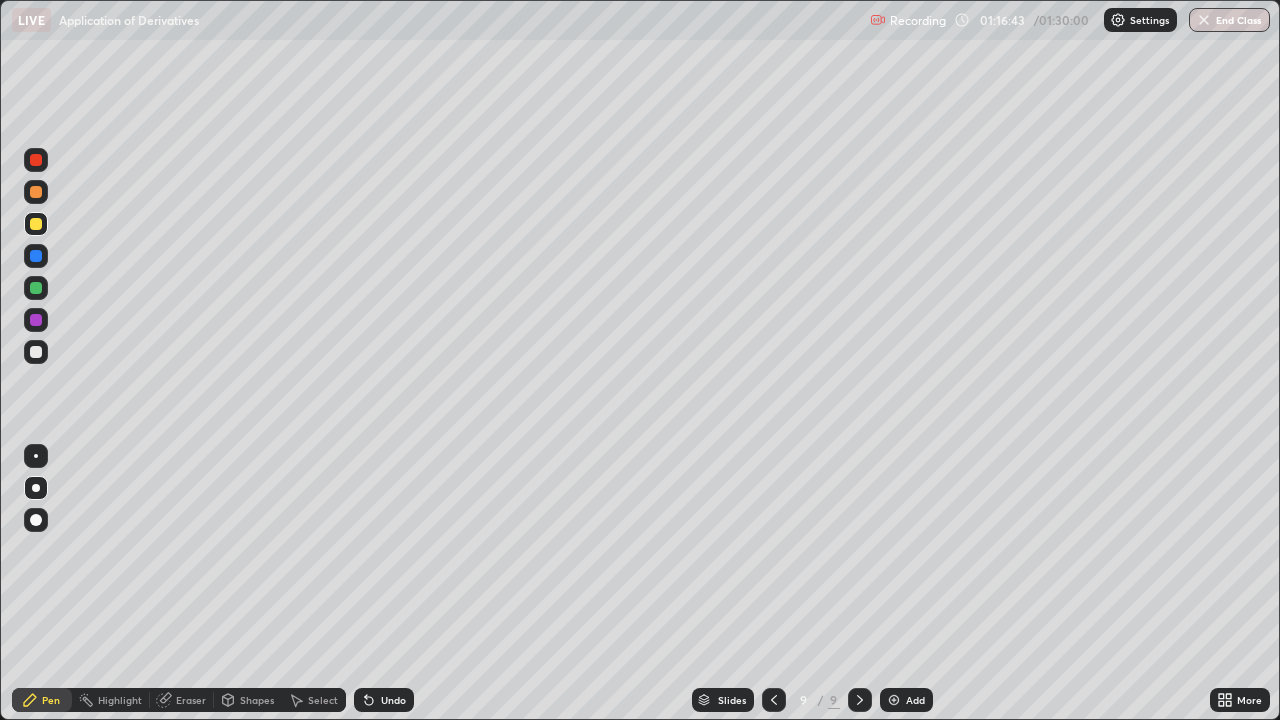click at bounding box center (36, 288) 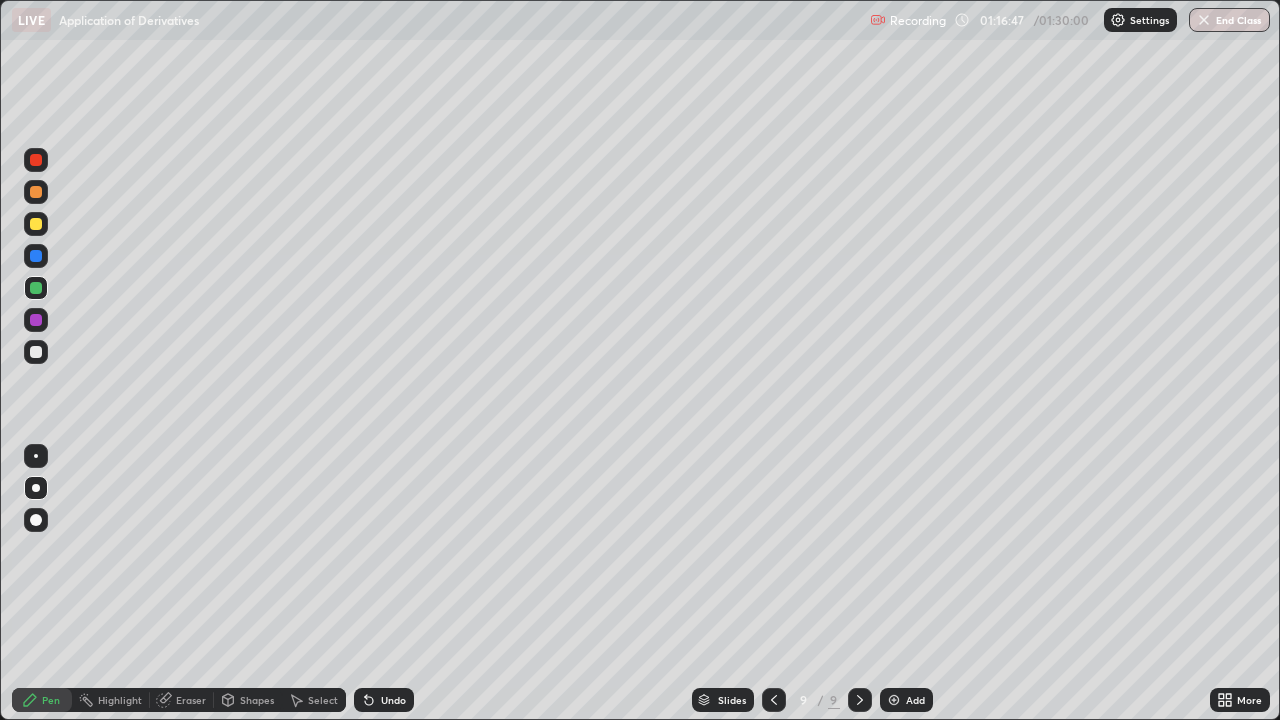 click at bounding box center (36, 320) 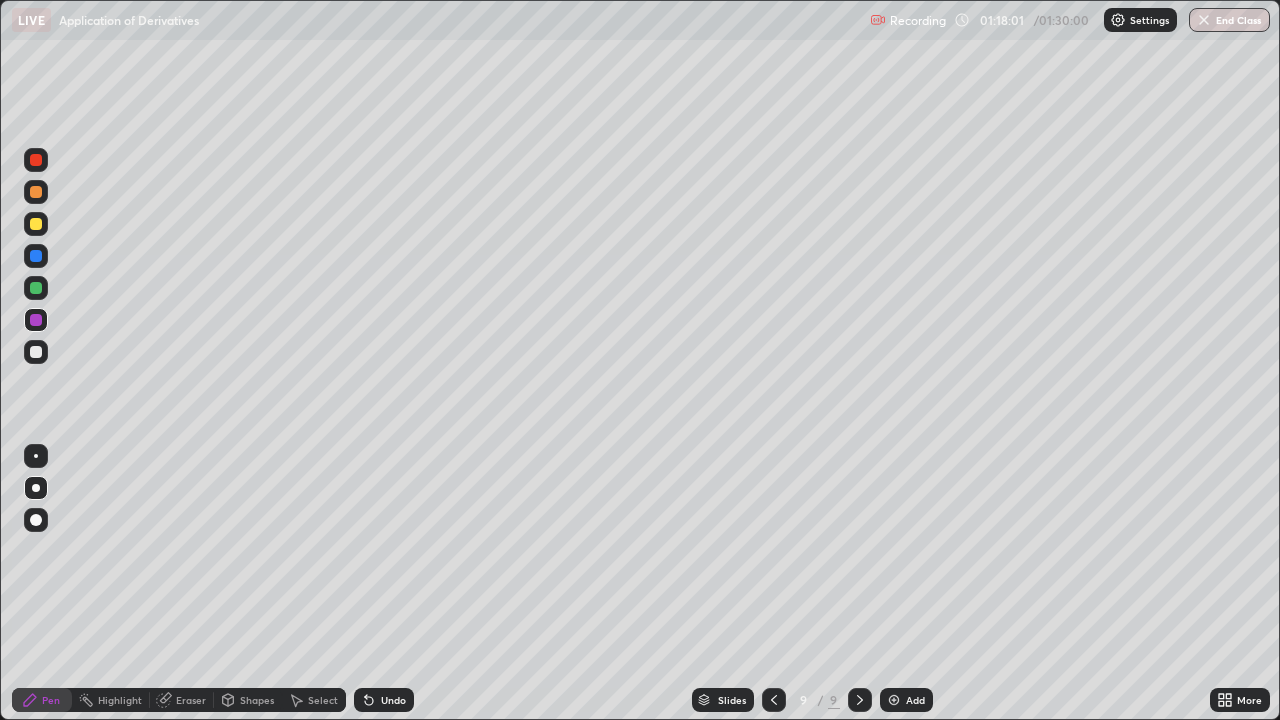 click at bounding box center [36, 288] 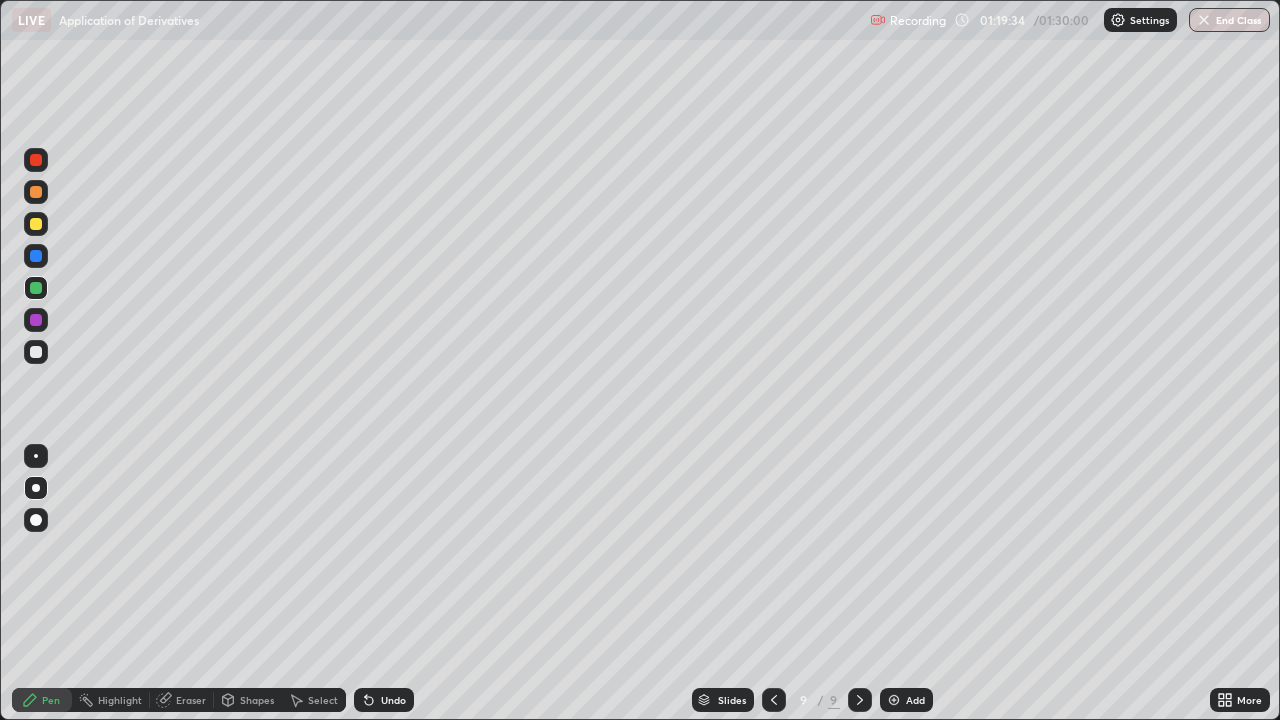 click 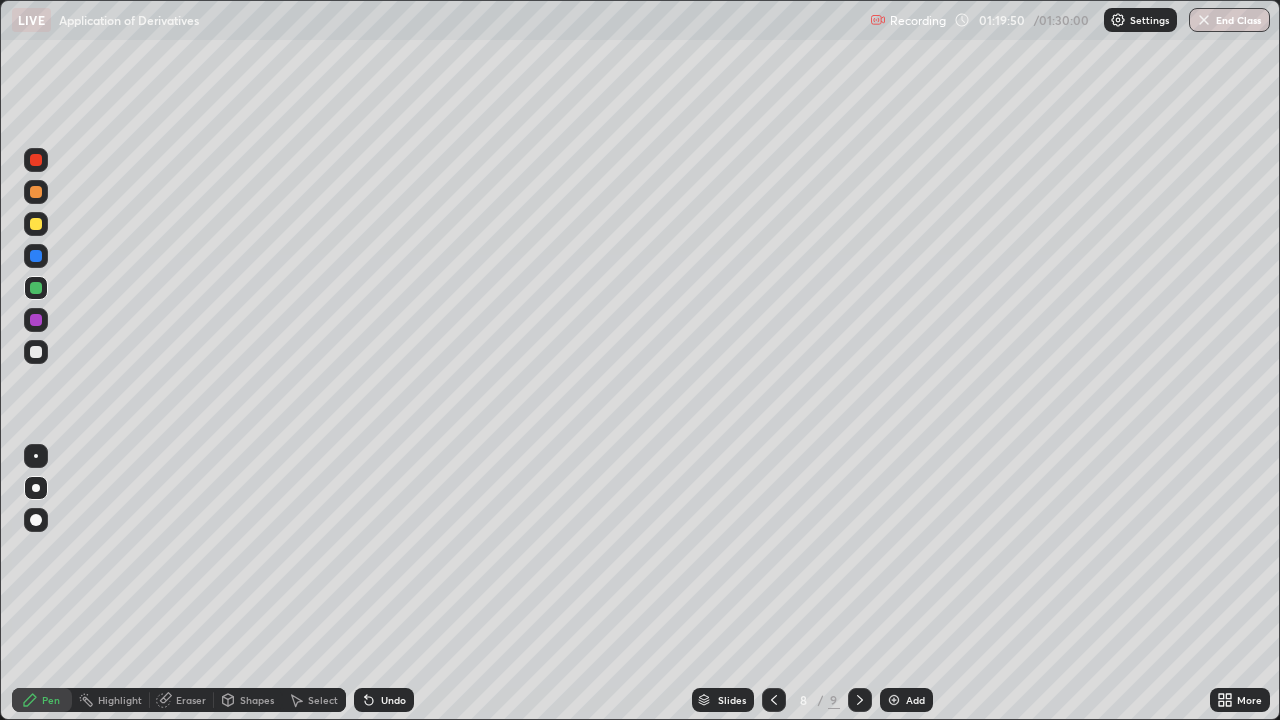 click 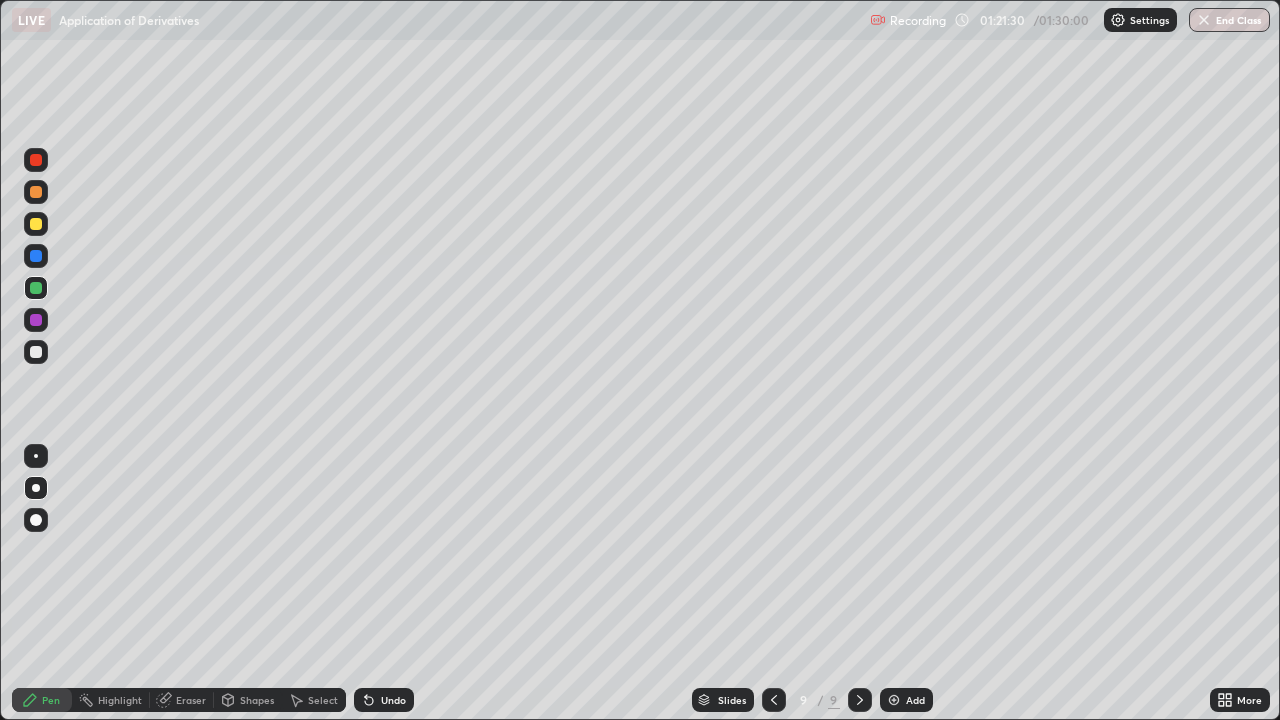 click at bounding box center (36, 352) 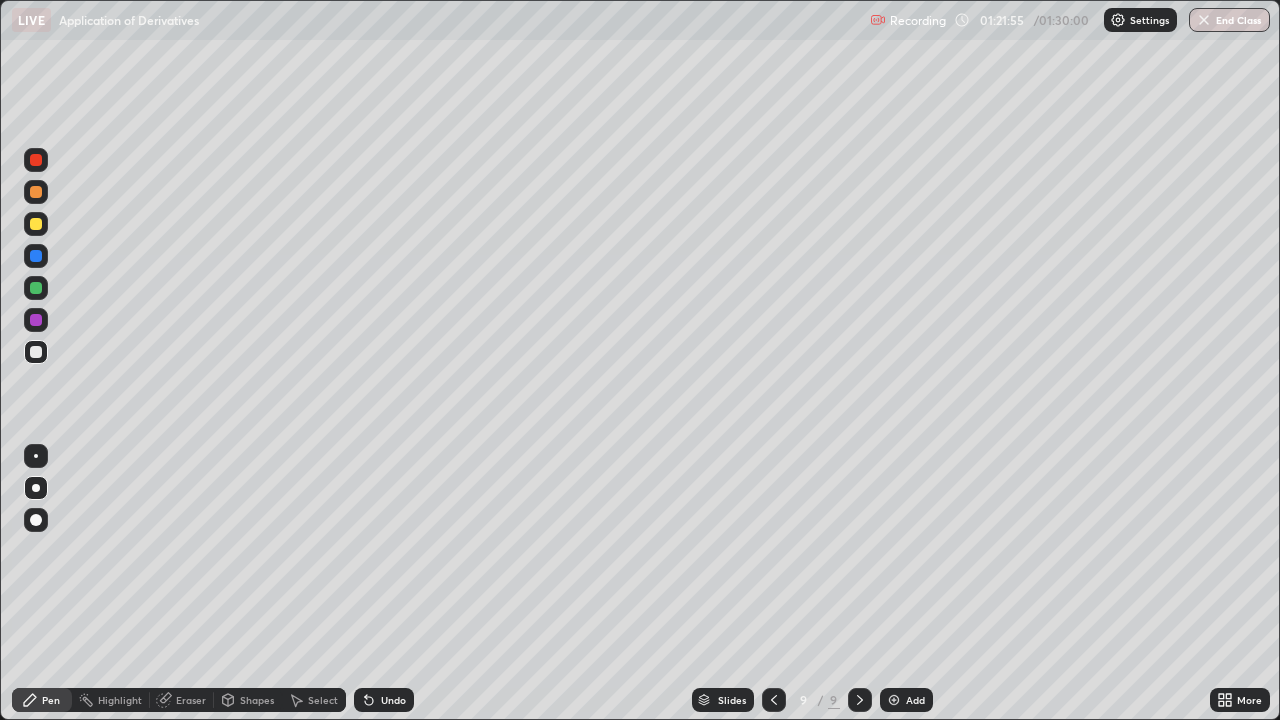 click on "Undo" at bounding box center (393, 700) 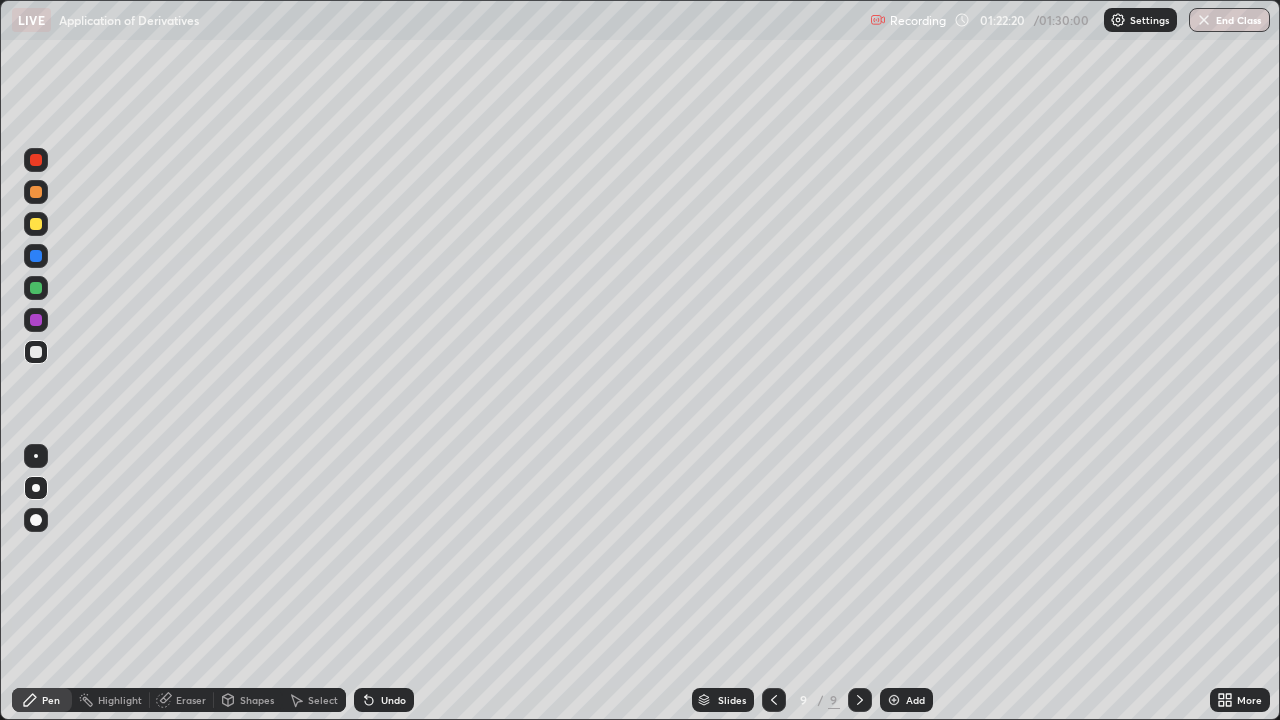 click 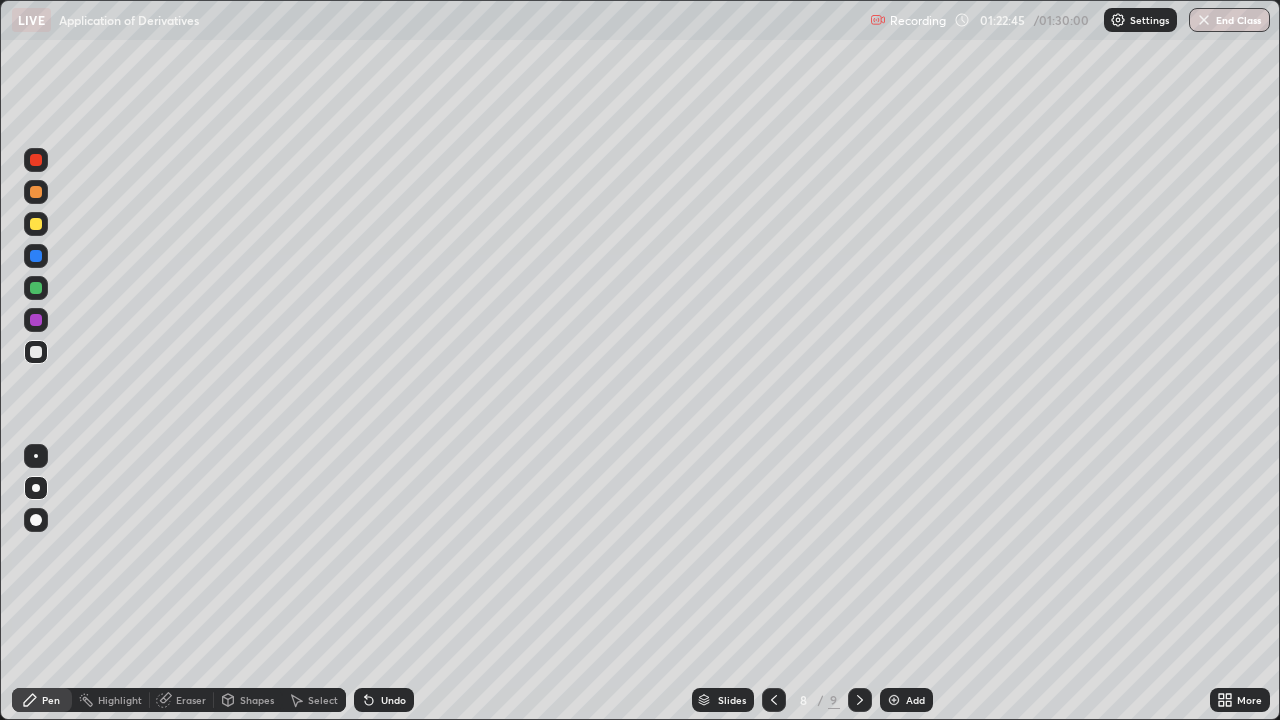 click on "Undo" at bounding box center [384, 700] 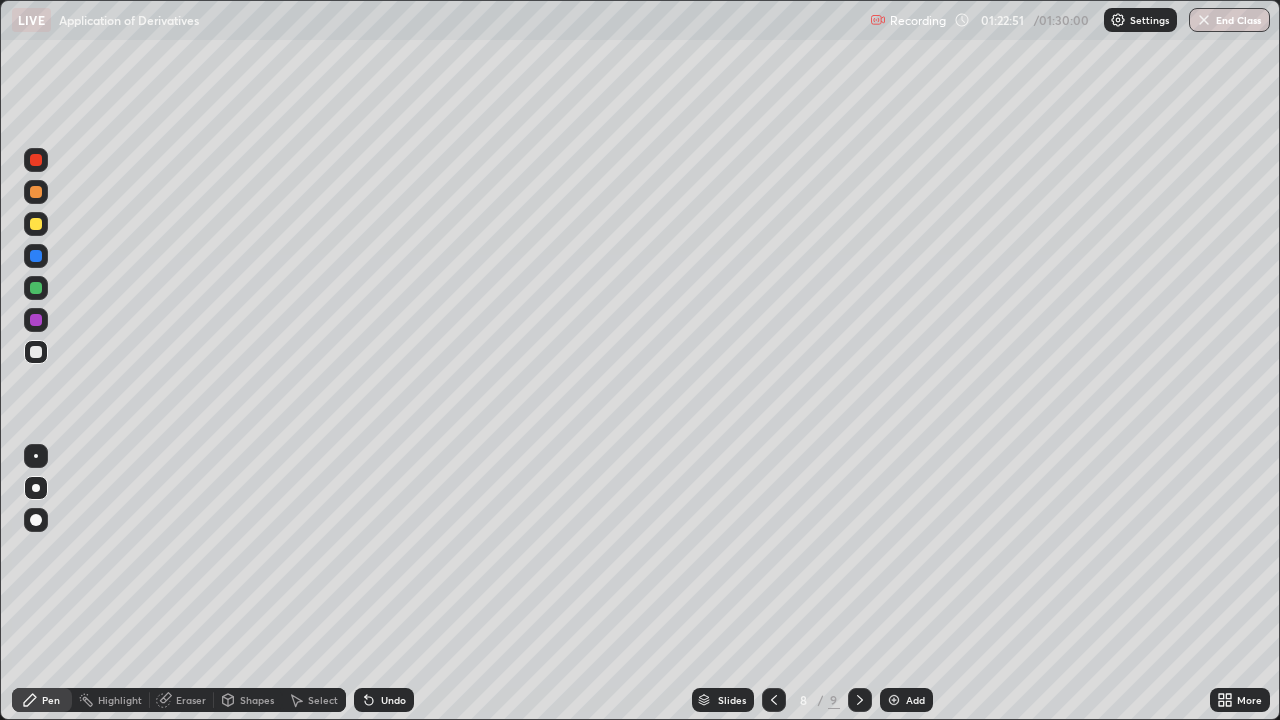 click 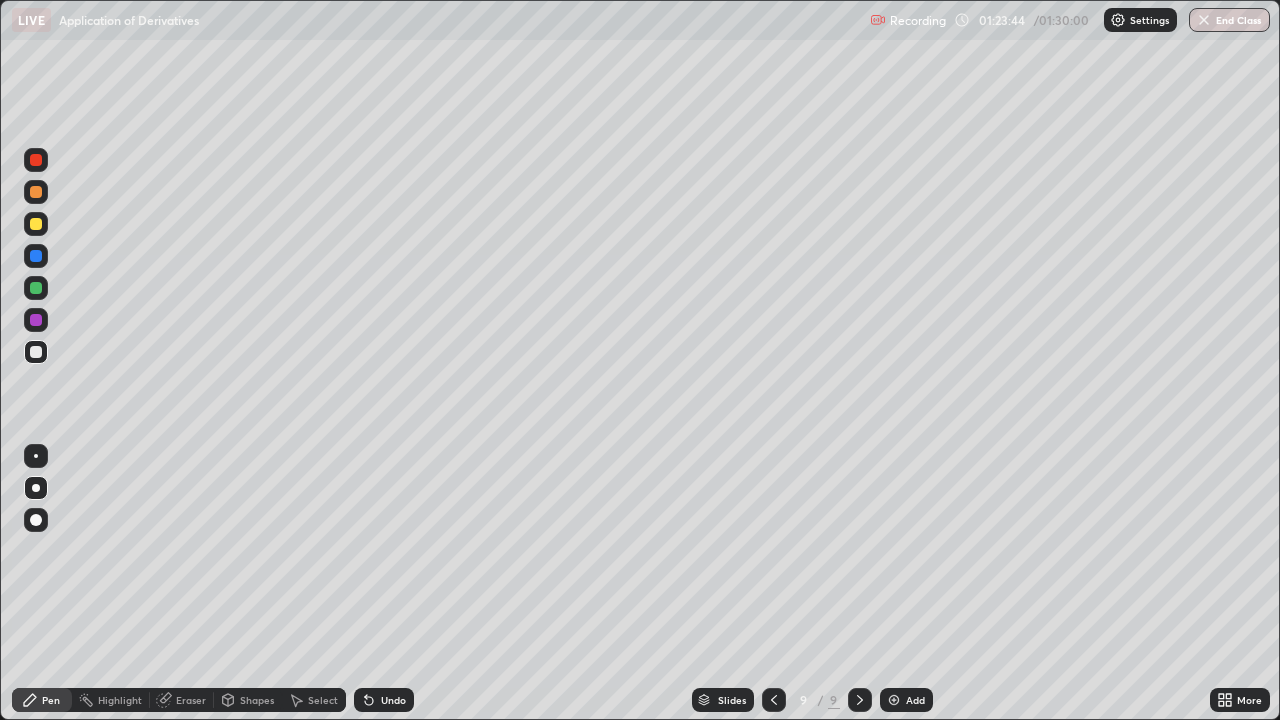 click at bounding box center [774, 700] 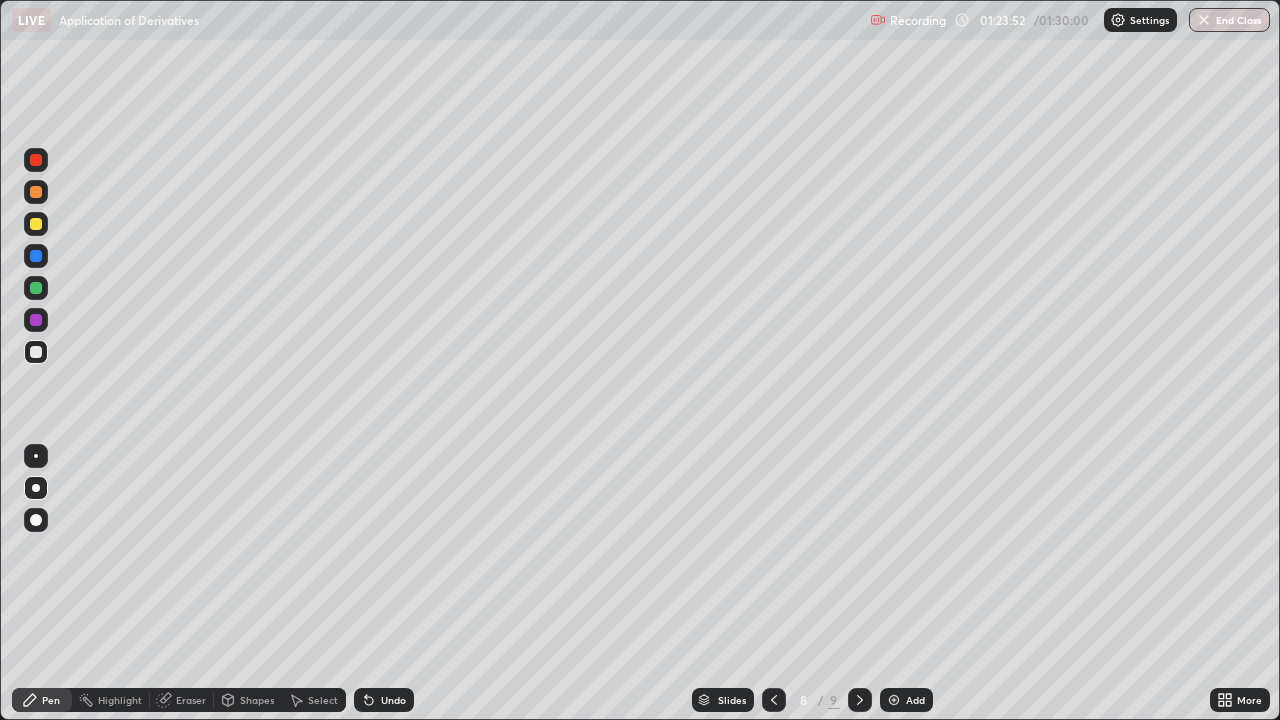 click 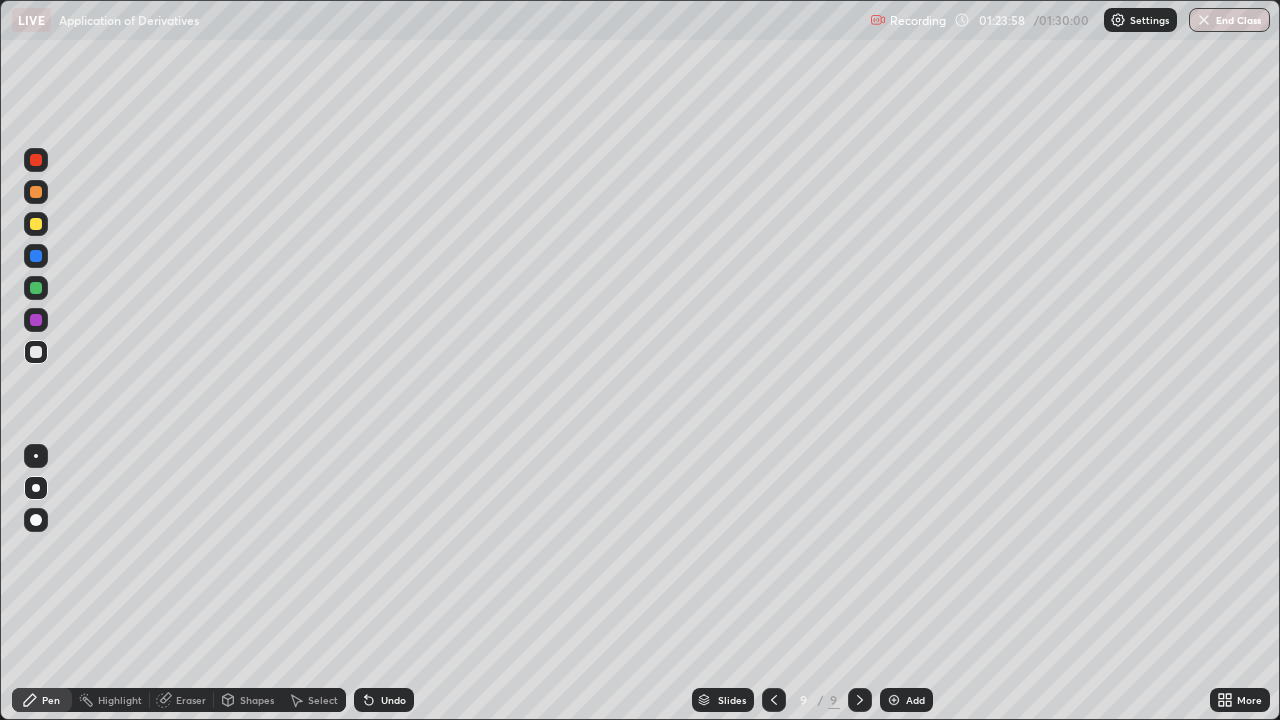 click on "Undo" at bounding box center (393, 700) 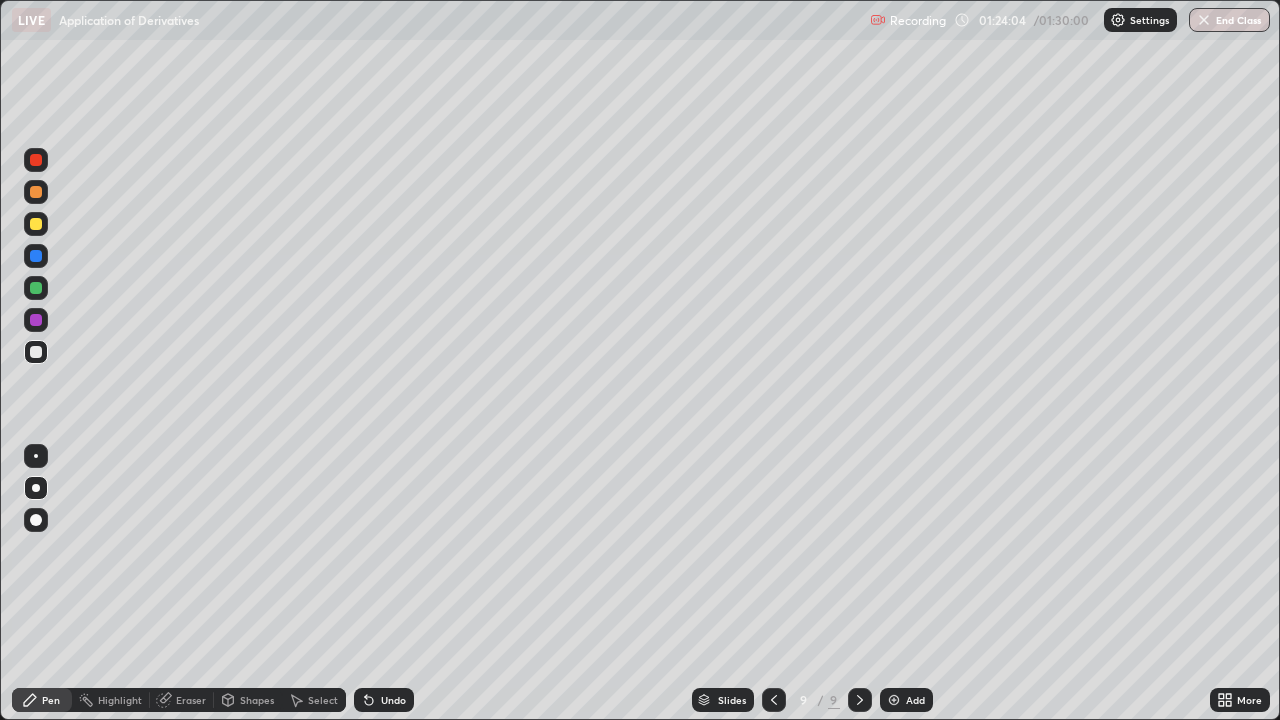 click on "Undo" at bounding box center (393, 700) 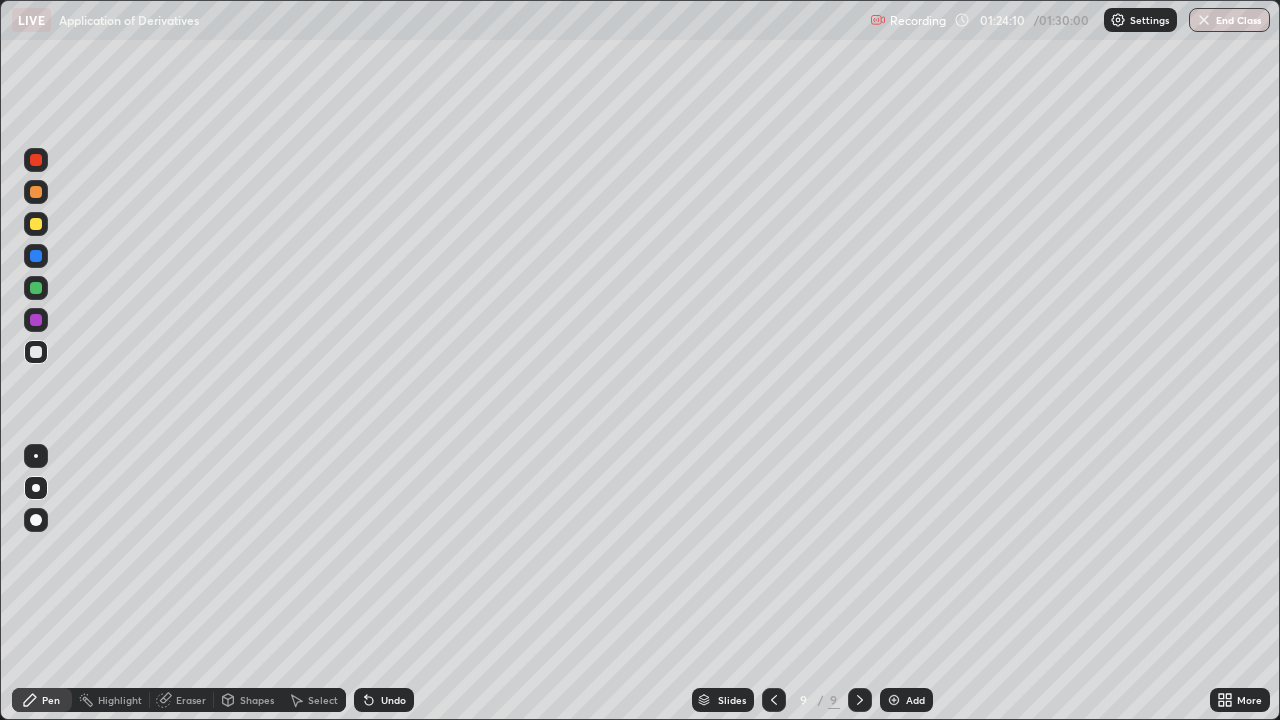 click 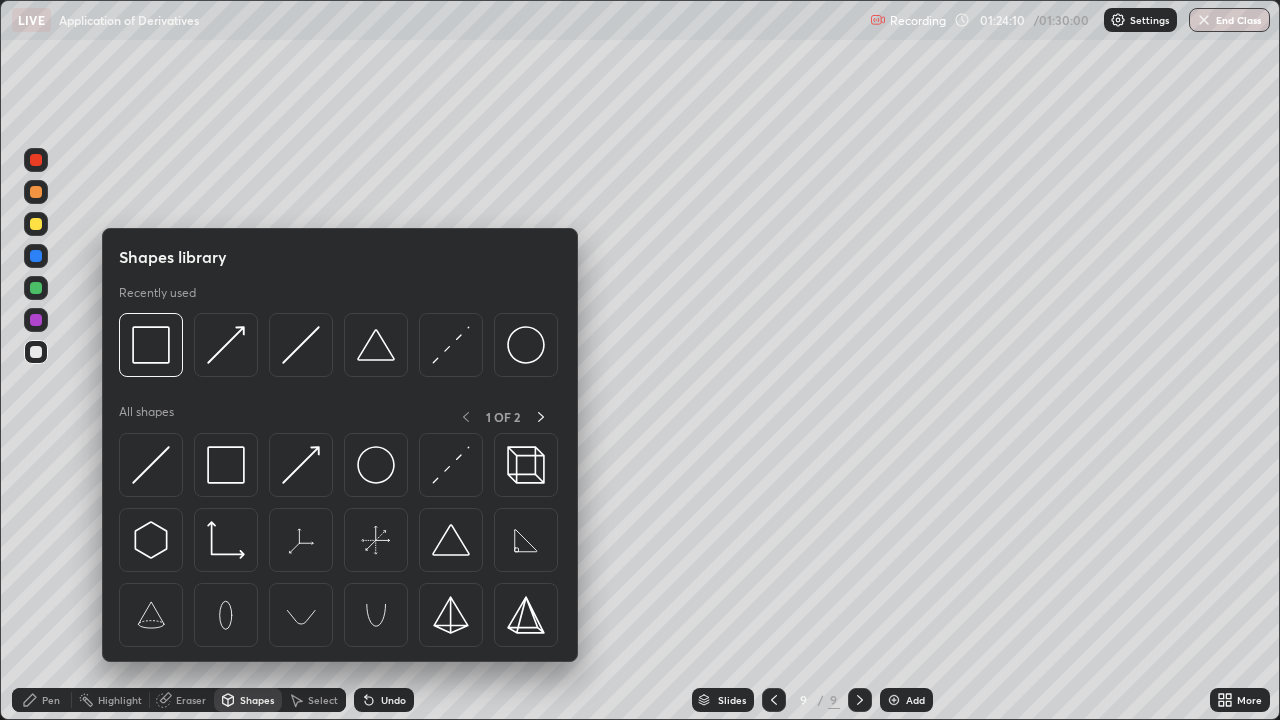 click at bounding box center [301, 465] 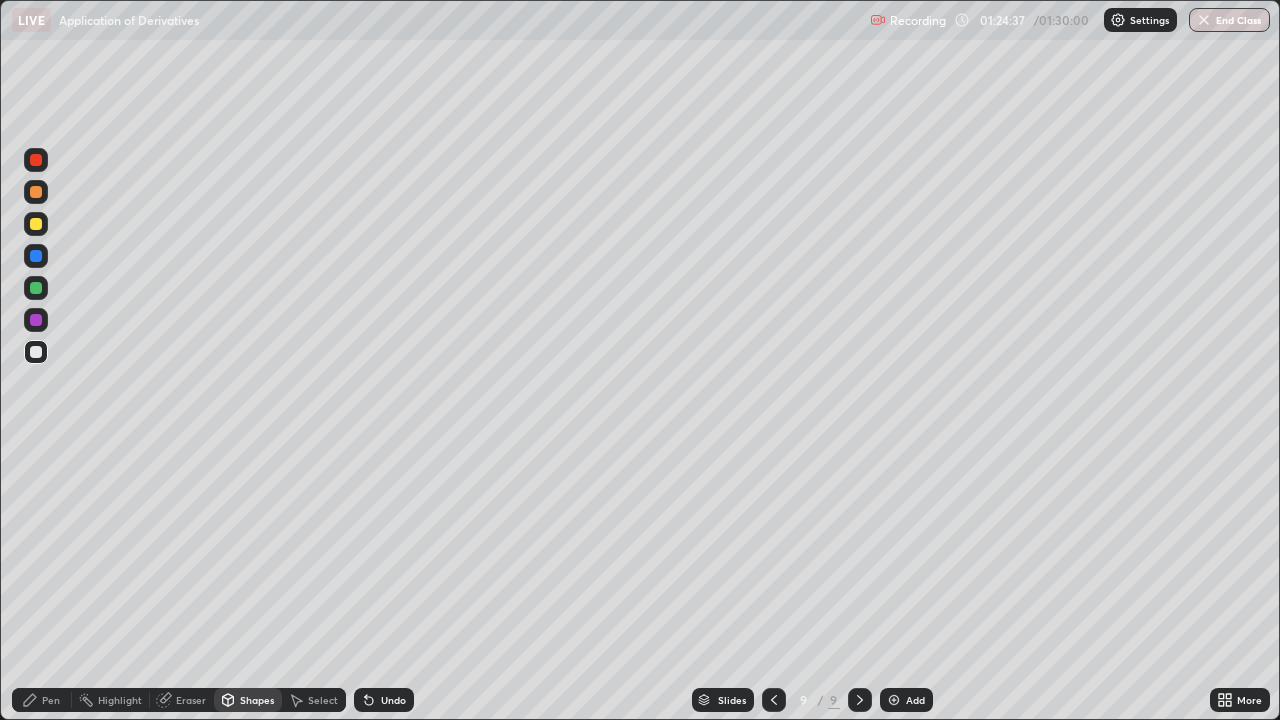 click on "Undo" at bounding box center [384, 700] 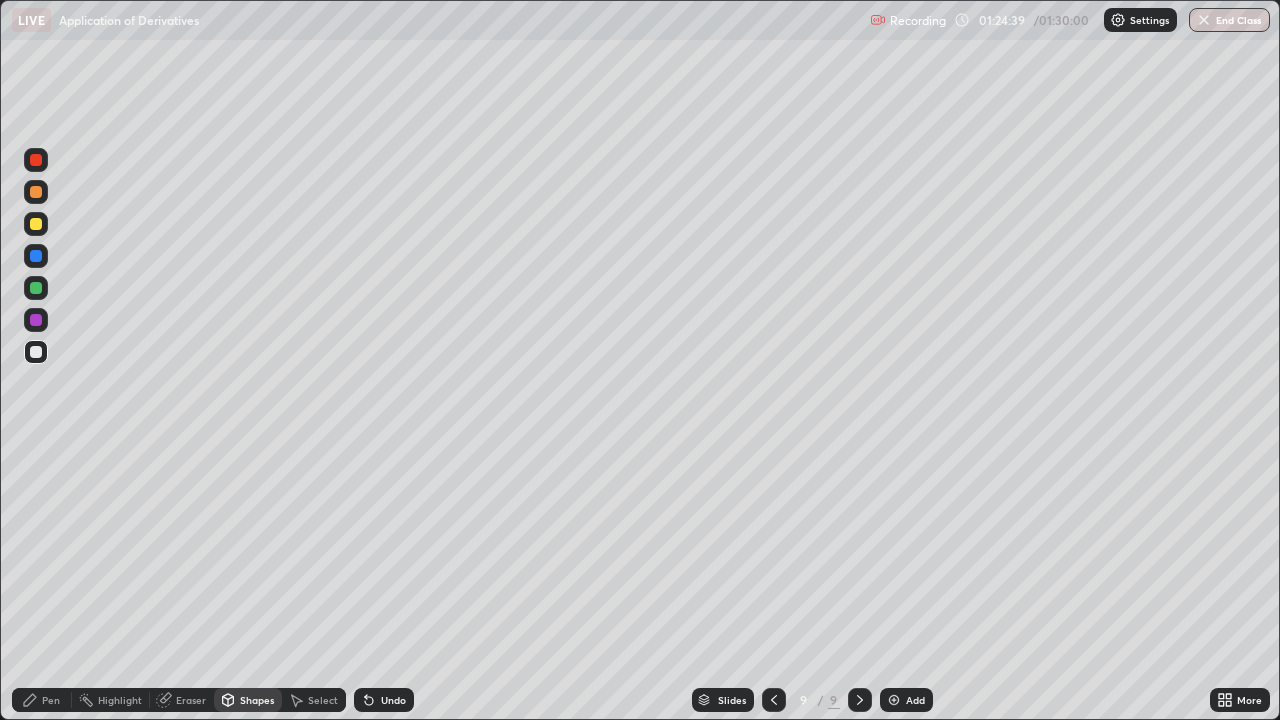 click at bounding box center [774, 700] 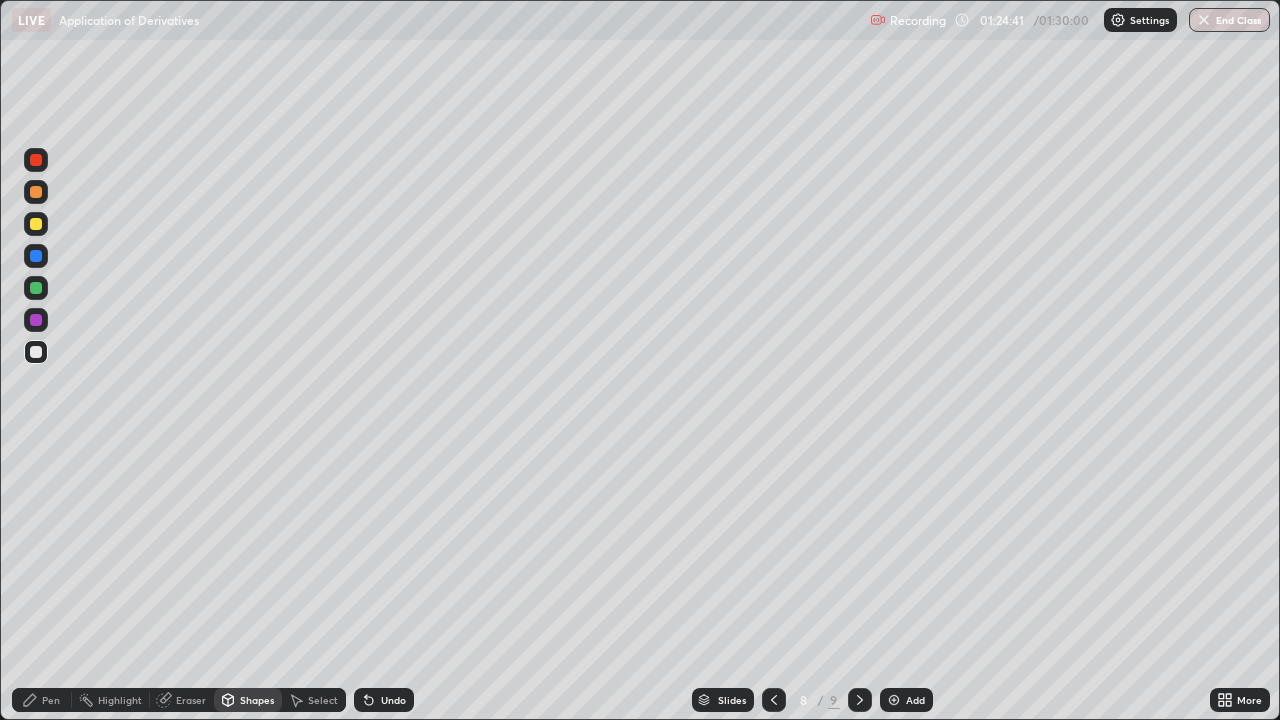 click 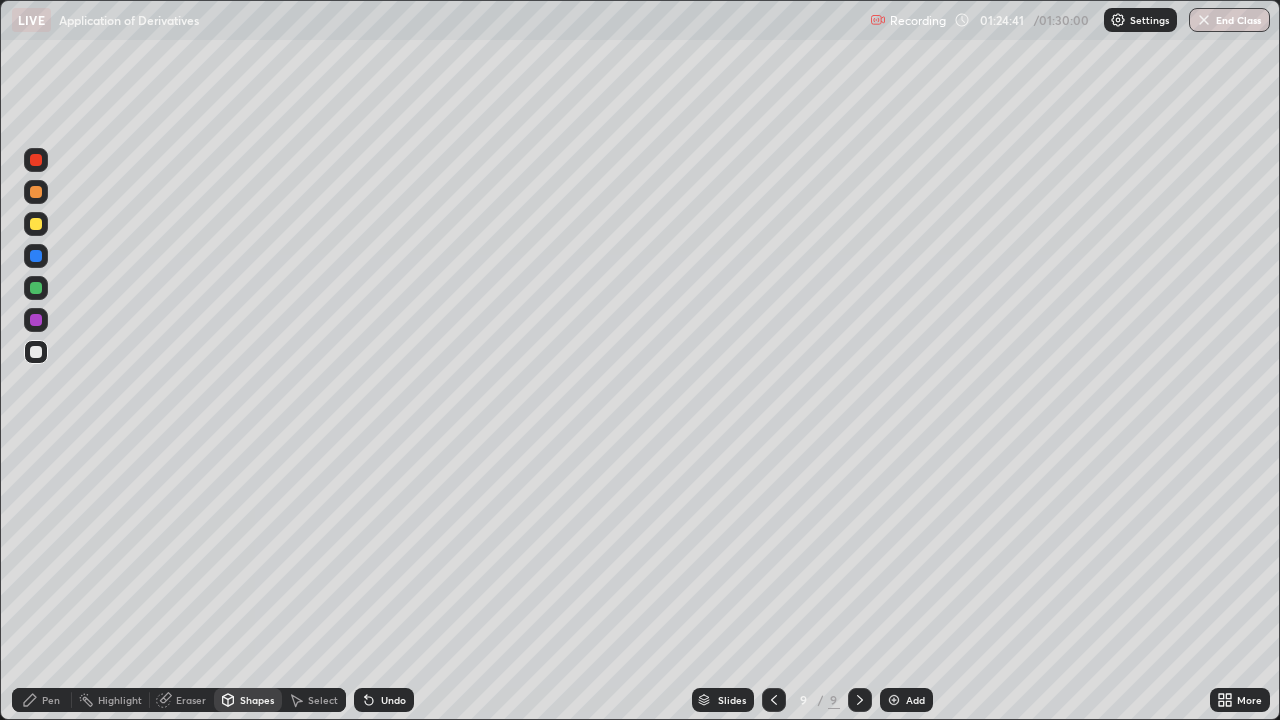 click 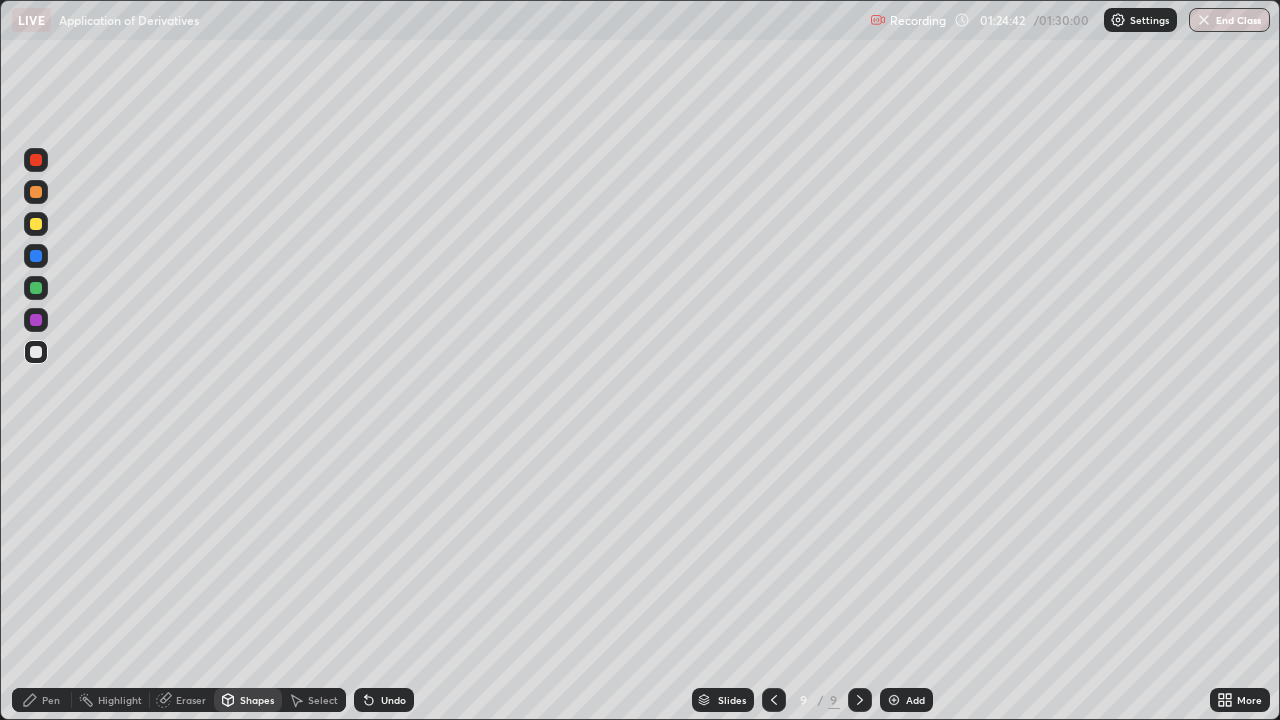 click 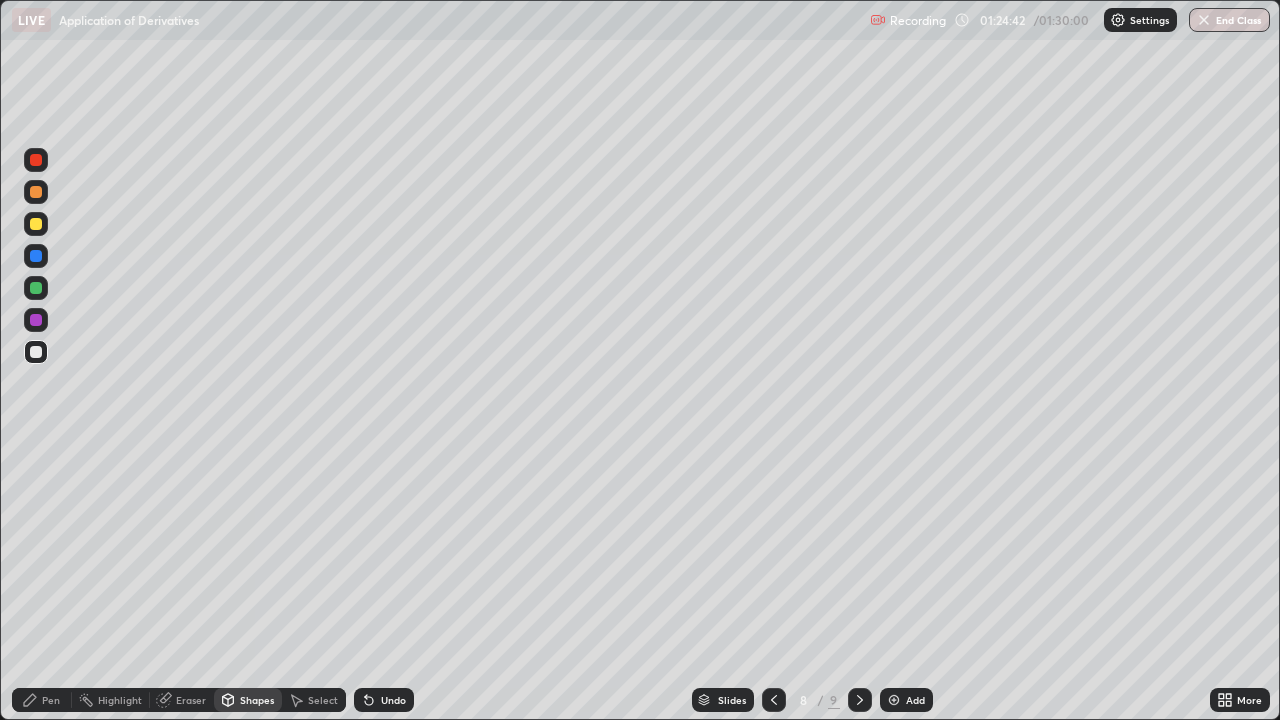 click 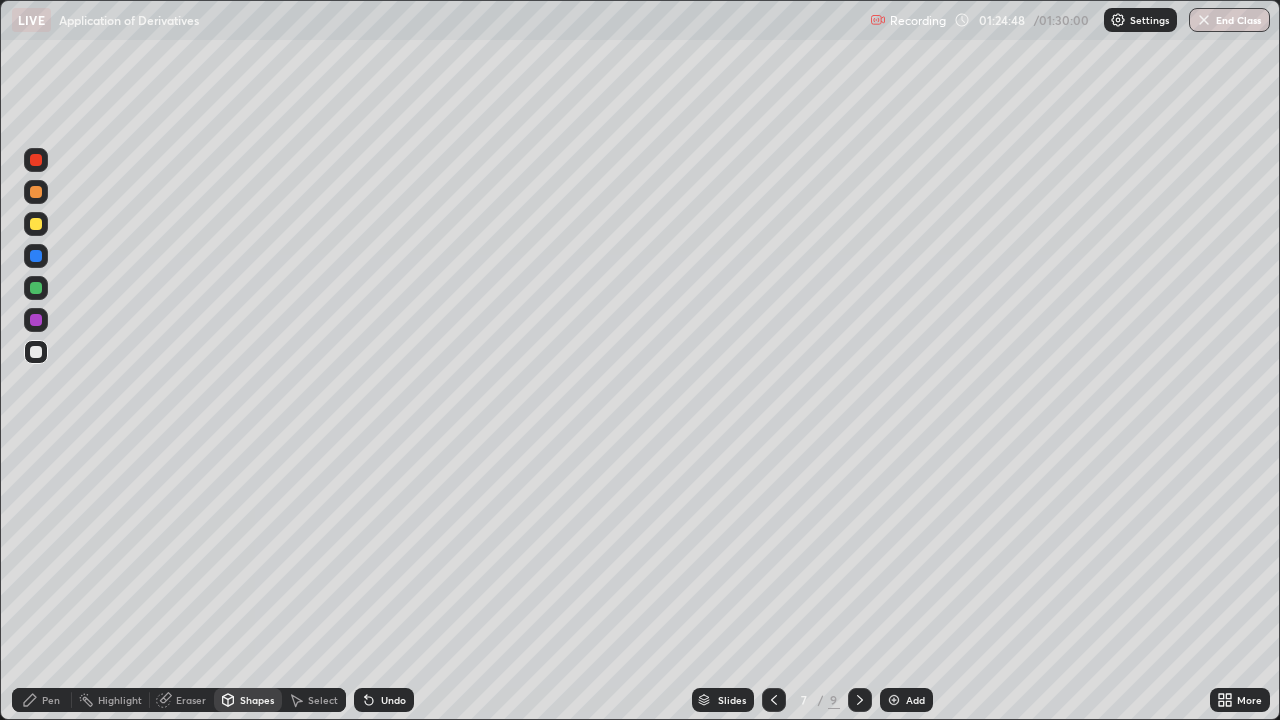 click at bounding box center [36, 224] 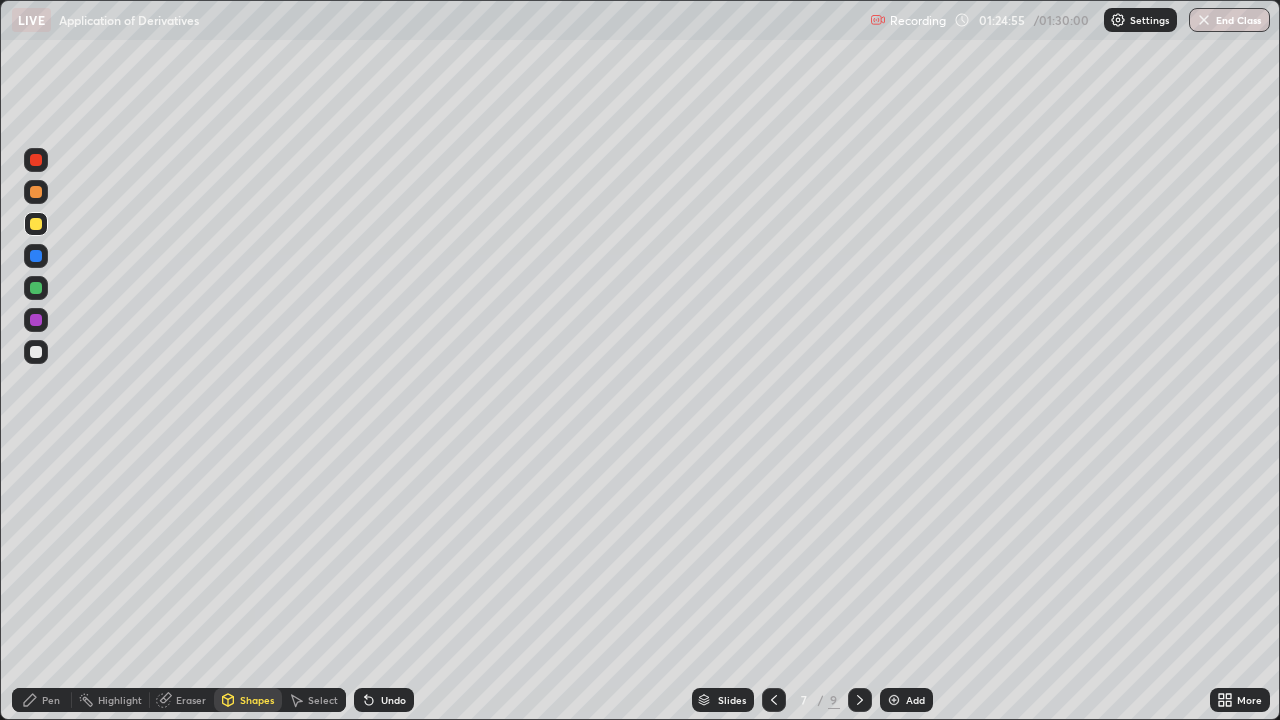 click on "Pen" at bounding box center [42, 700] 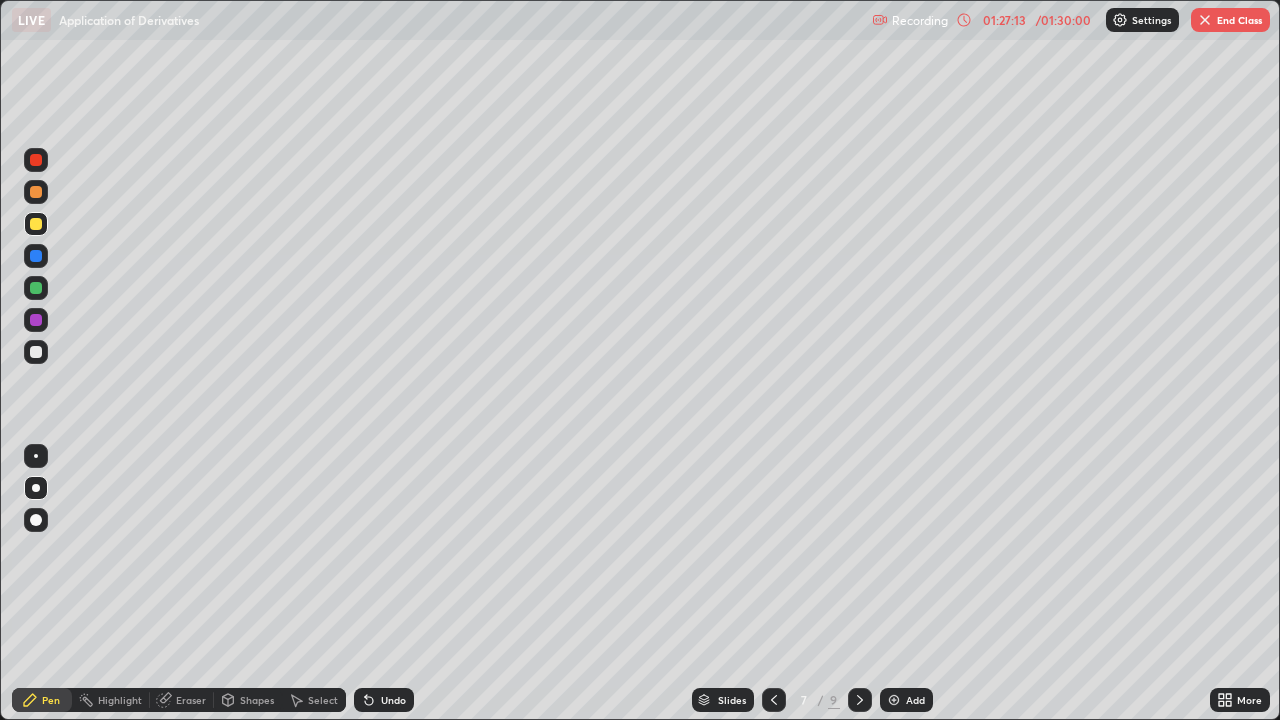 click on "End Class" at bounding box center [1230, 20] 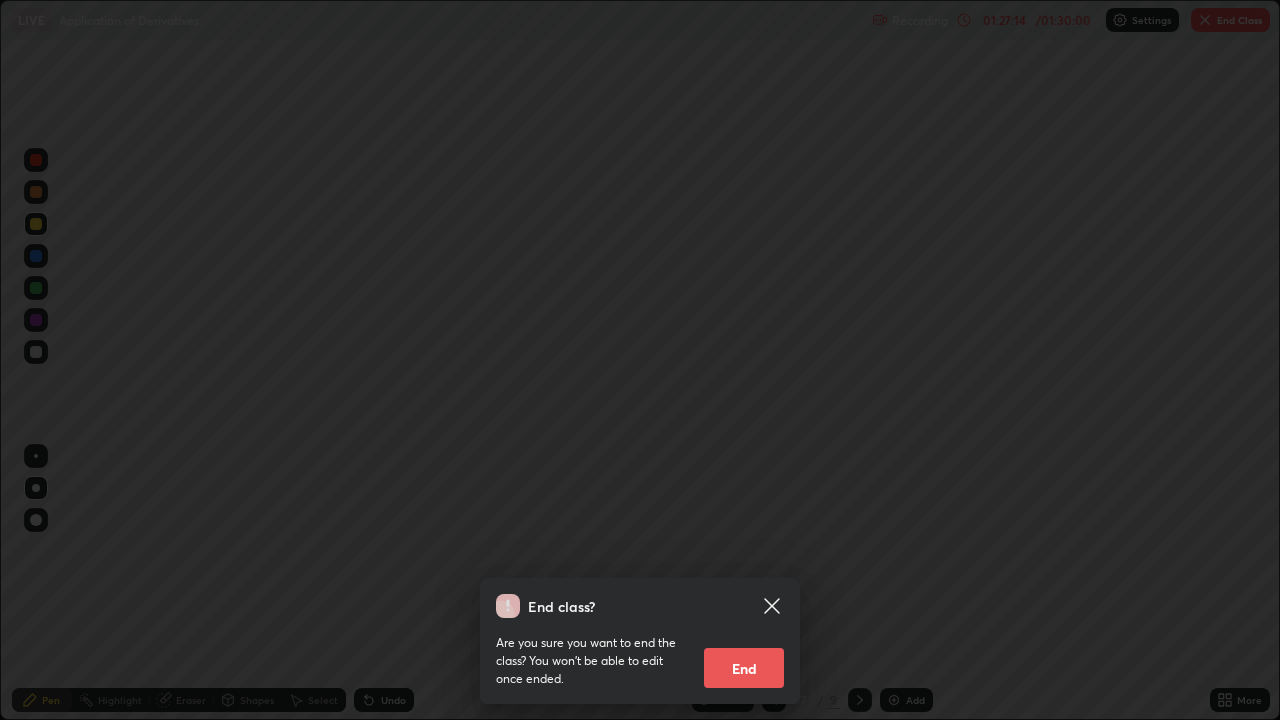 click on "End" at bounding box center [744, 668] 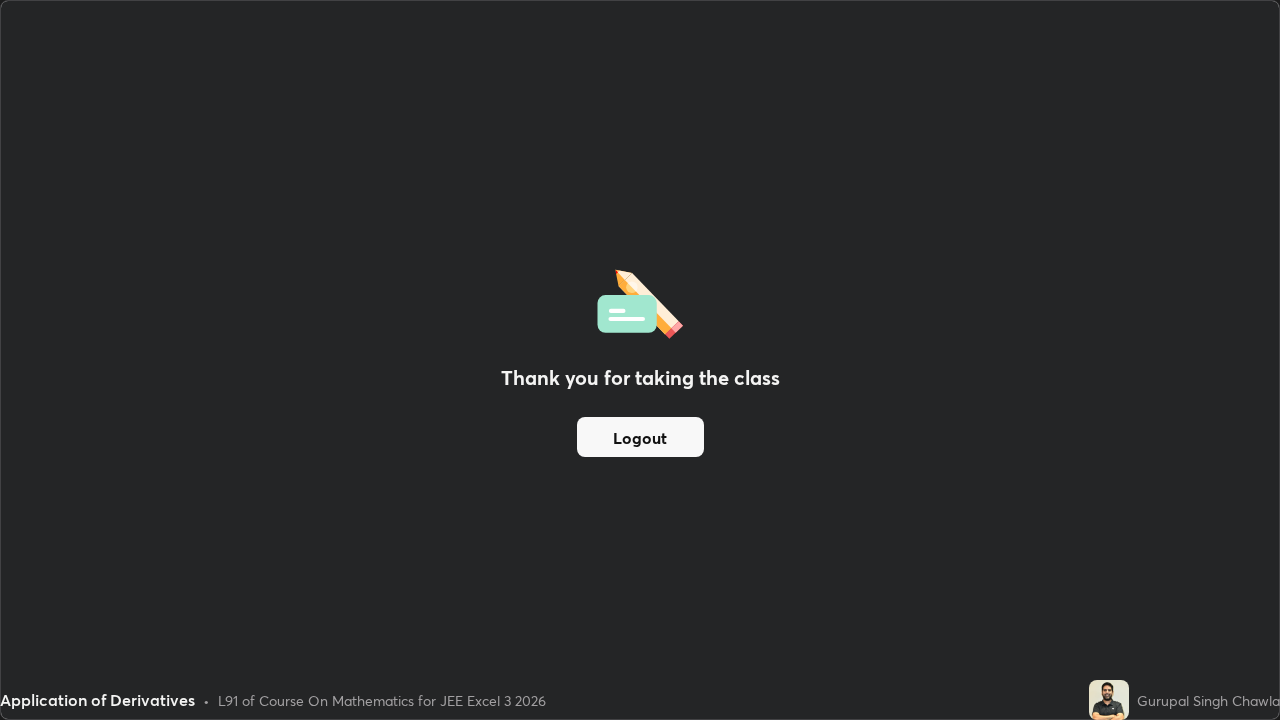 click on "Logout" at bounding box center (640, 437) 